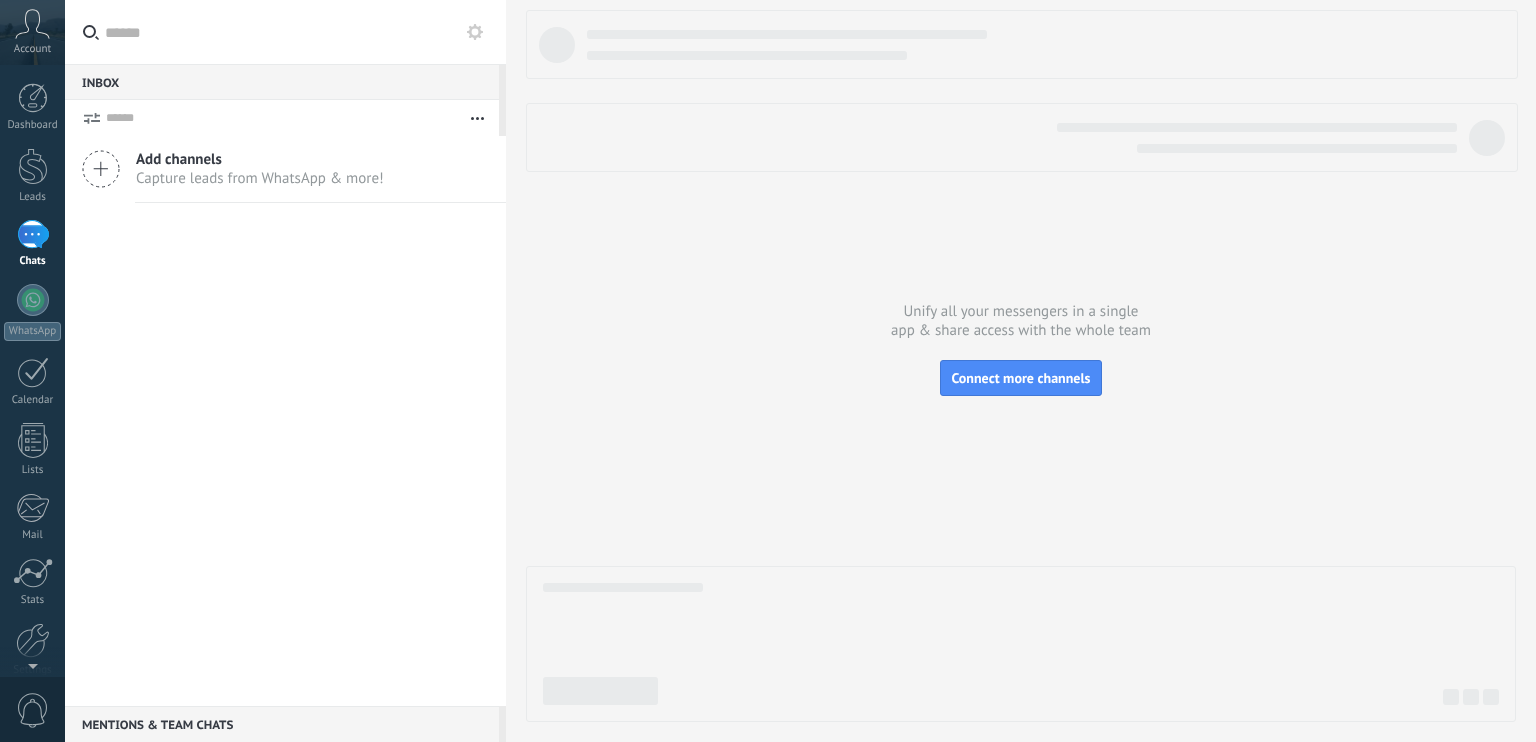 scroll, scrollTop: 0, scrollLeft: 0, axis: both 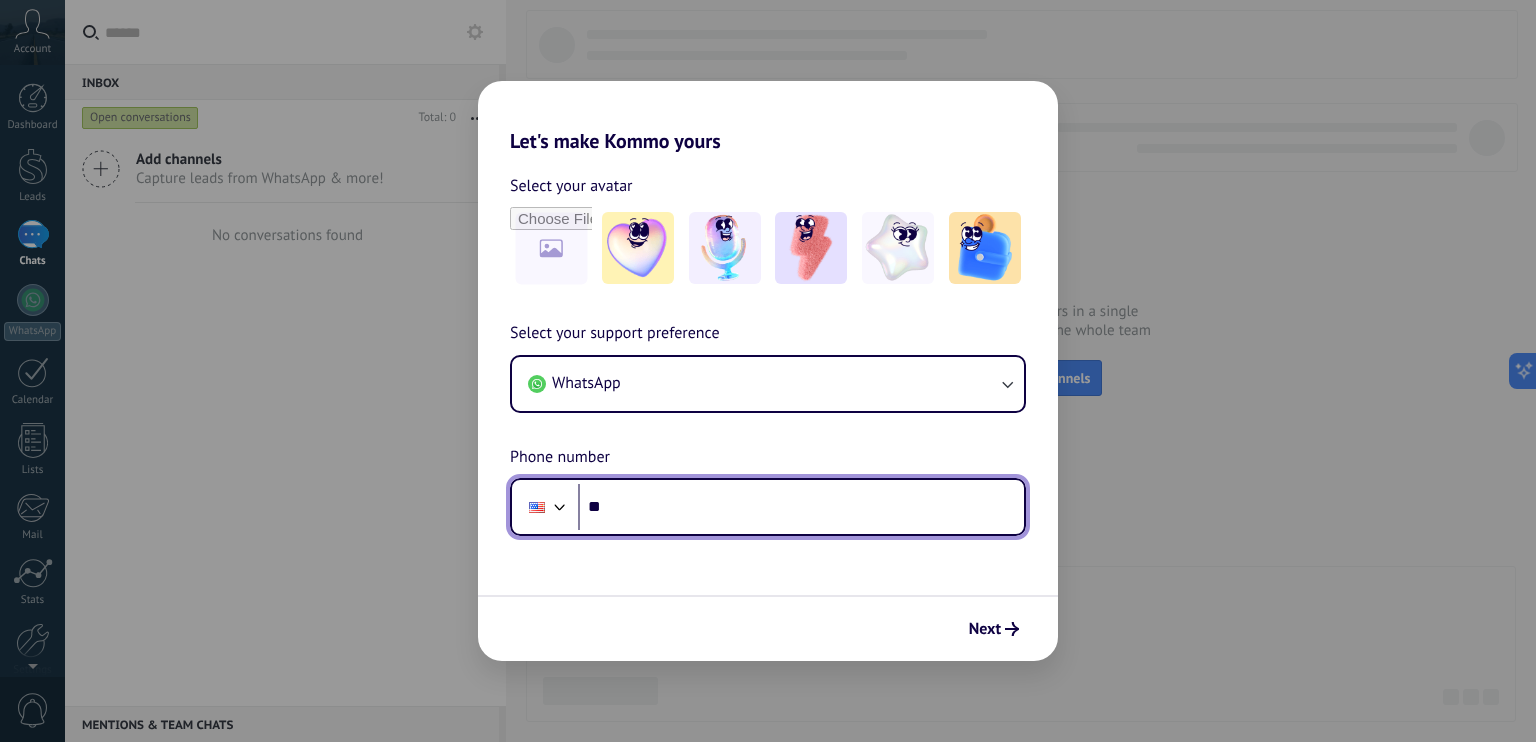 click at bounding box center [560, 505] 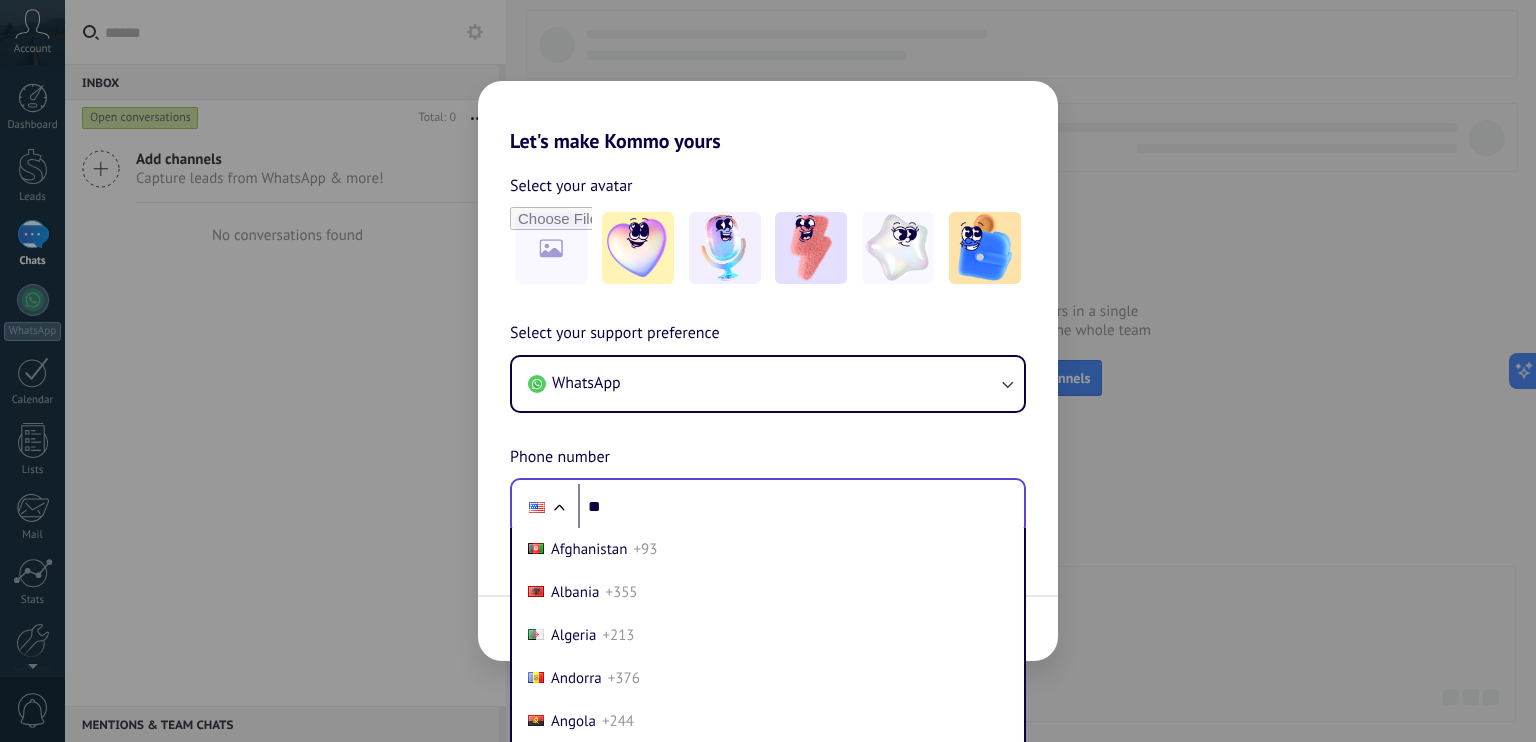 scroll, scrollTop: 24, scrollLeft: 0, axis: vertical 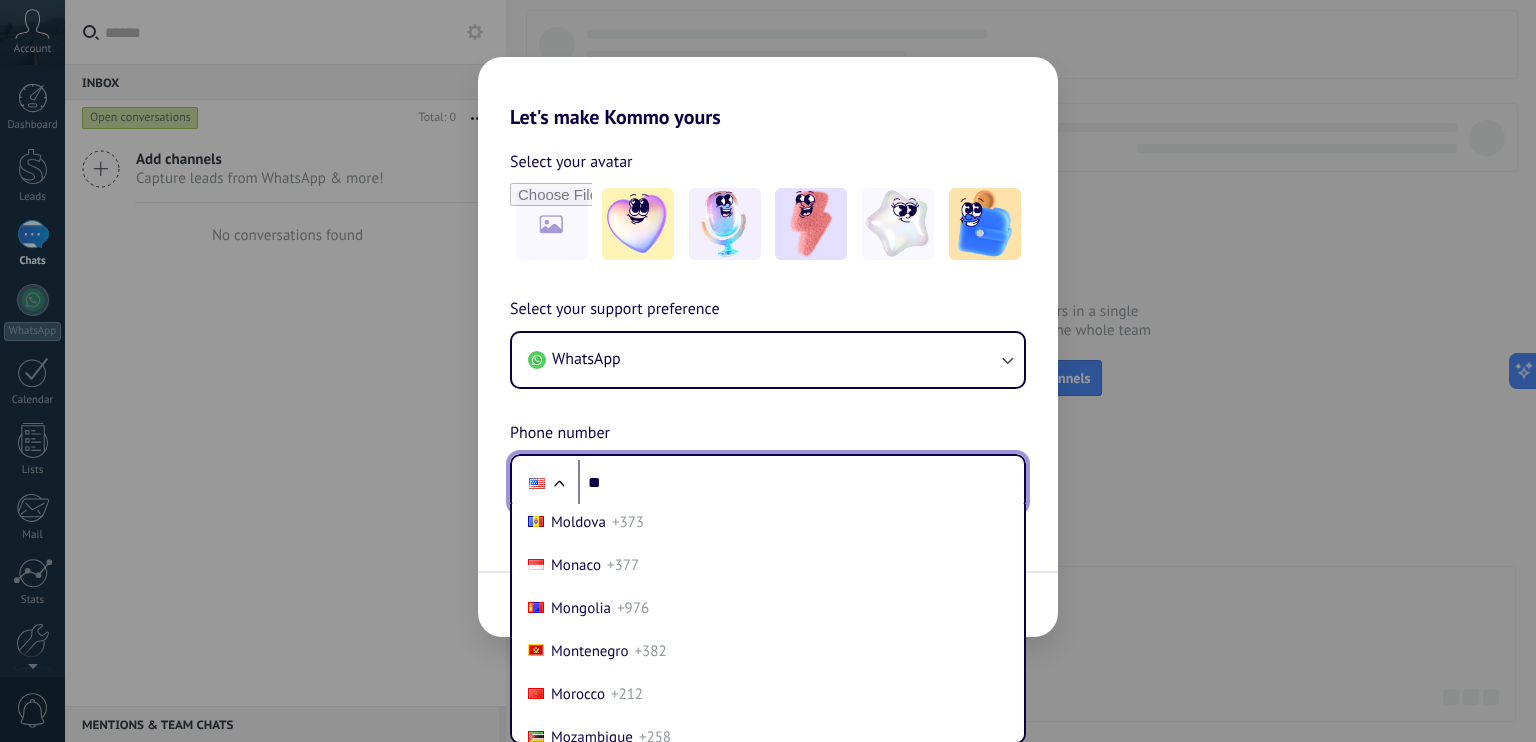 click on "Phone ** Afghanistan +93 Albania +355 Algeria +213 Andorra +376 Angola +244 Antigua and Barbuda +1268 Argentina +54 Armenia +374 Aruba +297 Australia +61 Austria +43 Azerbaijan +994 Bahamas +1242 Bahrain +973 Bangladesh +880 Barbados +1246 Belarus +375 Belgium +32 Belize +501 Benin +229 Bhutan +975 Bolivia +591 Bosnia and Herzegovina +387 Botswana +267 Brazil +55 British Indian Ocean Territory +246 Brunei +673 Bulgaria +359 Burkina Faso +226 Burundi +257 Cambodia +855 Cameroon +237 Canada +1 Cape Verde +238 Caribbean Netherlands +599 Central African Republic +236 Chad +235 Chile +56 China +86 Colombia +57 Comoros +269 Congo +243 Congo +242 Costa Rica +506 Côte d’Ivoire +225 Croatia +385 Cuba +53 Curaçao +599 Cyprus +357 Czech Republic +420 Denmark +45 Djibouti +253 Dominica +1767 Dominican Republic +1 Ecuador +593 Egypt +20 El Salvador +503 Equatorial Guinea +240 Eritrea +291 Estonia +372 Ethiopia +251 Fiji +679 Finland +358 France +33 French Guiana +594 French Polynesia +689 Gabon +241 Gambia +220 +995" at bounding box center [768, 483] 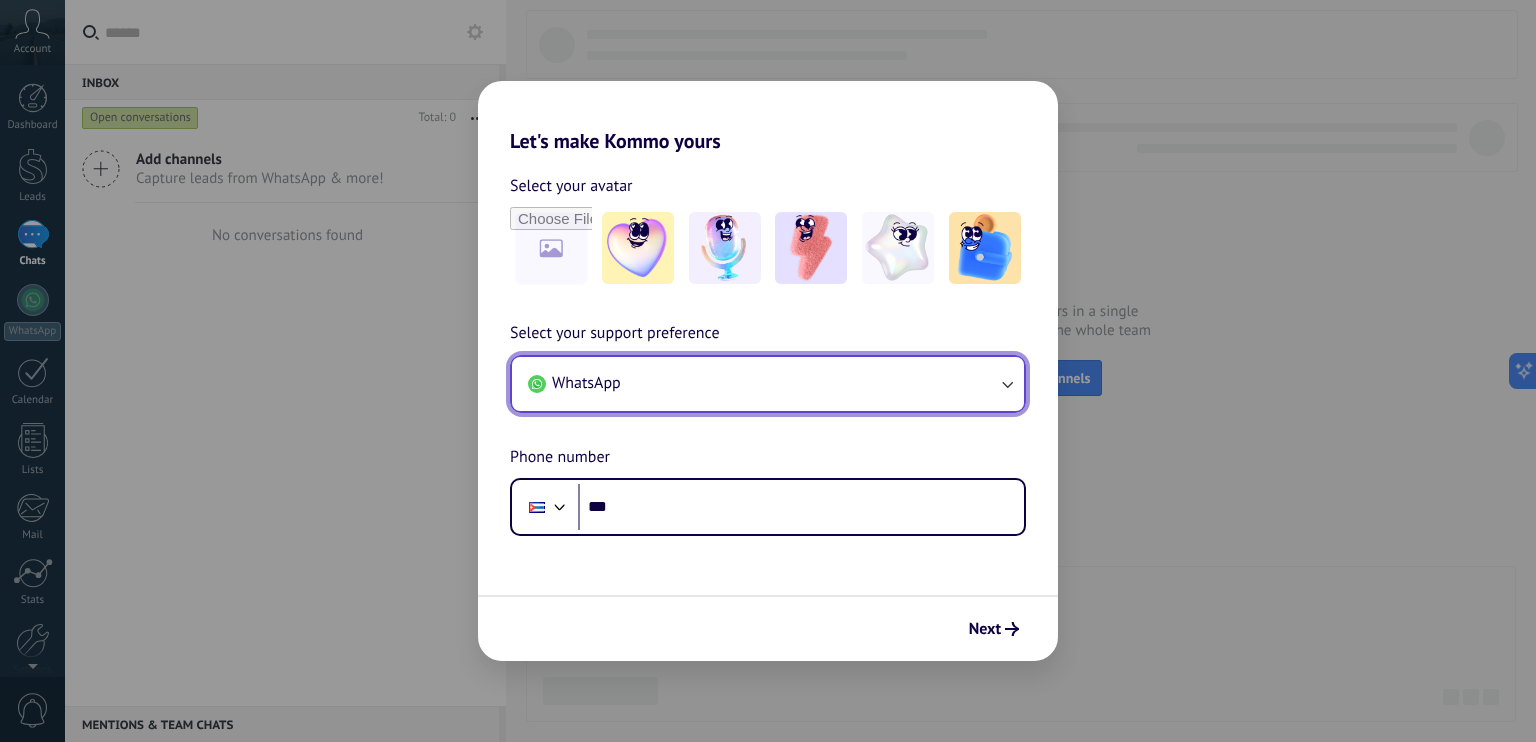 click on "WhatsApp" at bounding box center (768, 384) 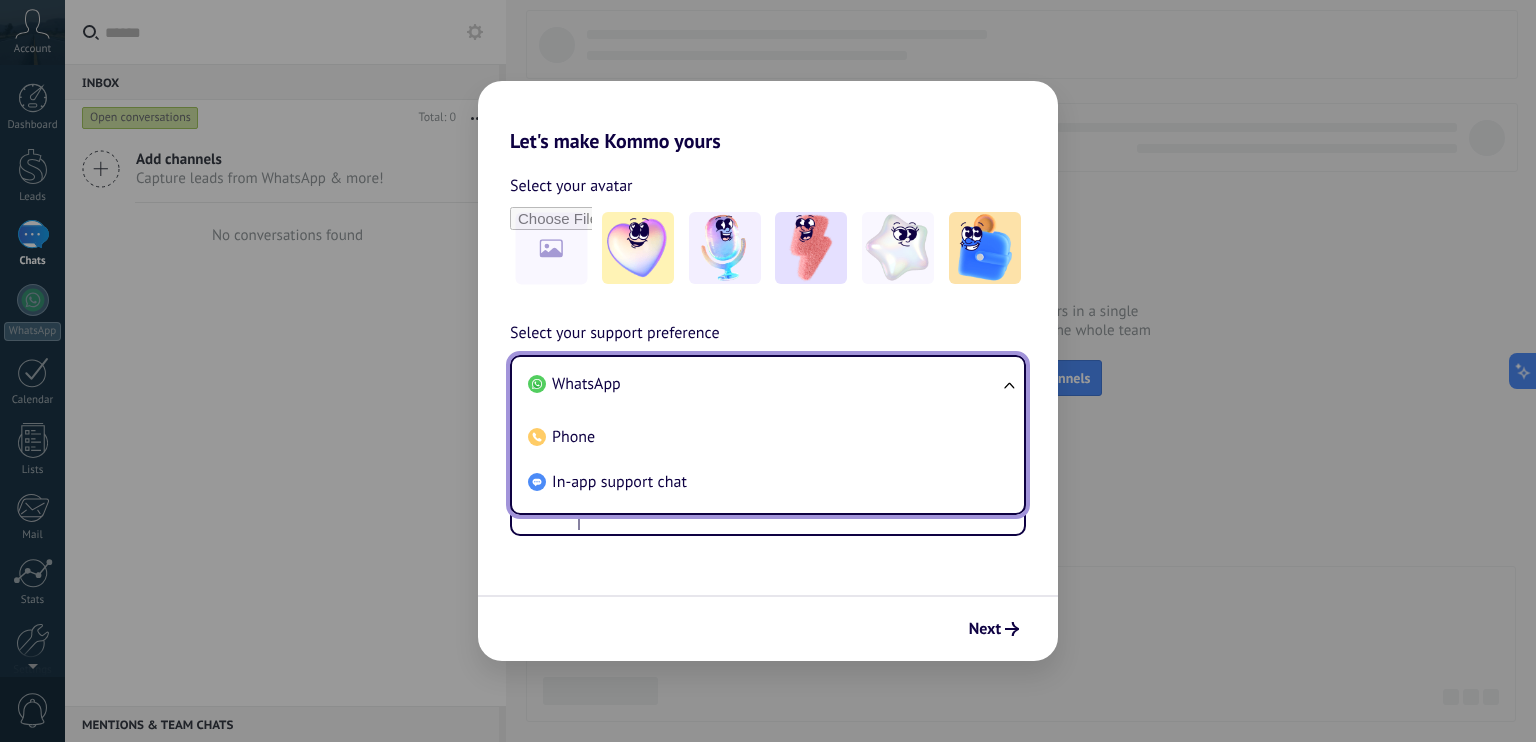 click on "WhatsApp" at bounding box center (764, 384) 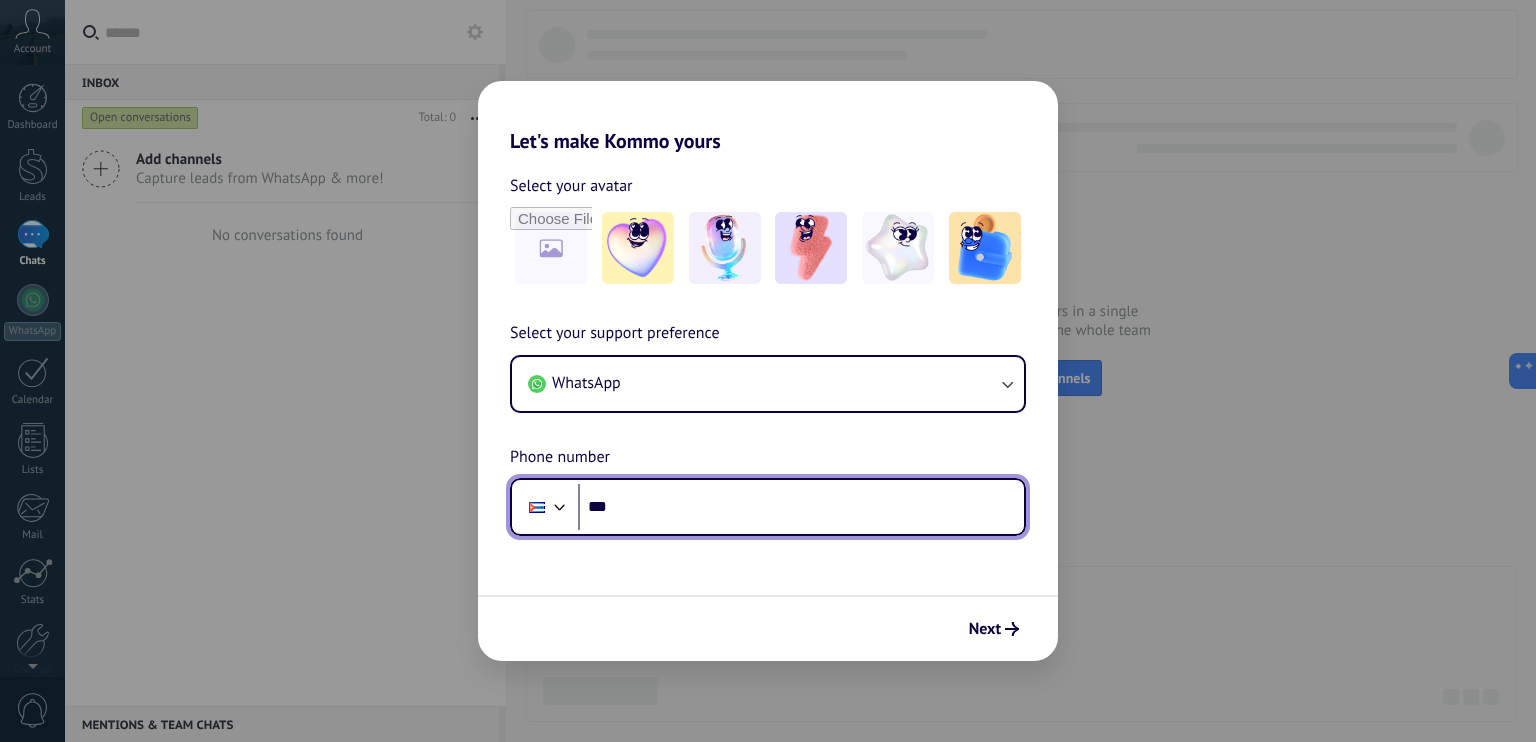click on "***" at bounding box center [801, 507] 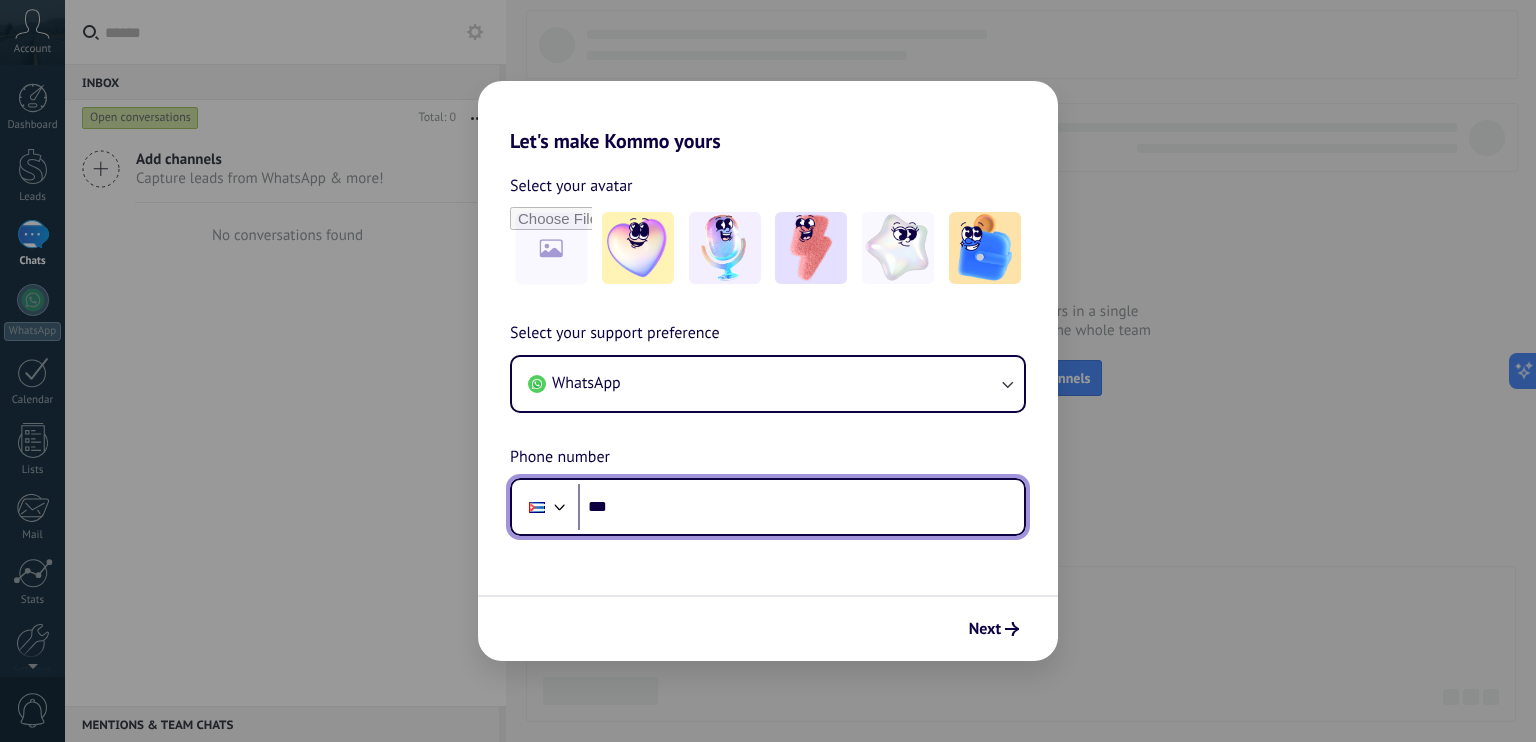 type on "**" 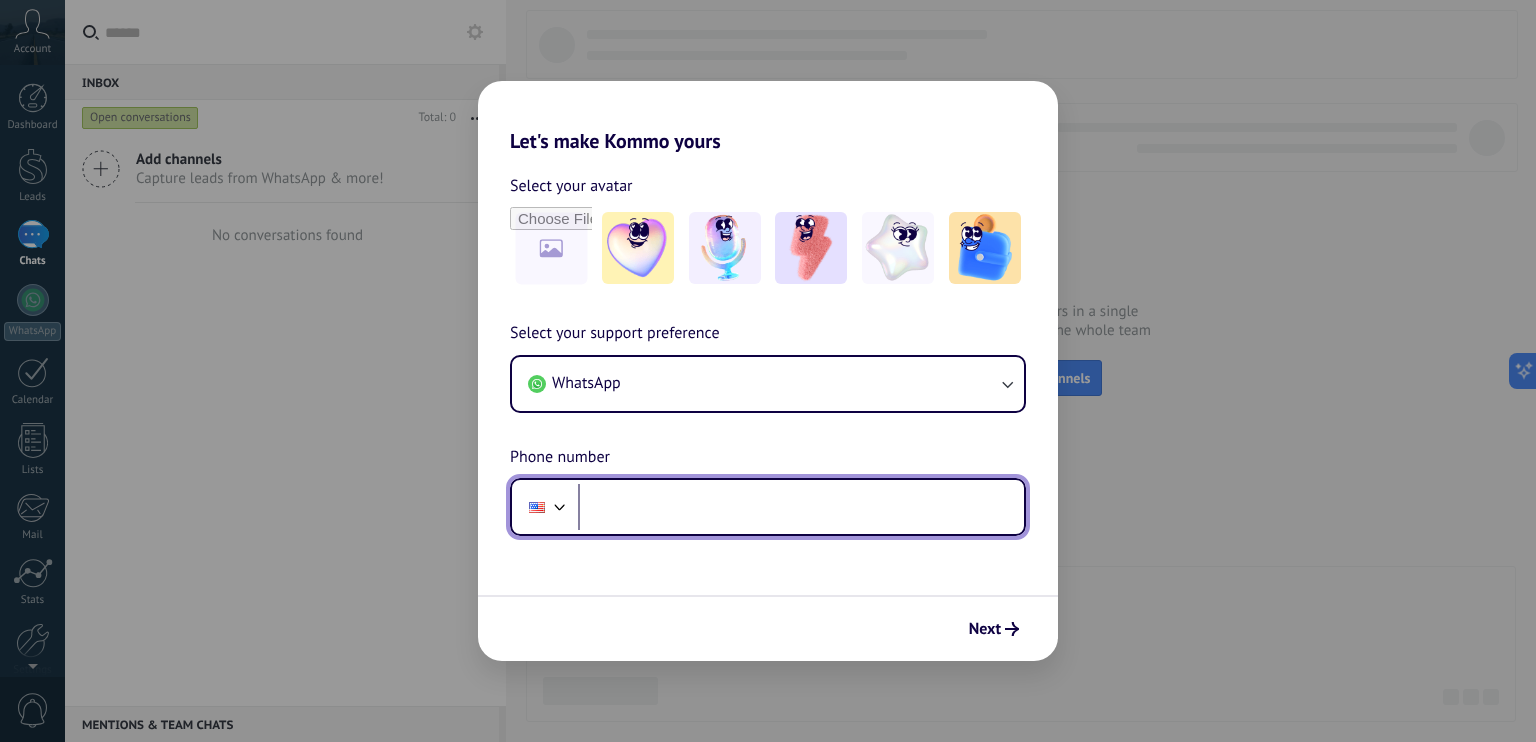 type on "**" 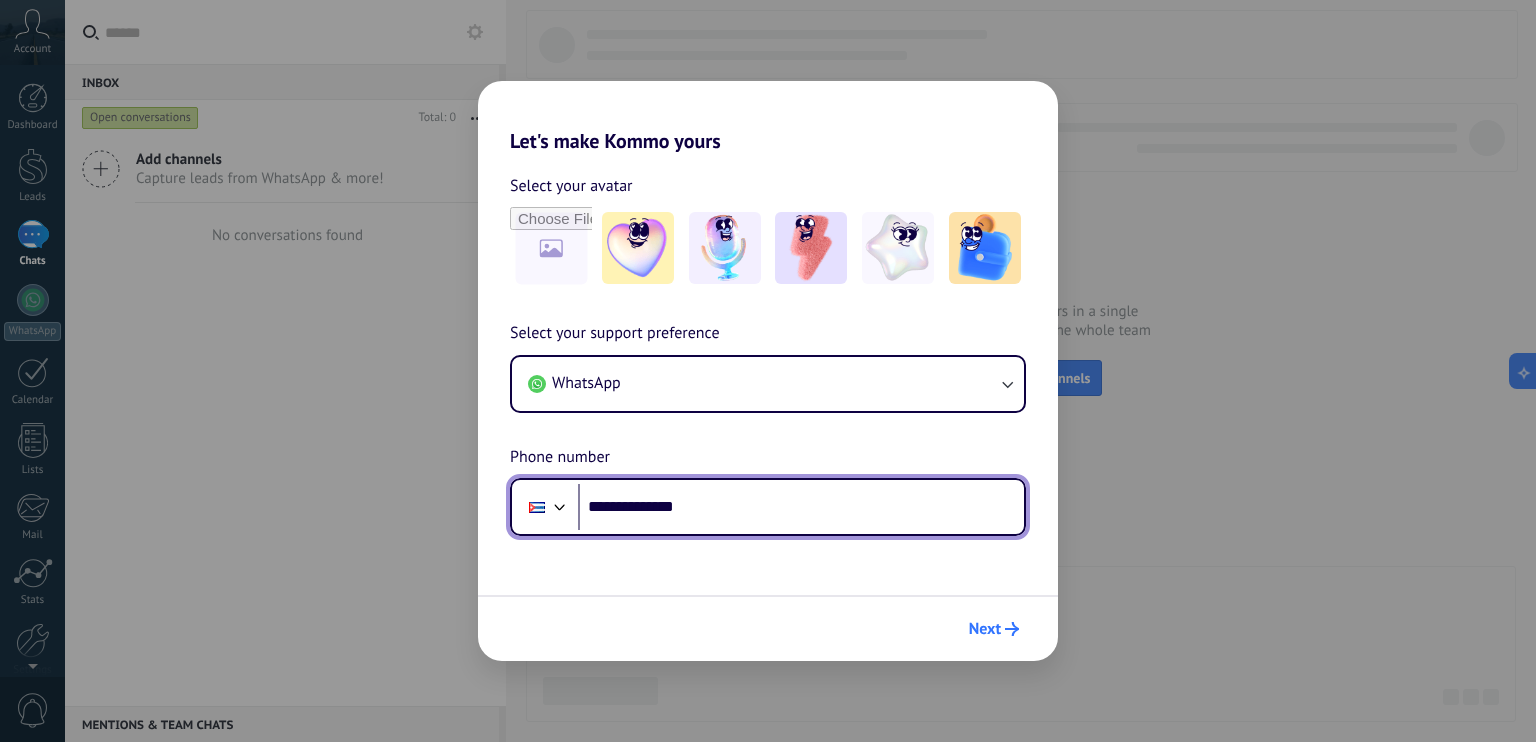 type on "**********" 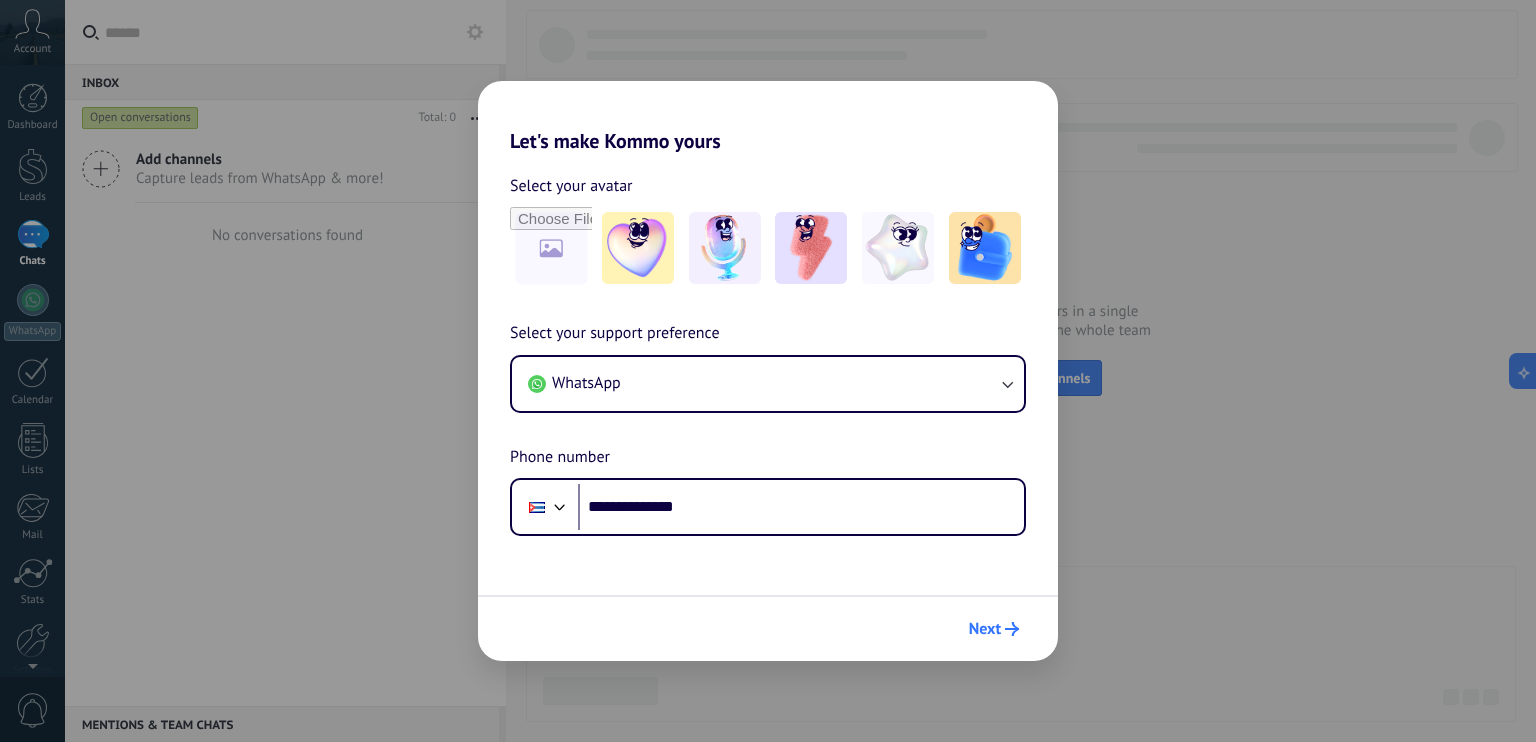 click on "Next" at bounding box center (985, 629) 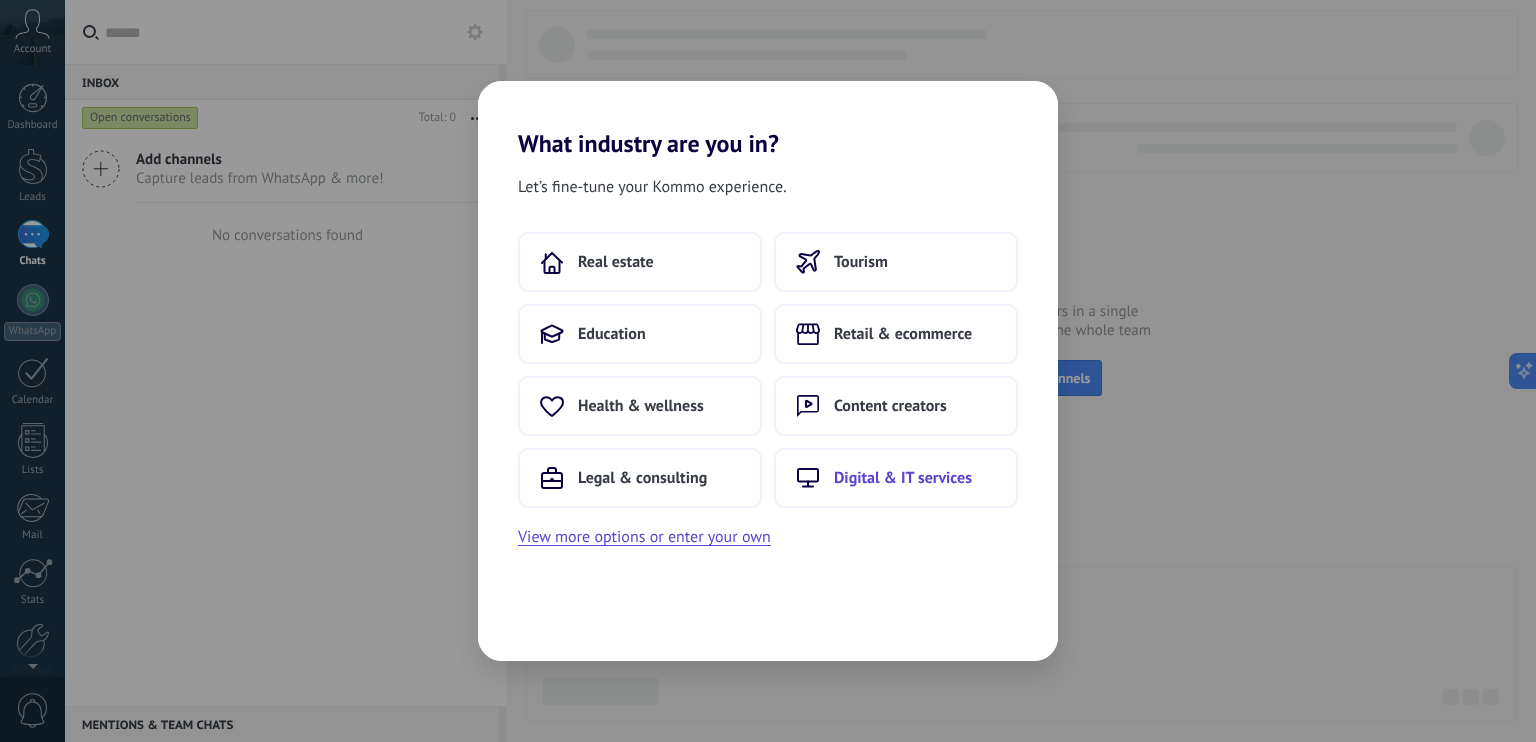 click on "Digital & IT services" at bounding box center [896, 478] 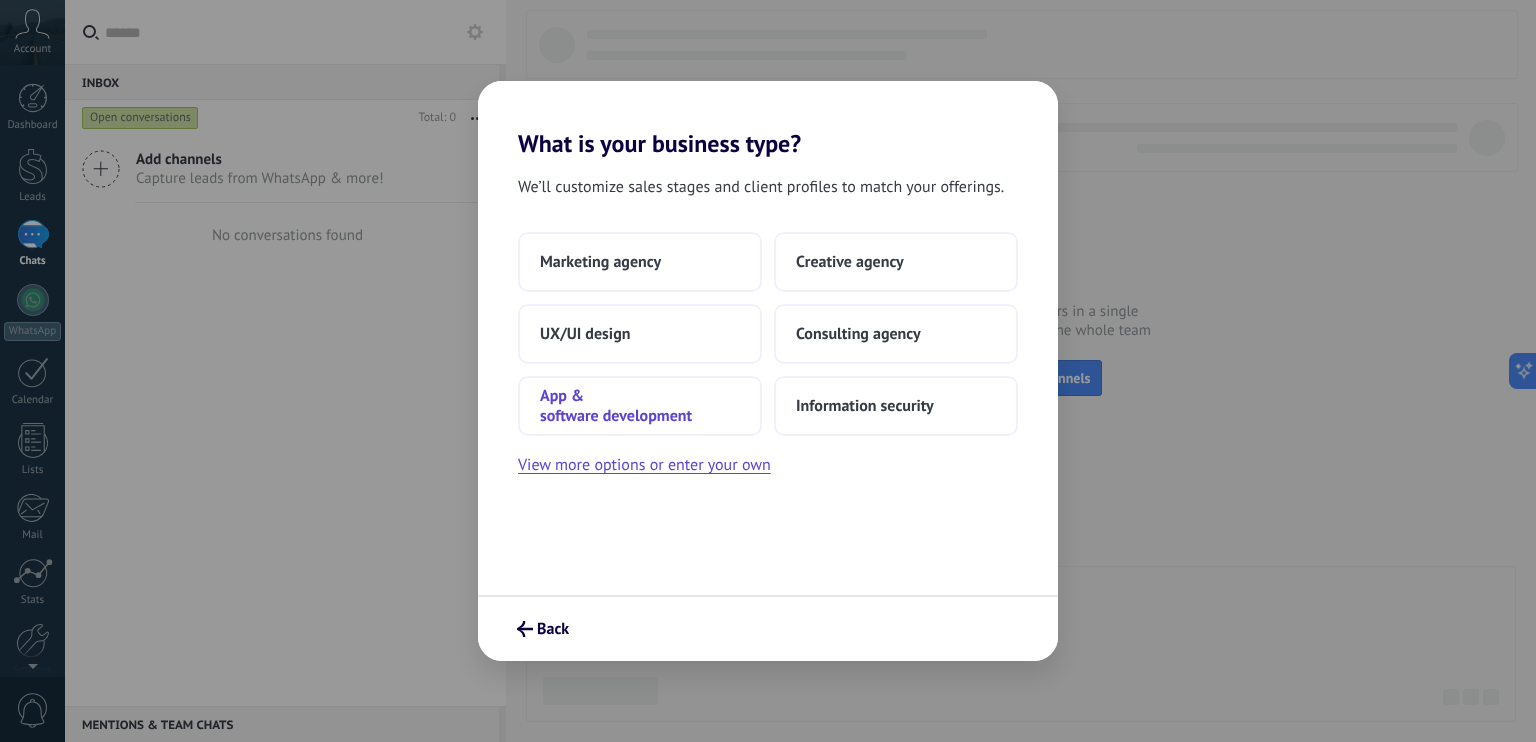 click on "App & software development" at bounding box center (640, 406) 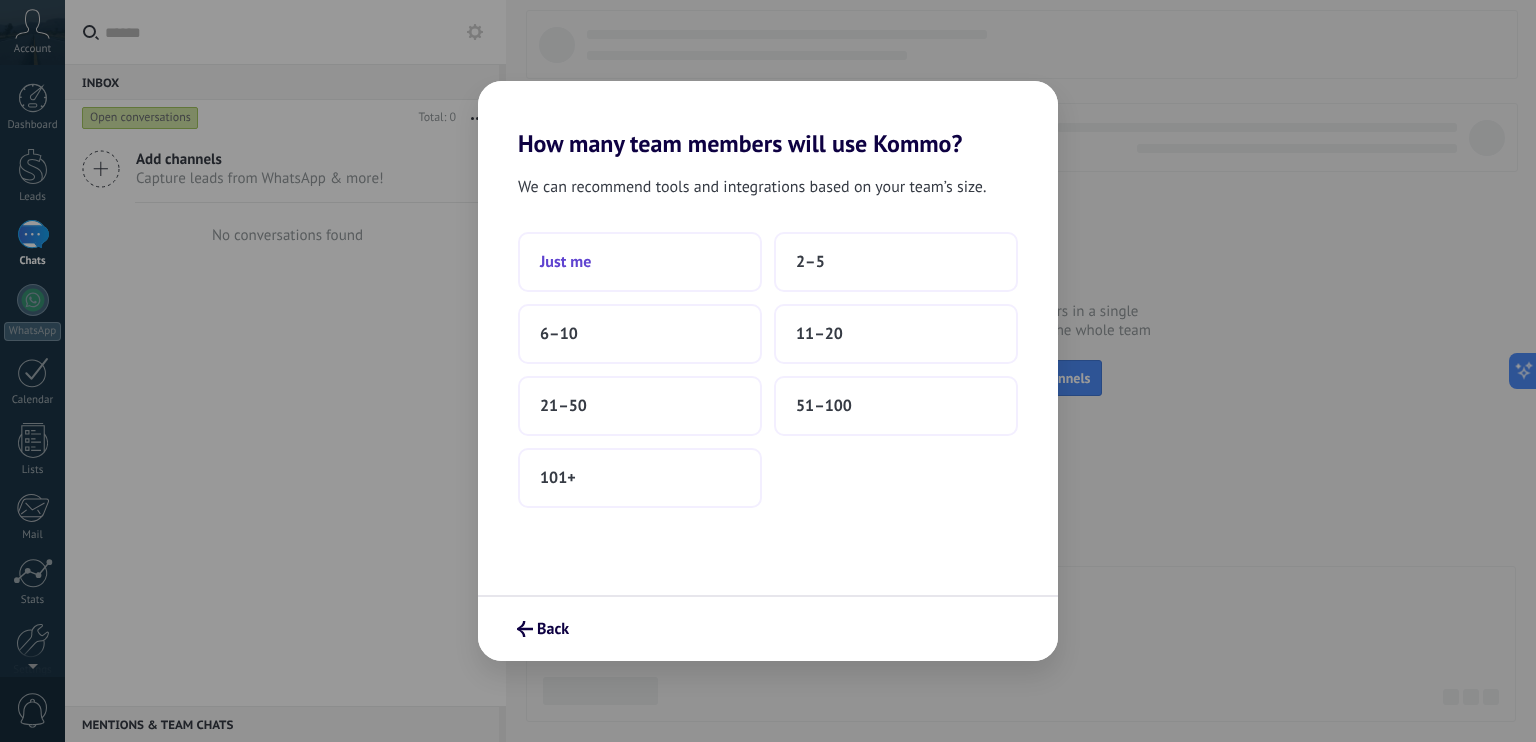 click on "Just me" at bounding box center [640, 262] 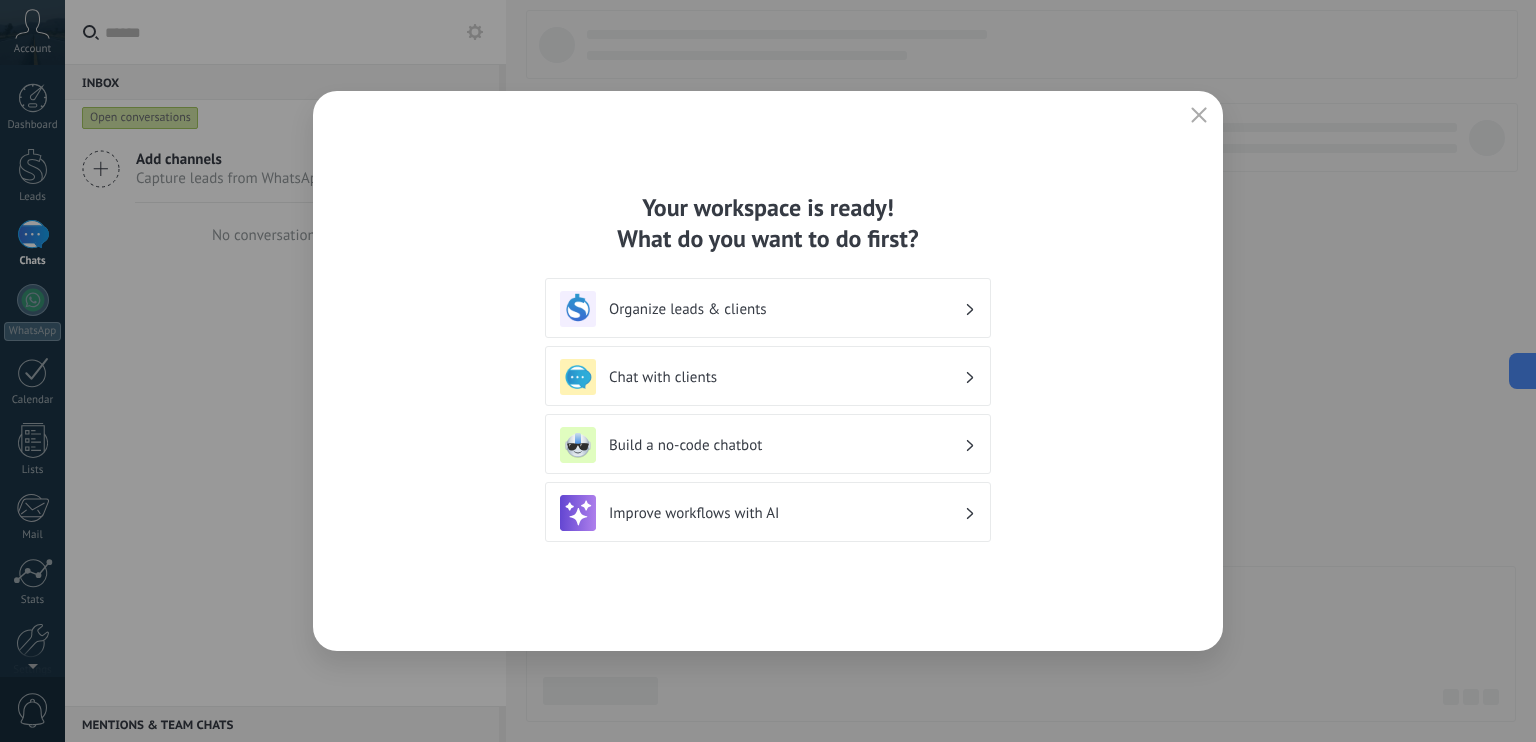 click on "Improve workflows with AI" at bounding box center (786, 513) 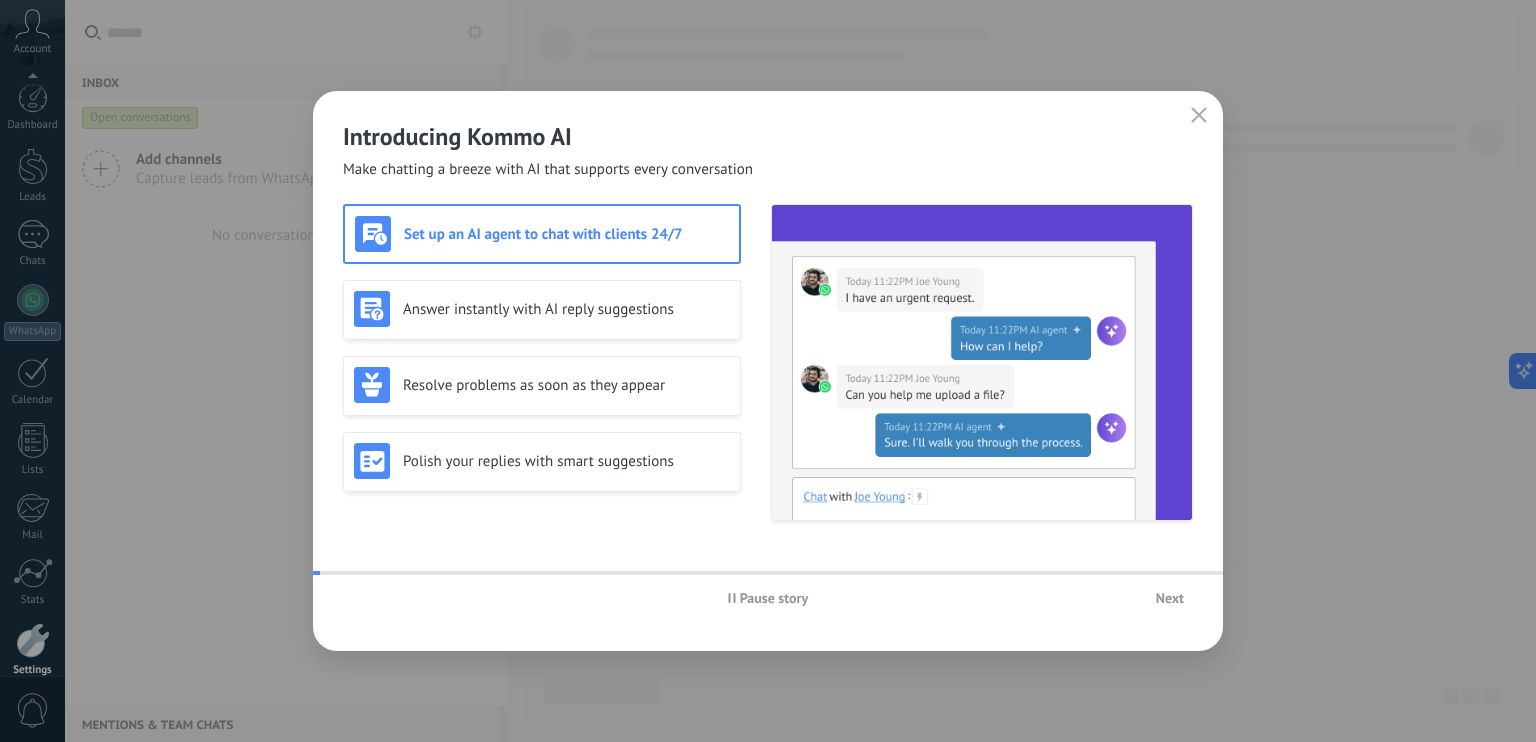 scroll, scrollTop: 88, scrollLeft: 0, axis: vertical 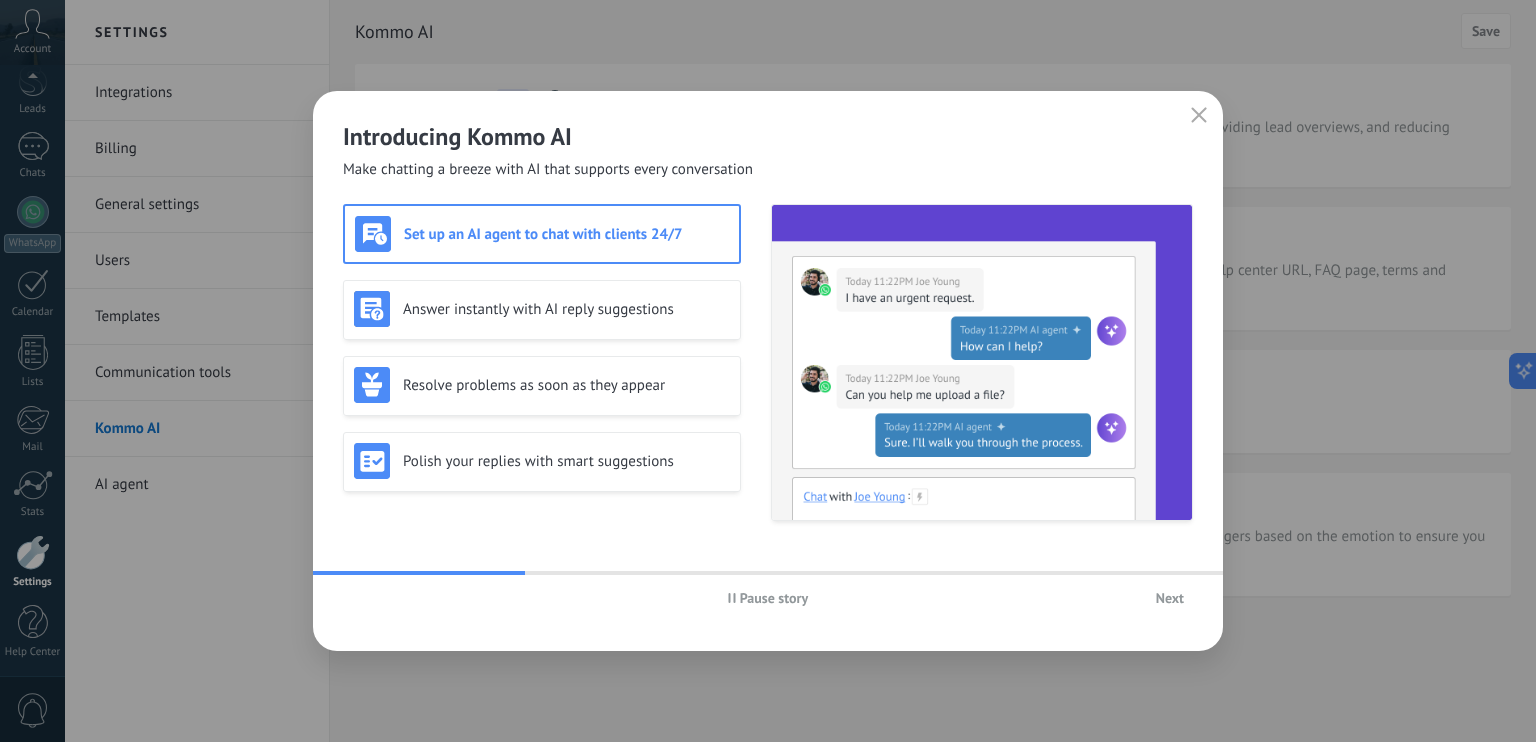 click on "Next" at bounding box center (1170, 598) 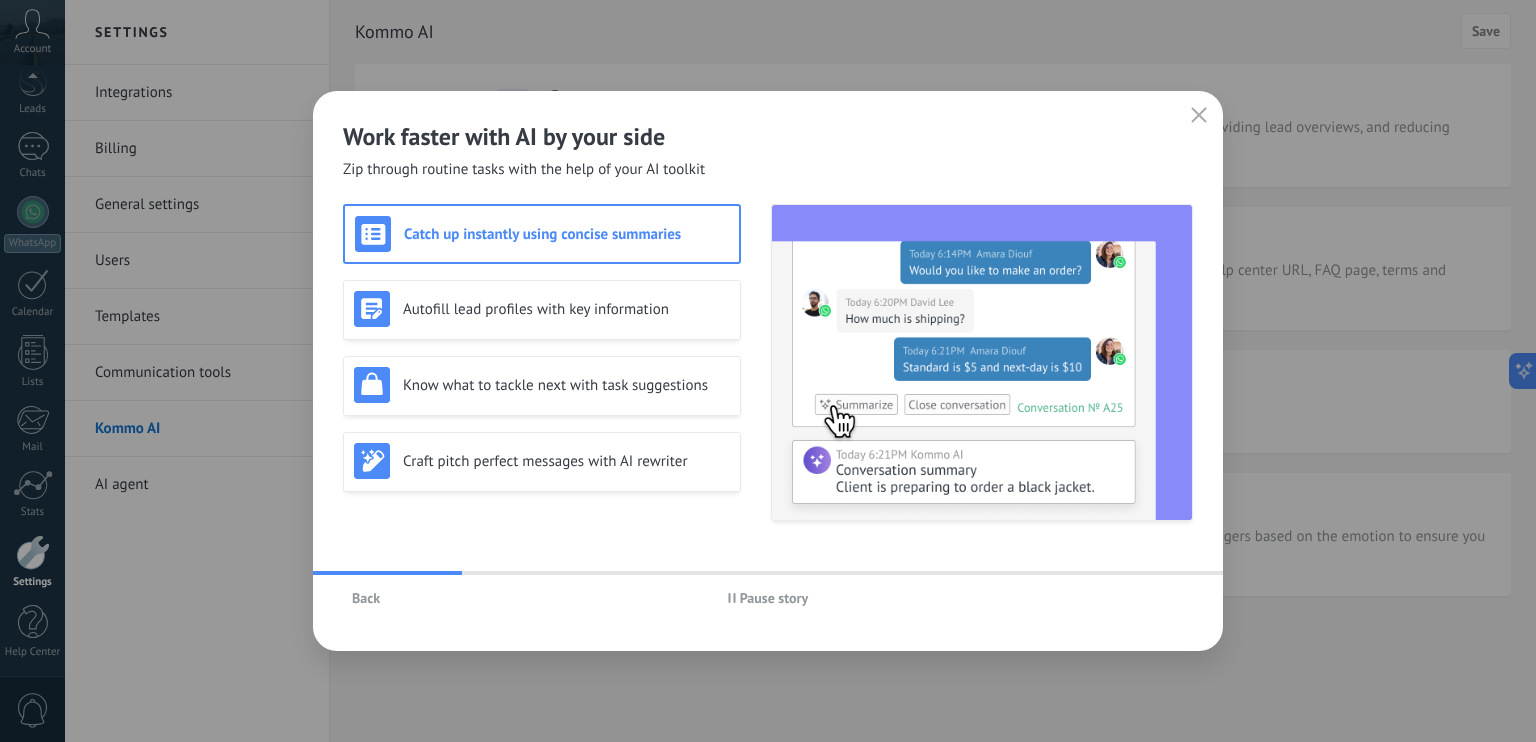 click at bounding box center (1199, 116) 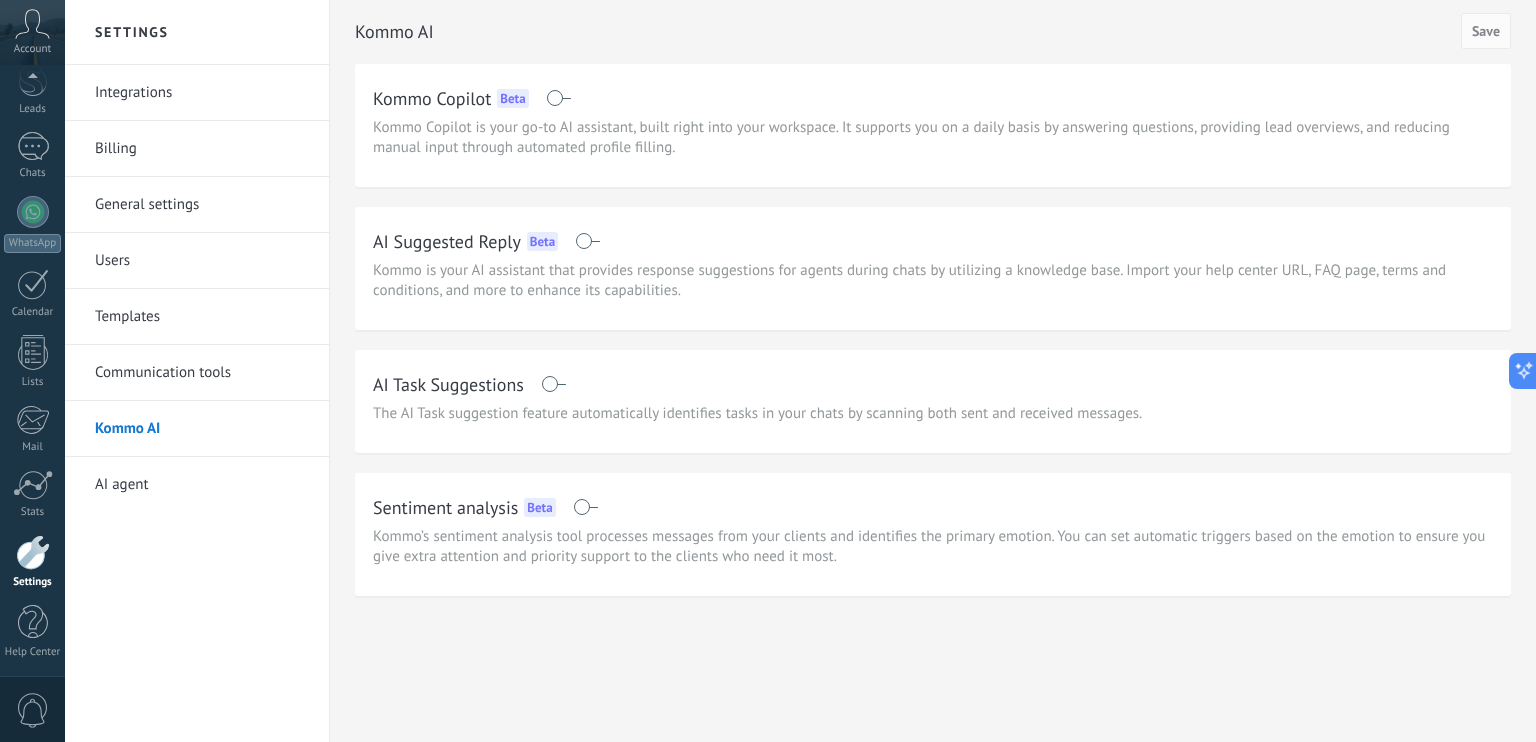 scroll, scrollTop: 11, scrollLeft: 0, axis: vertical 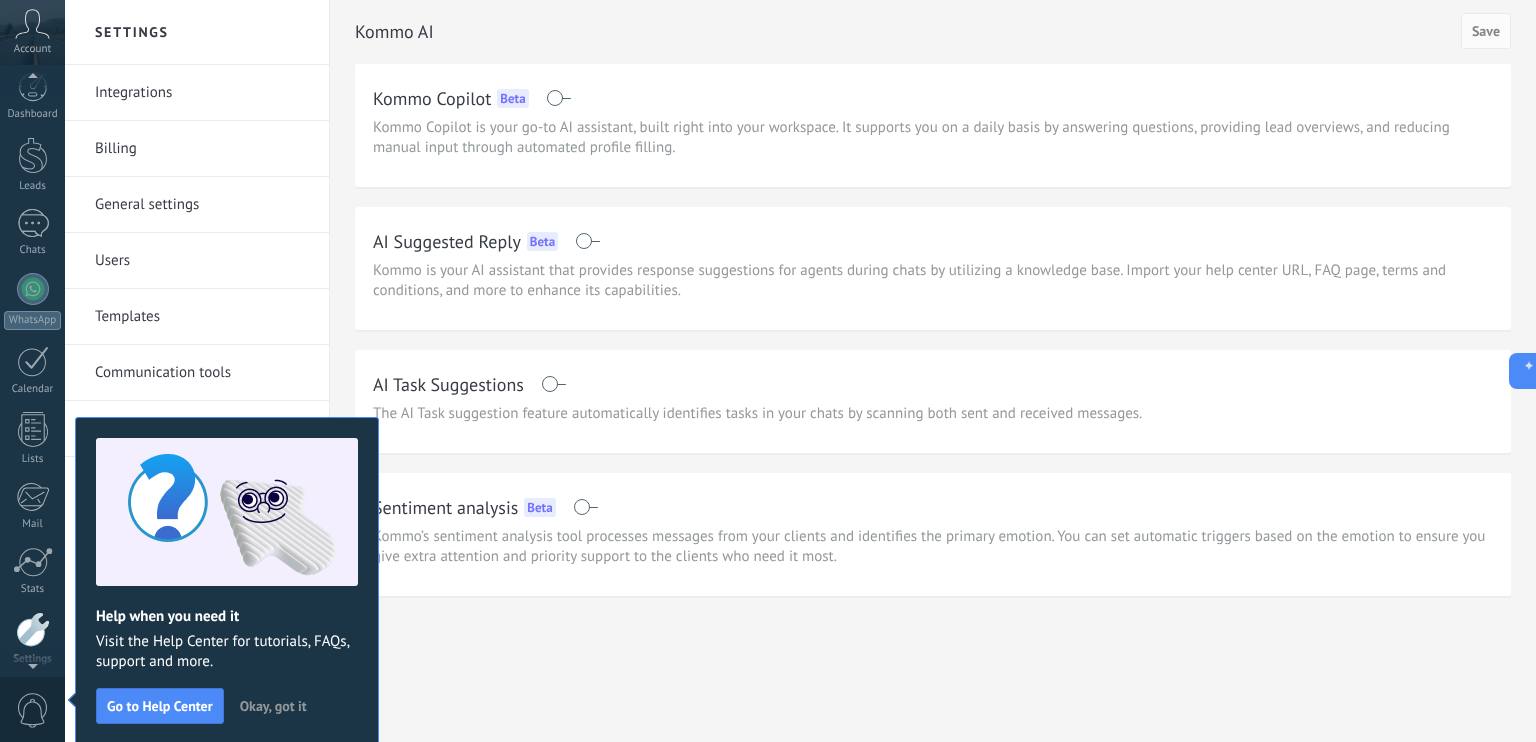 click on "Settings Integrations Billing General settings Users Templates Communication tools Kommo AI AI agent Kommo AI Save Kommo Copilot Beta Kommo Copilot is your go-to AI assistant, built right into your workspace. It supports you on a daily basis by answering questions, providing lead overviews, and reducing manual input through automated profile filling. AI Suggested Reply Beta Kommo is your AI assistant that provides response suggestions for agents during chats by utilizing a knowledge base. Import your help center URL, FAQ page, terms and conditions, and more to enhance its capabilities. AI Task Suggestions The AI Task suggestion feature automatically identifies tasks in your chats by scanning both sent and received messages. Sentiment analysis Beta Kommo’s sentiment analysis tool processes messages from your clients and identifies the primary emotion. You can set automatic triggers based on the emotion to ensure you give extra attention and priority support to the clients who need it most." at bounding box center (800, 371) 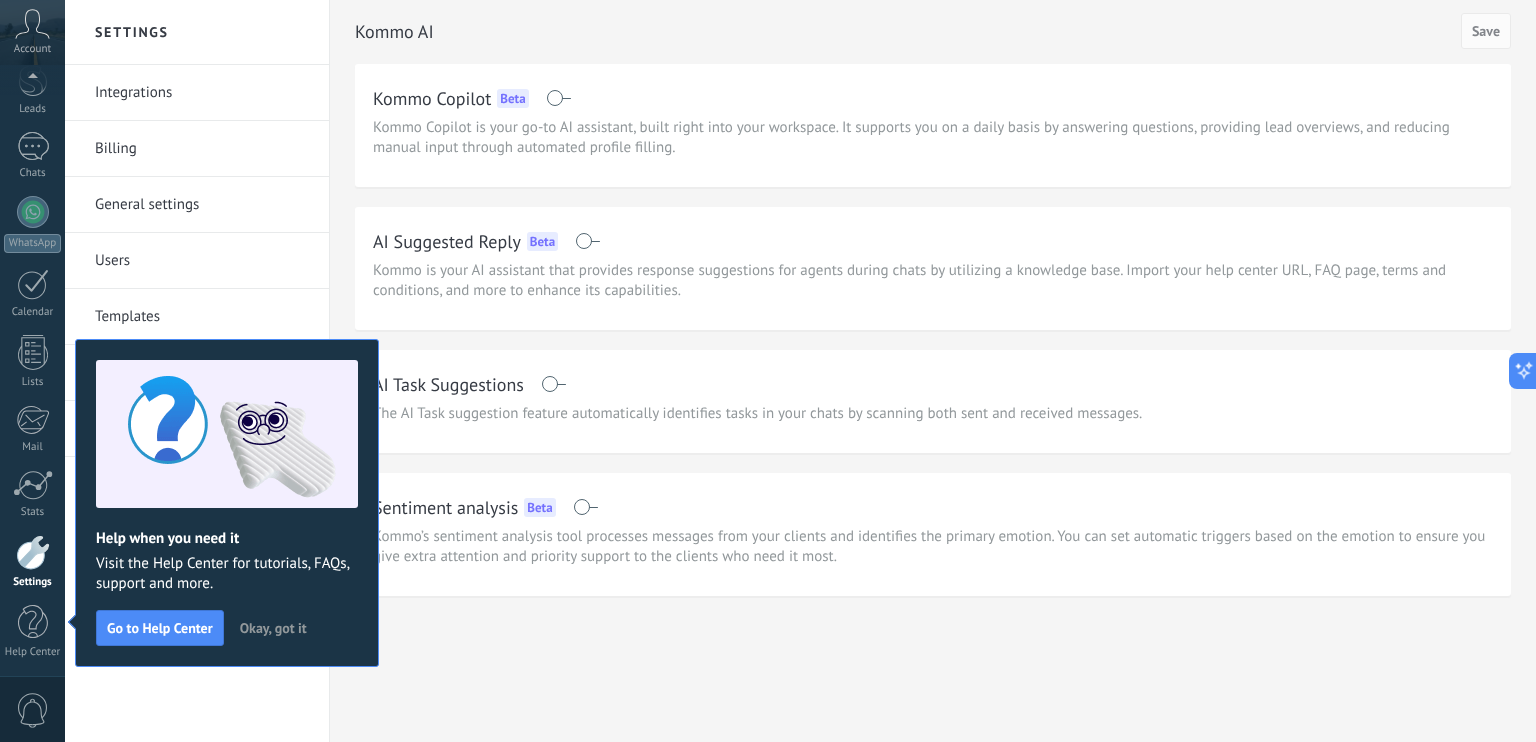 click on "Okay, got it" at bounding box center [273, 628] 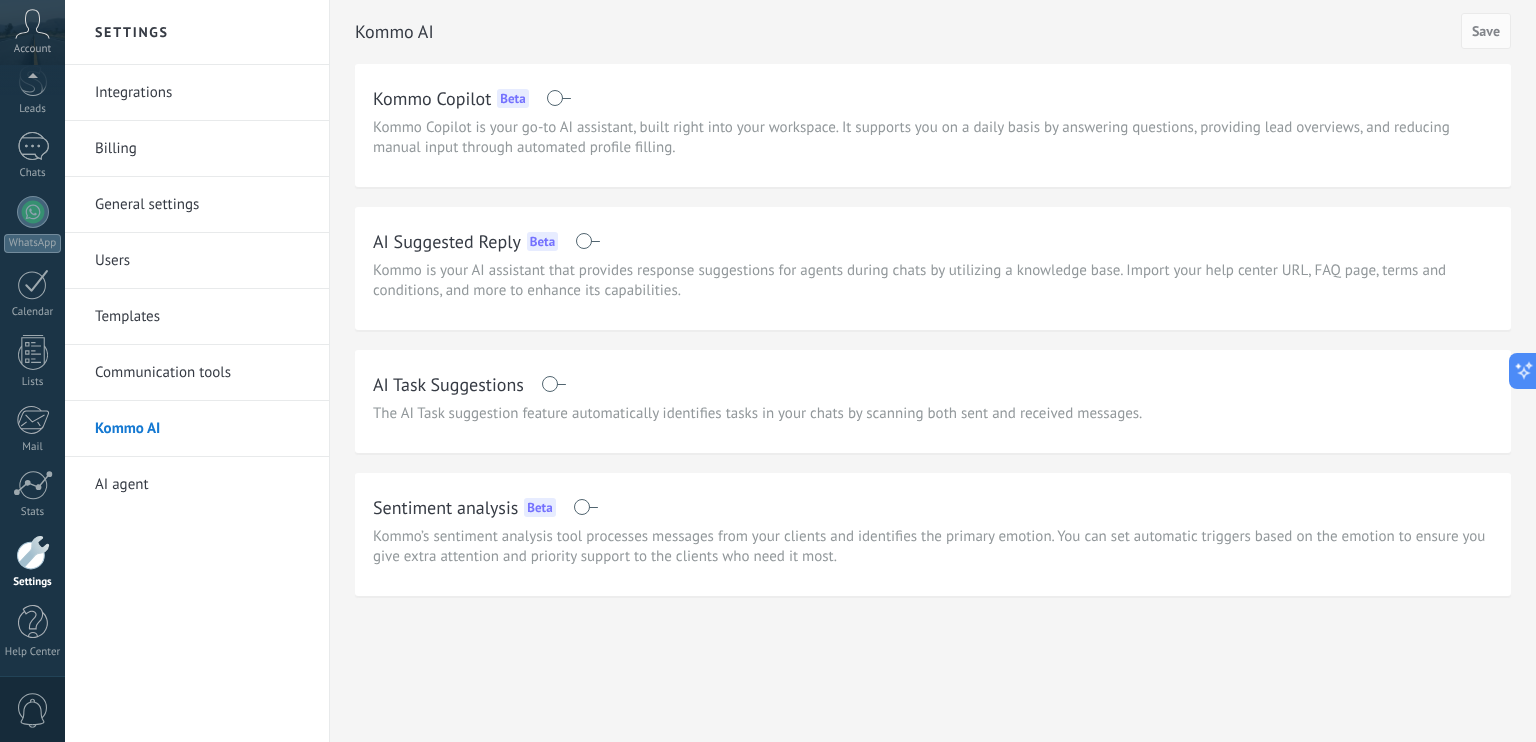 click 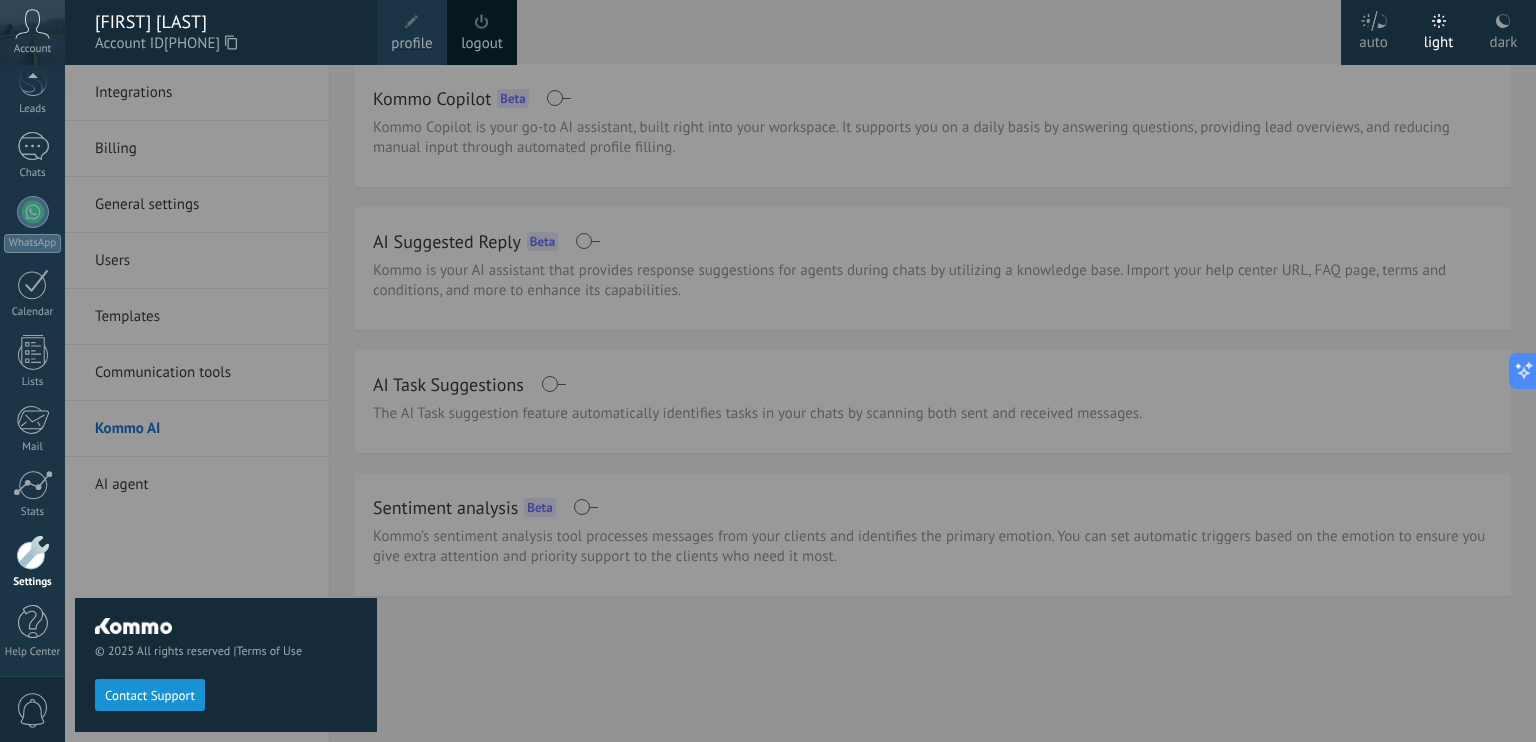 click at bounding box center [833, 371] 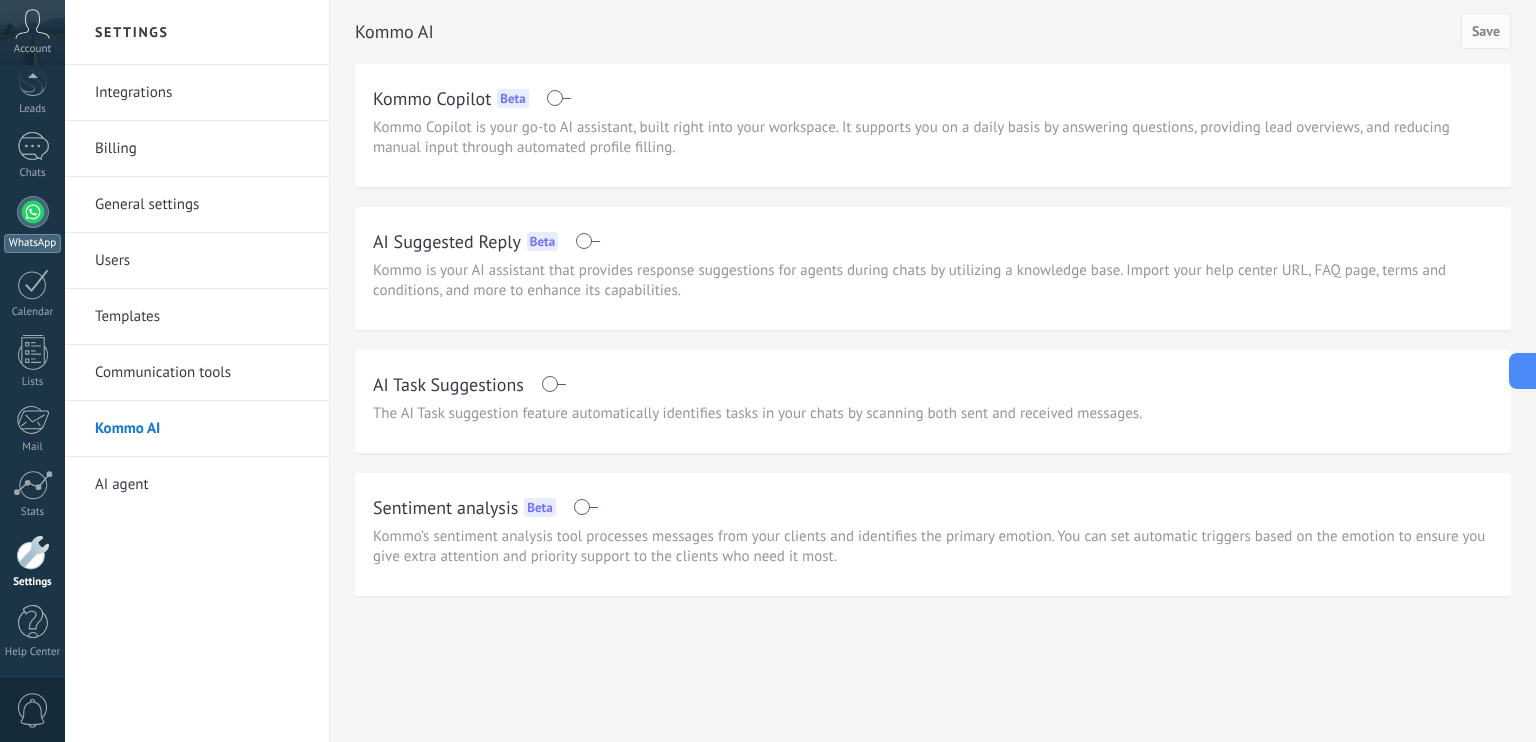 click at bounding box center (33, 212) 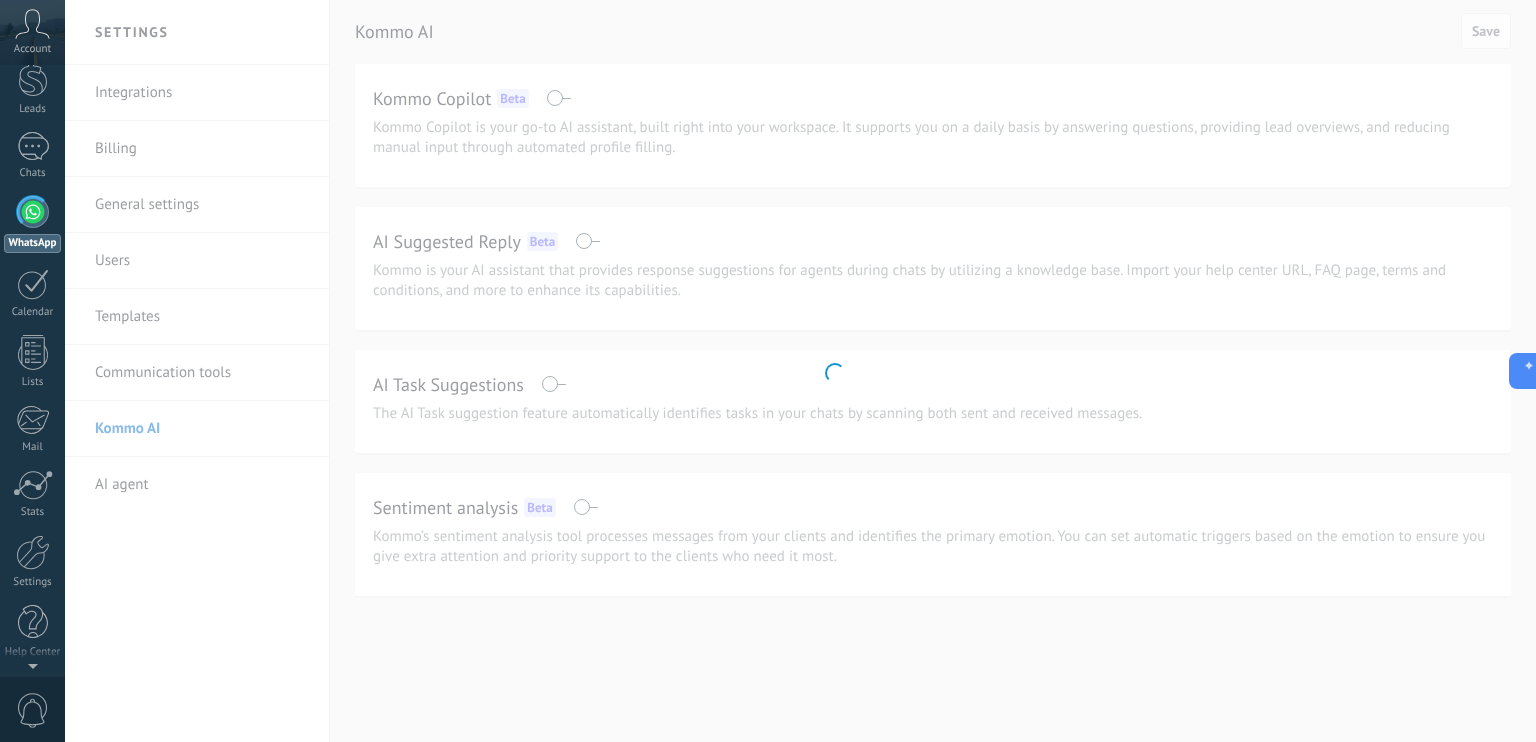 scroll, scrollTop: 0, scrollLeft: 0, axis: both 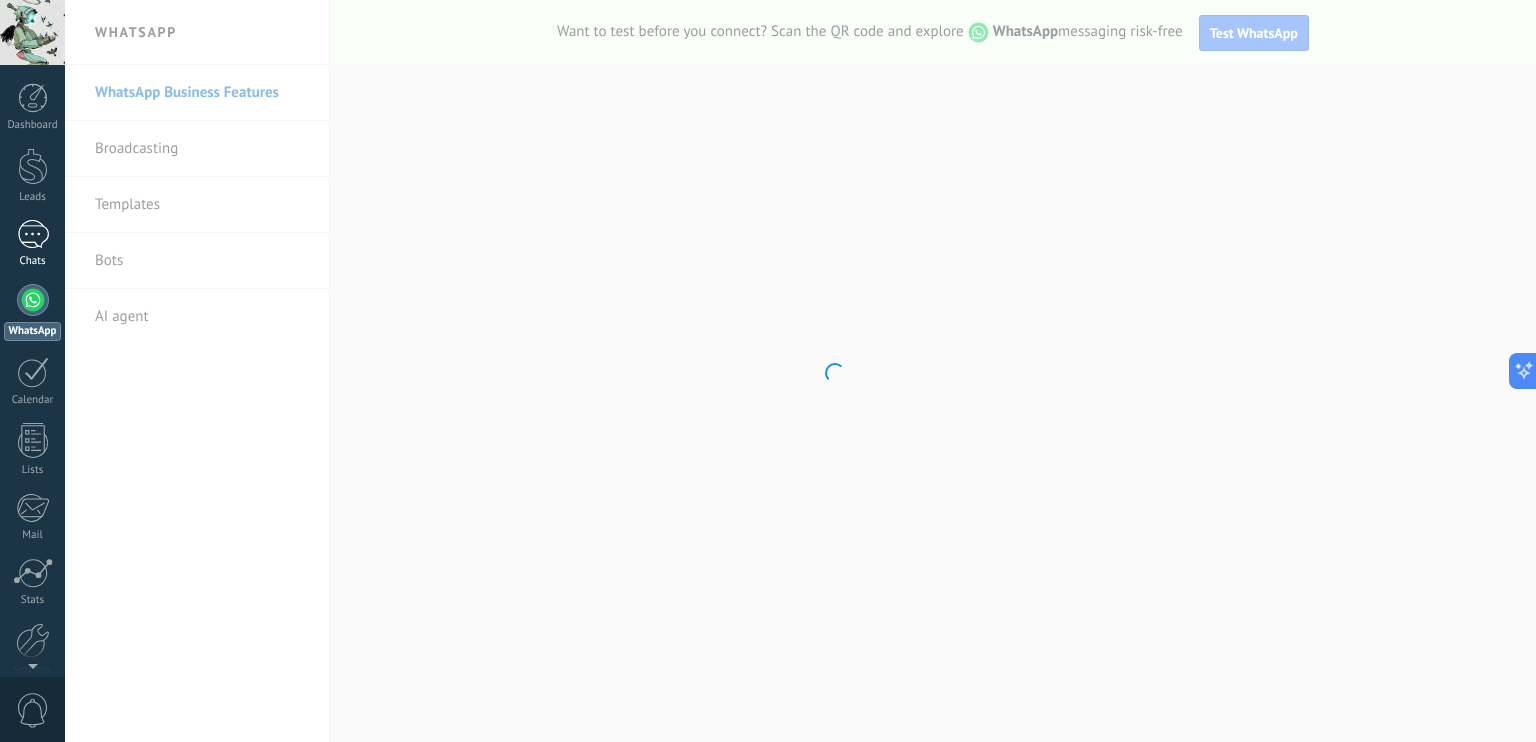 click at bounding box center [33, 234] 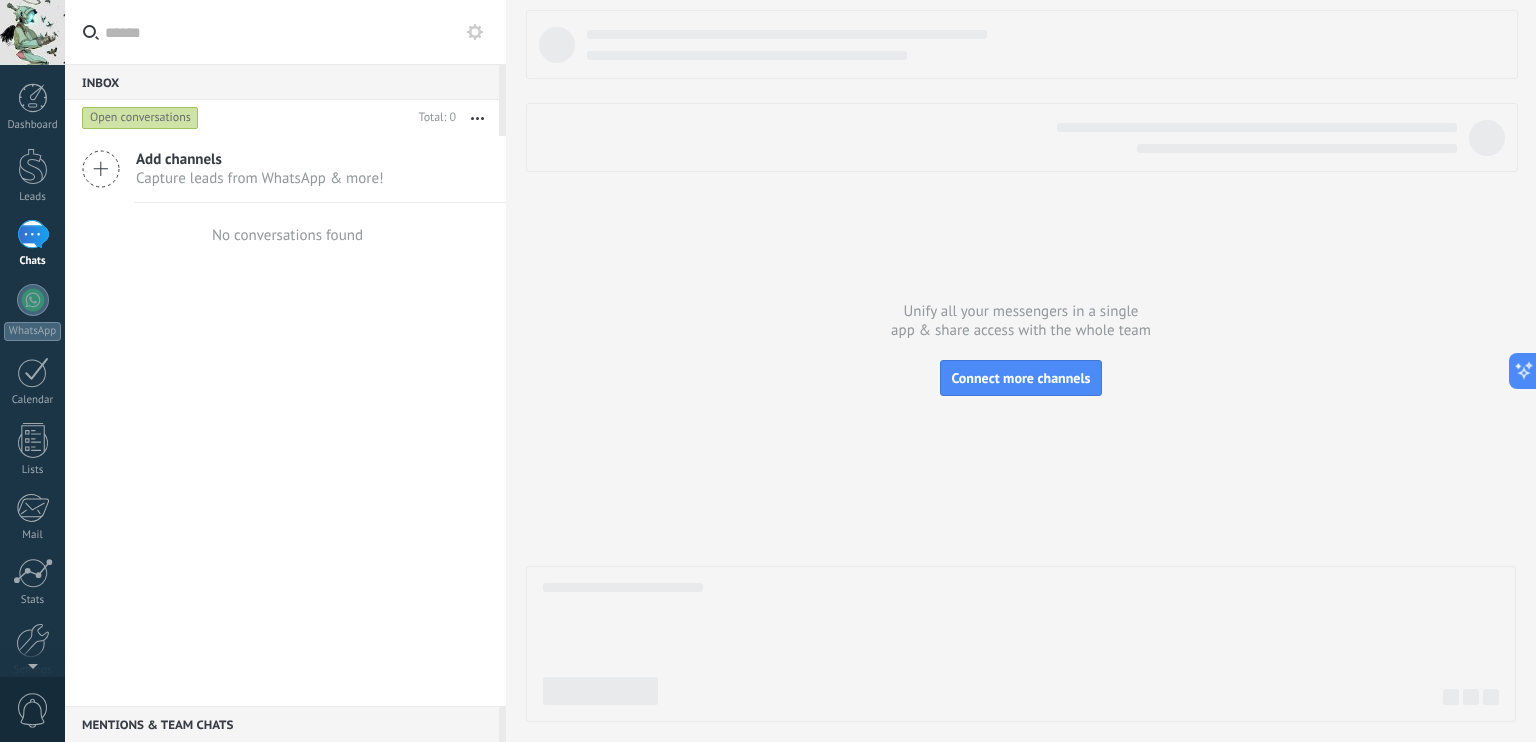 click on "Capture leads from WhatsApp & more!" at bounding box center [260, 178] 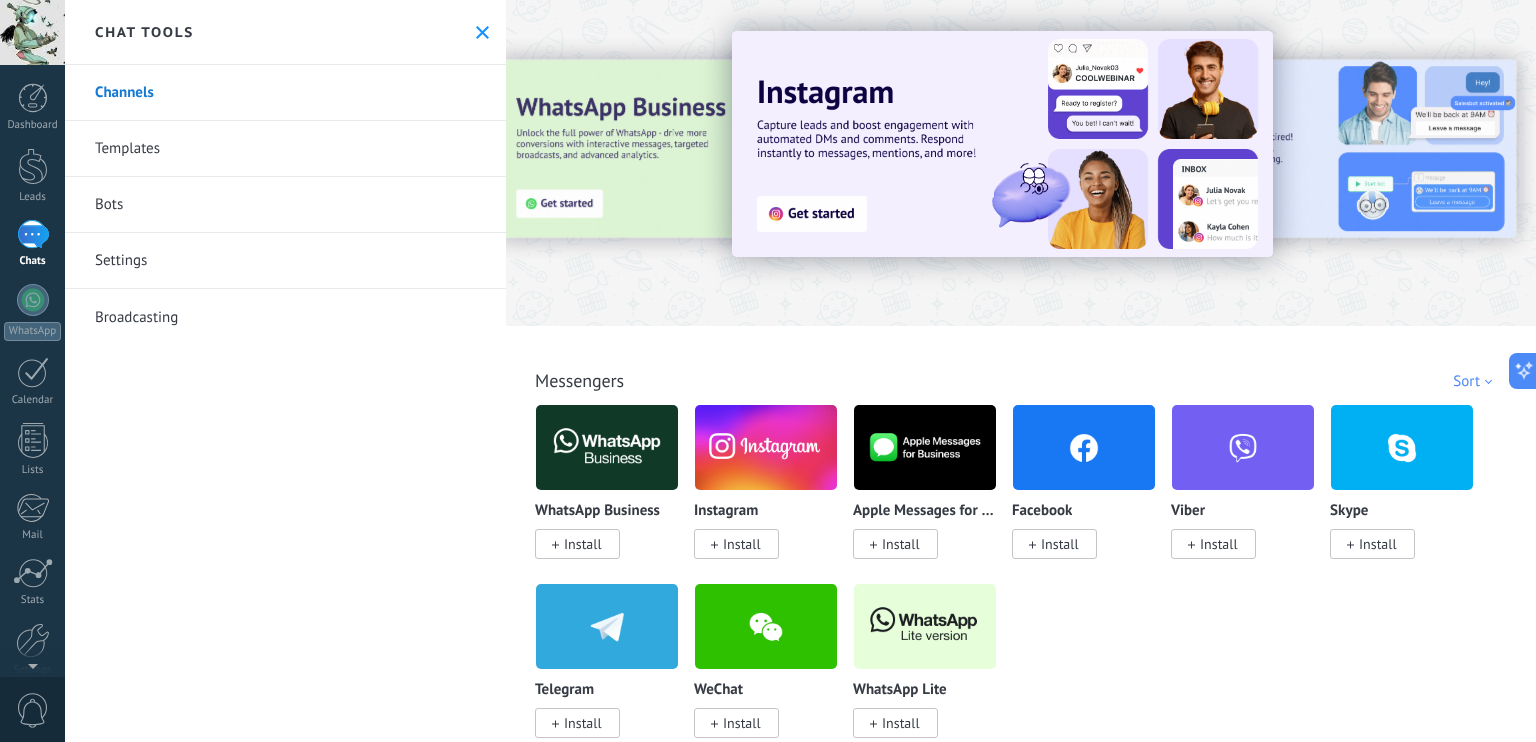 click on "Bots" at bounding box center (285, 205) 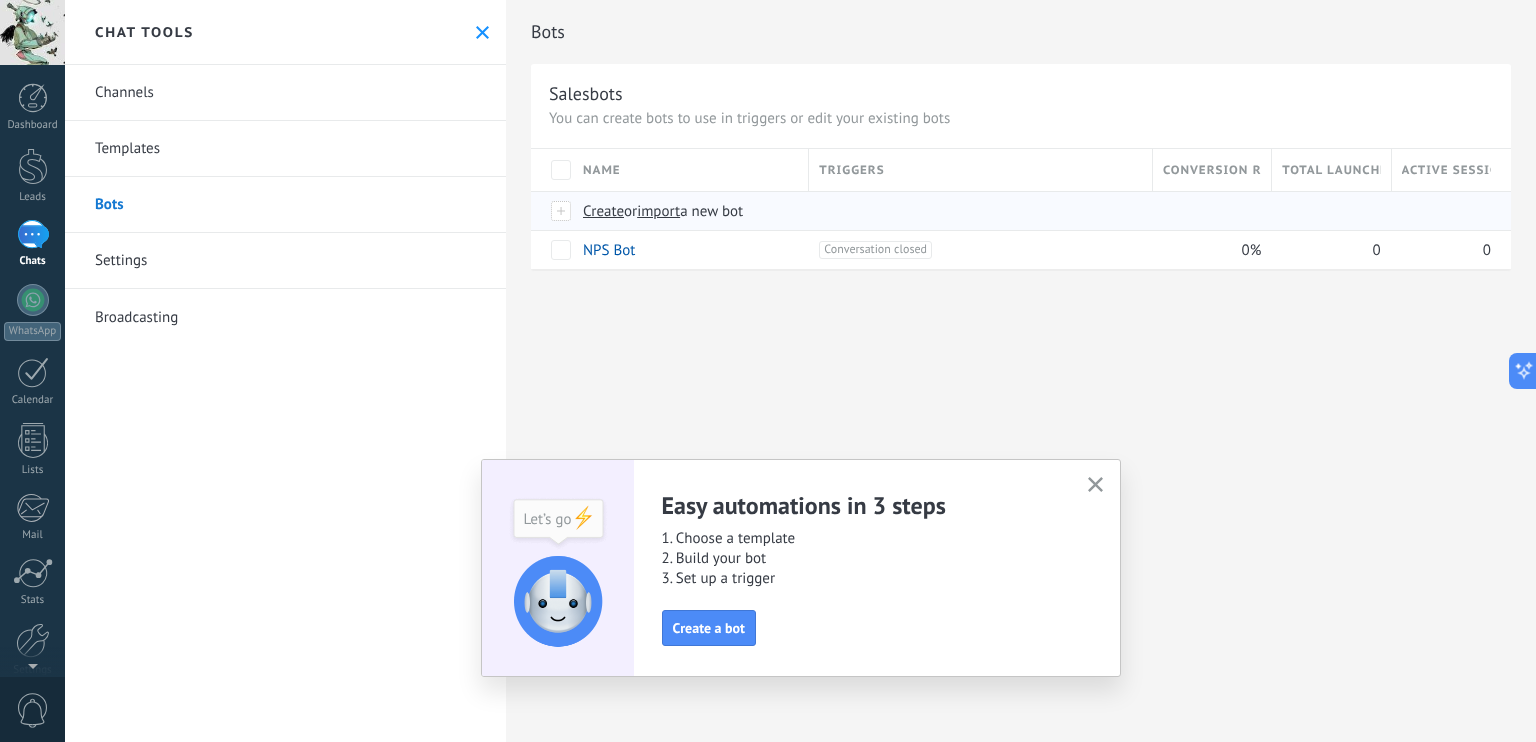 click on "Create" at bounding box center [603, 211] 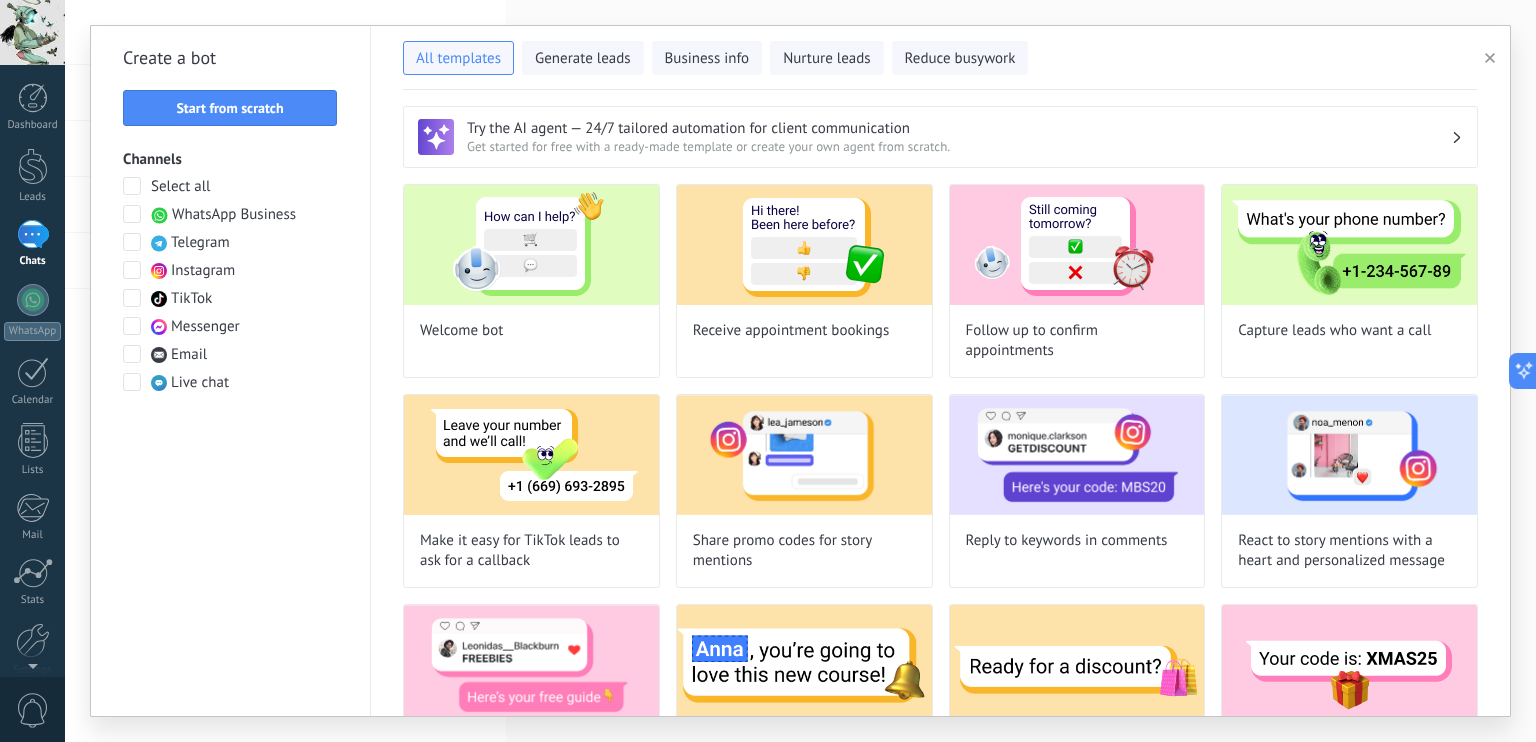 click at bounding box center (132, 242) 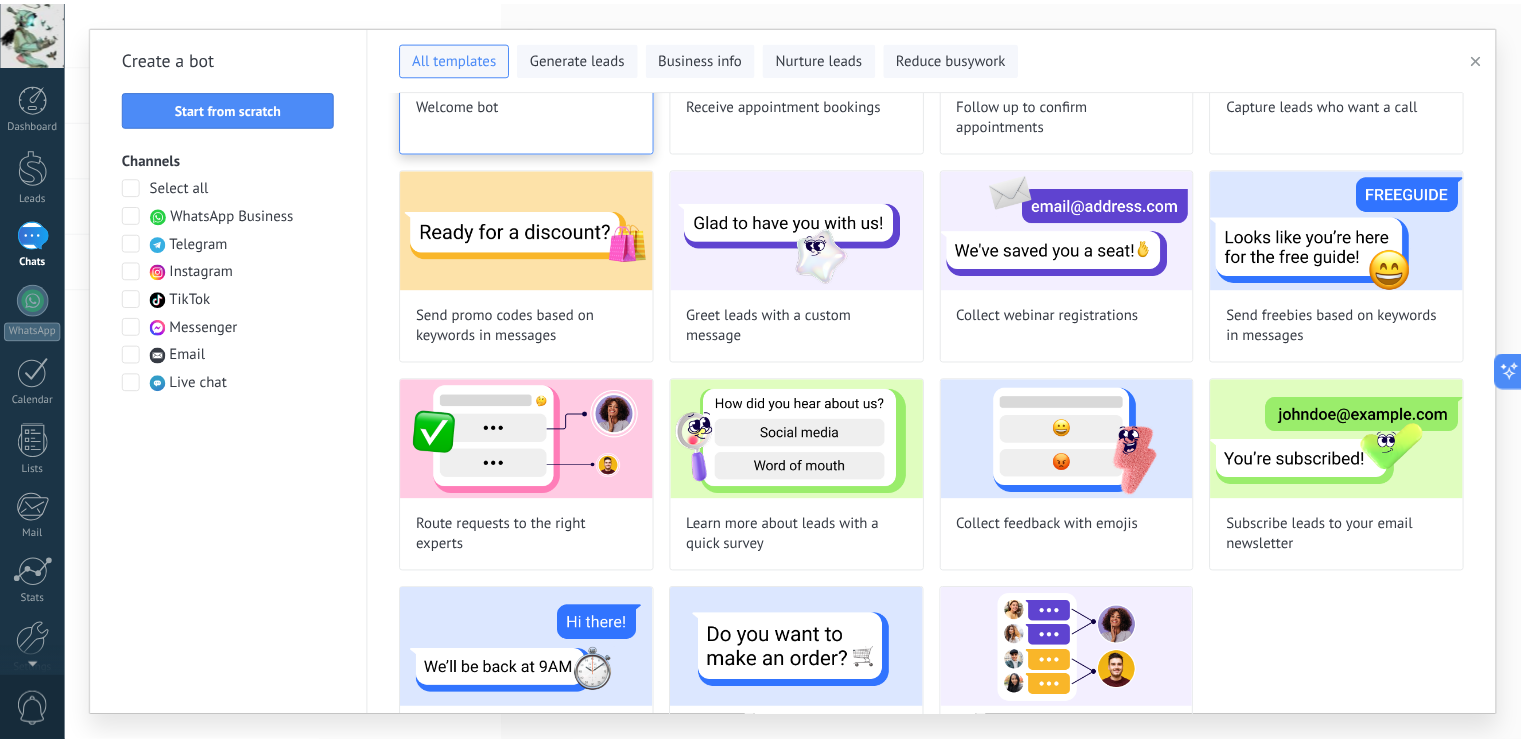 scroll, scrollTop: 0, scrollLeft: 0, axis: both 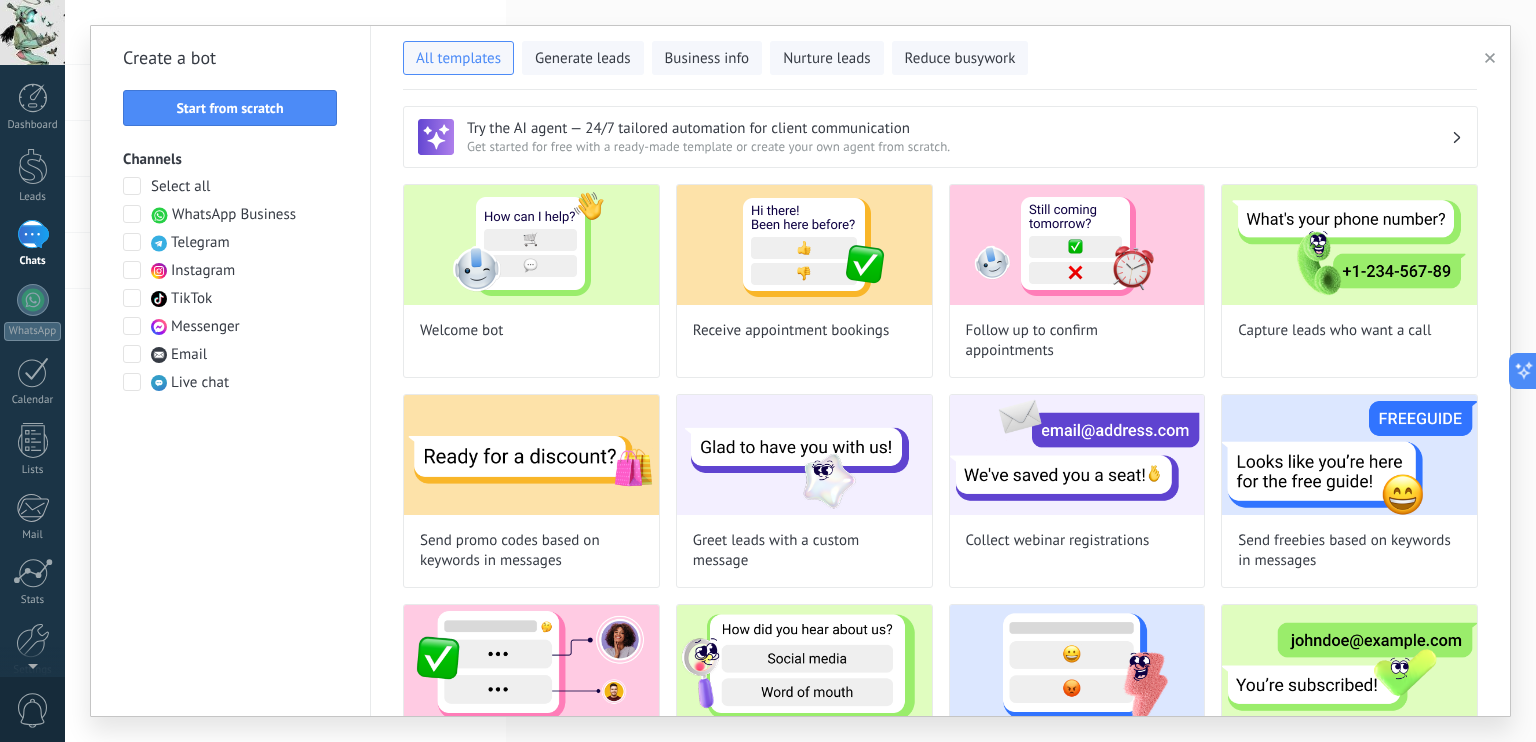 click at bounding box center [132, 242] 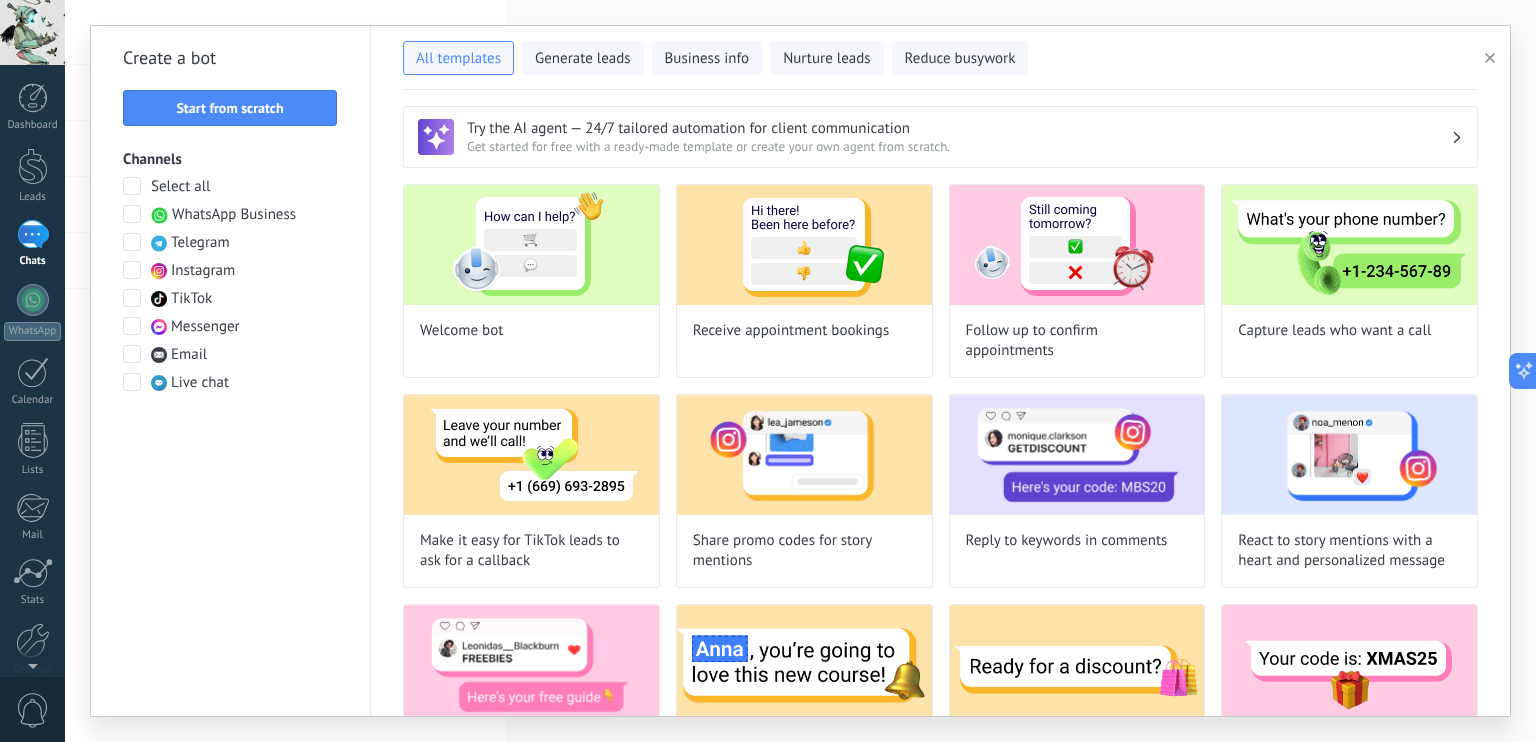 click at bounding box center (132, 214) 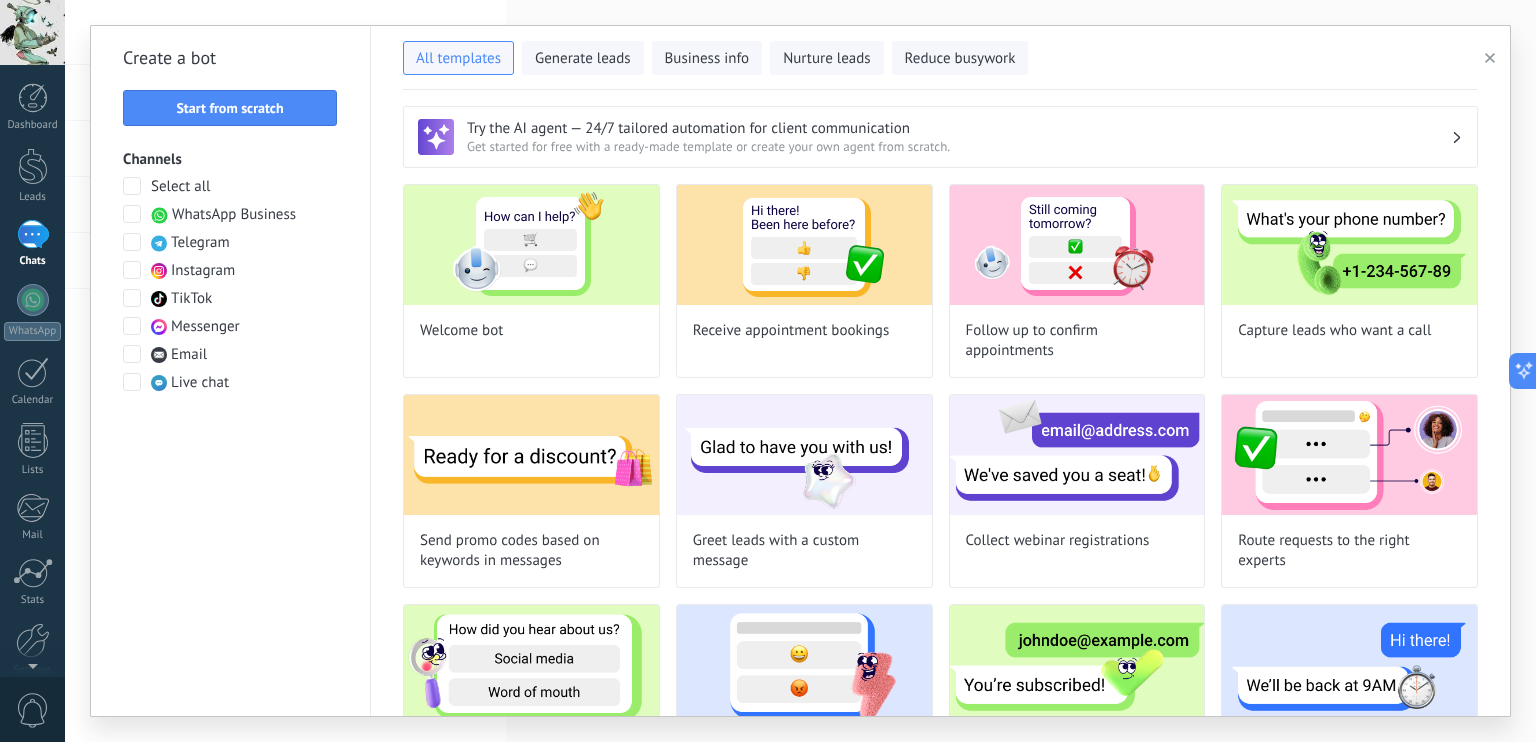 click at bounding box center [132, 242] 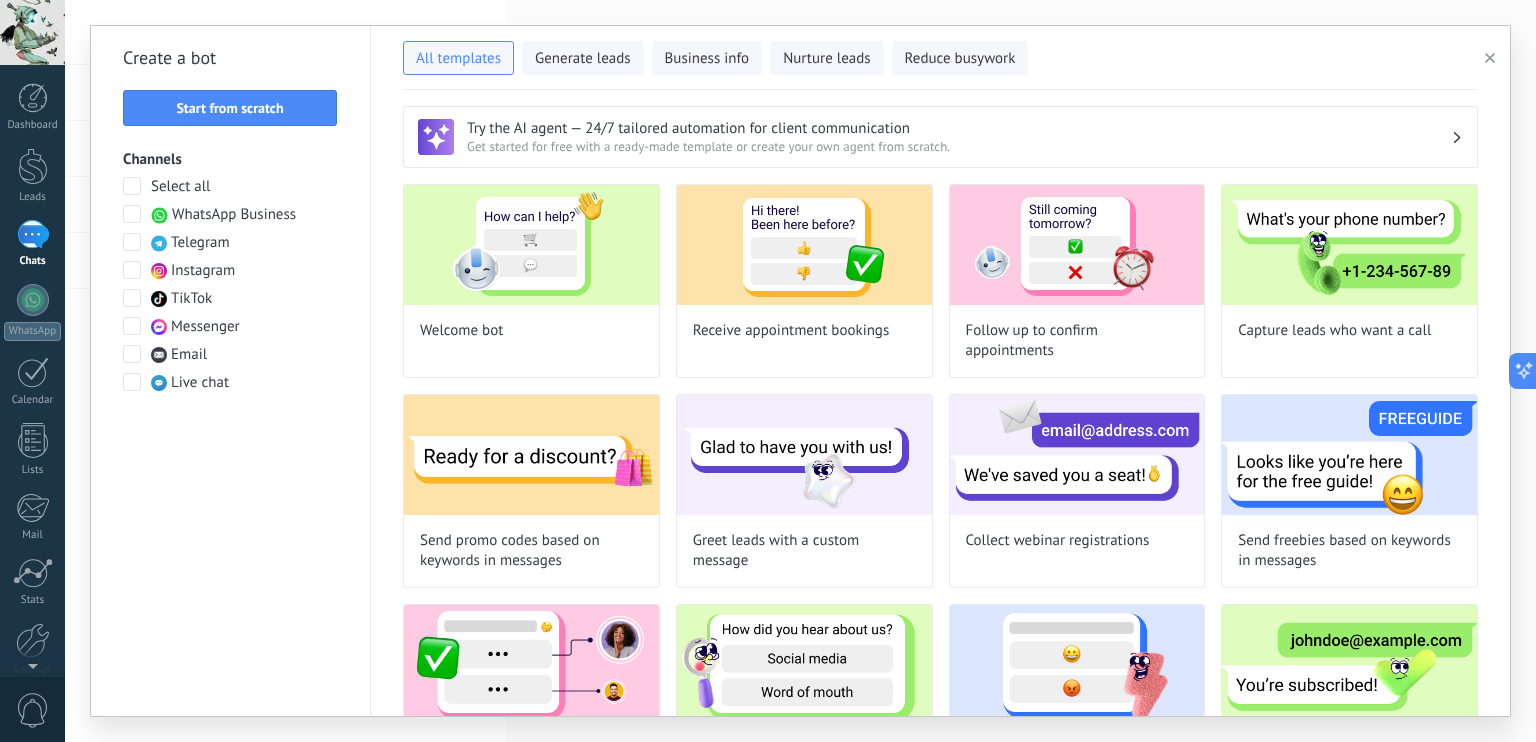 click at bounding box center (132, 214) 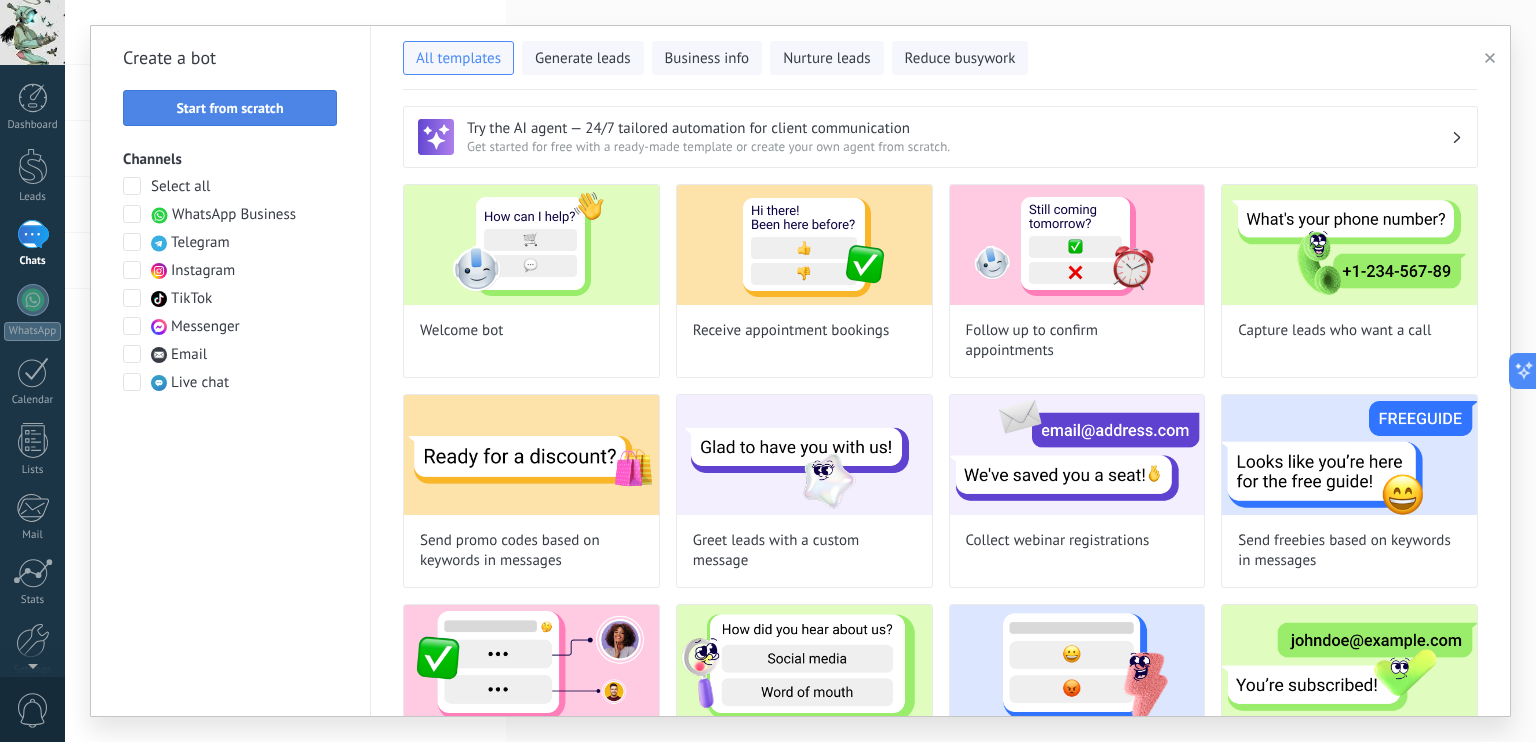 click on "Start from scratch" at bounding box center (230, 108) 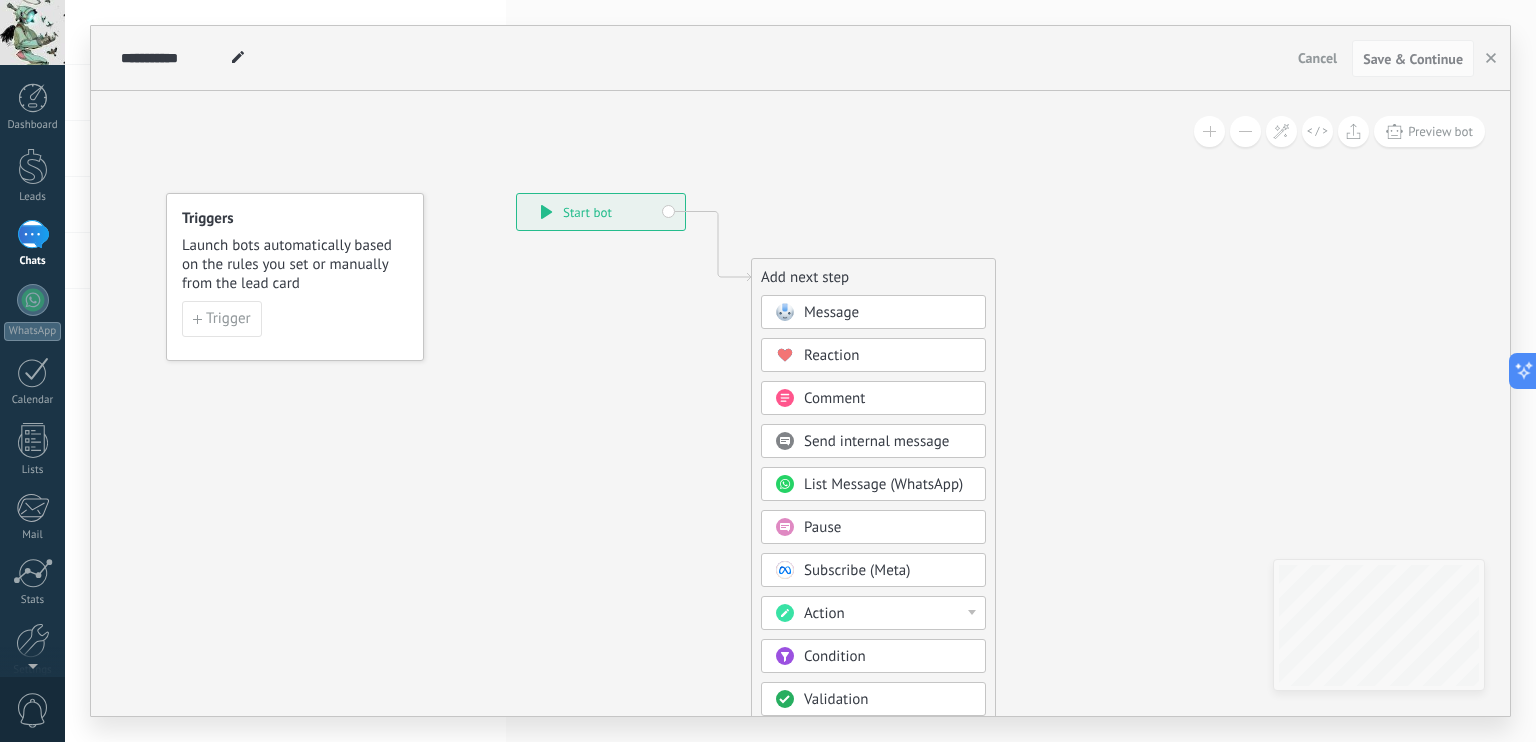 click on "Message" at bounding box center [831, 312] 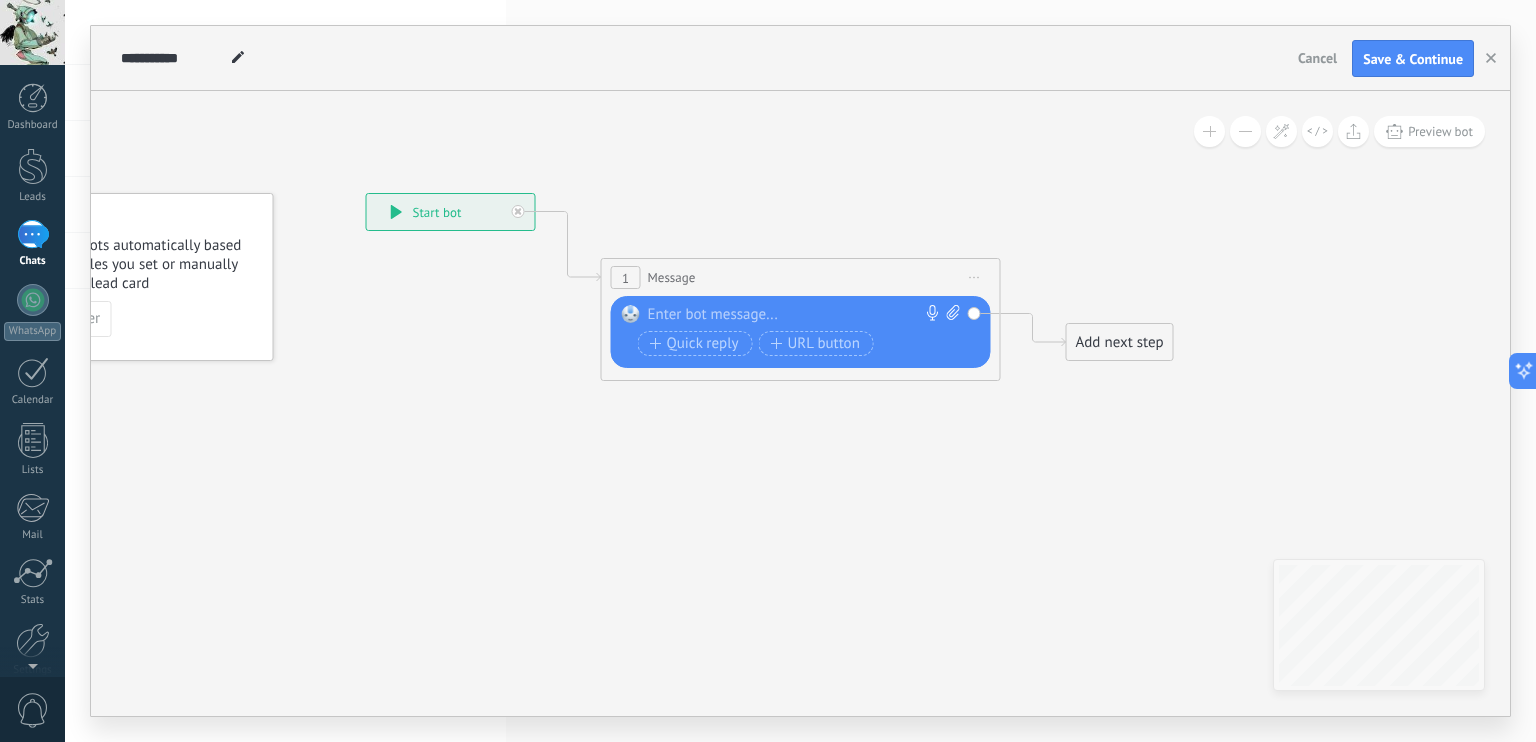 drag, startPoint x: 742, startPoint y: 315, endPoint x: 764, endPoint y: 282, distance: 39.661064 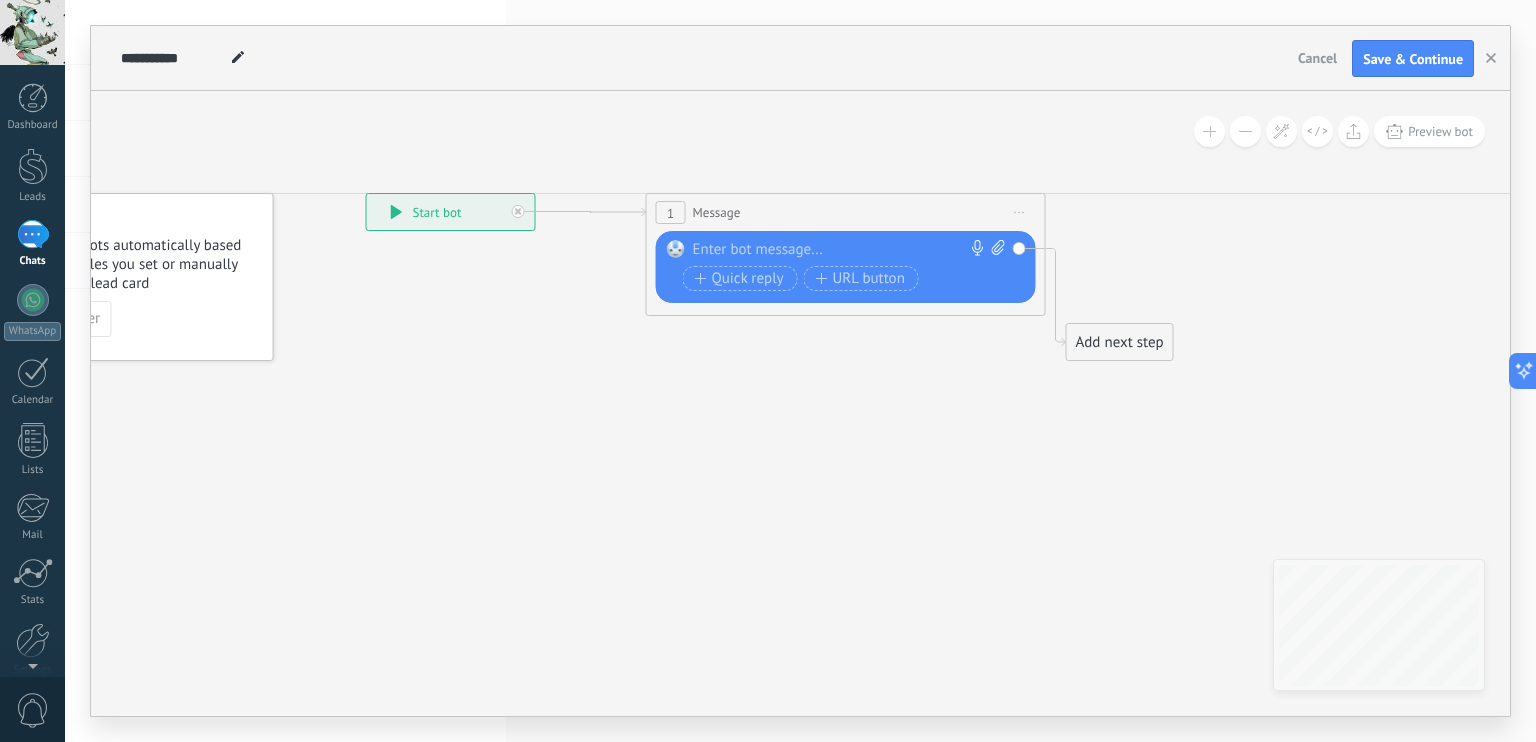 drag, startPoint x: 797, startPoint y: 267, endPoint x: 843, endPoint y: 198, distance: 82.92768 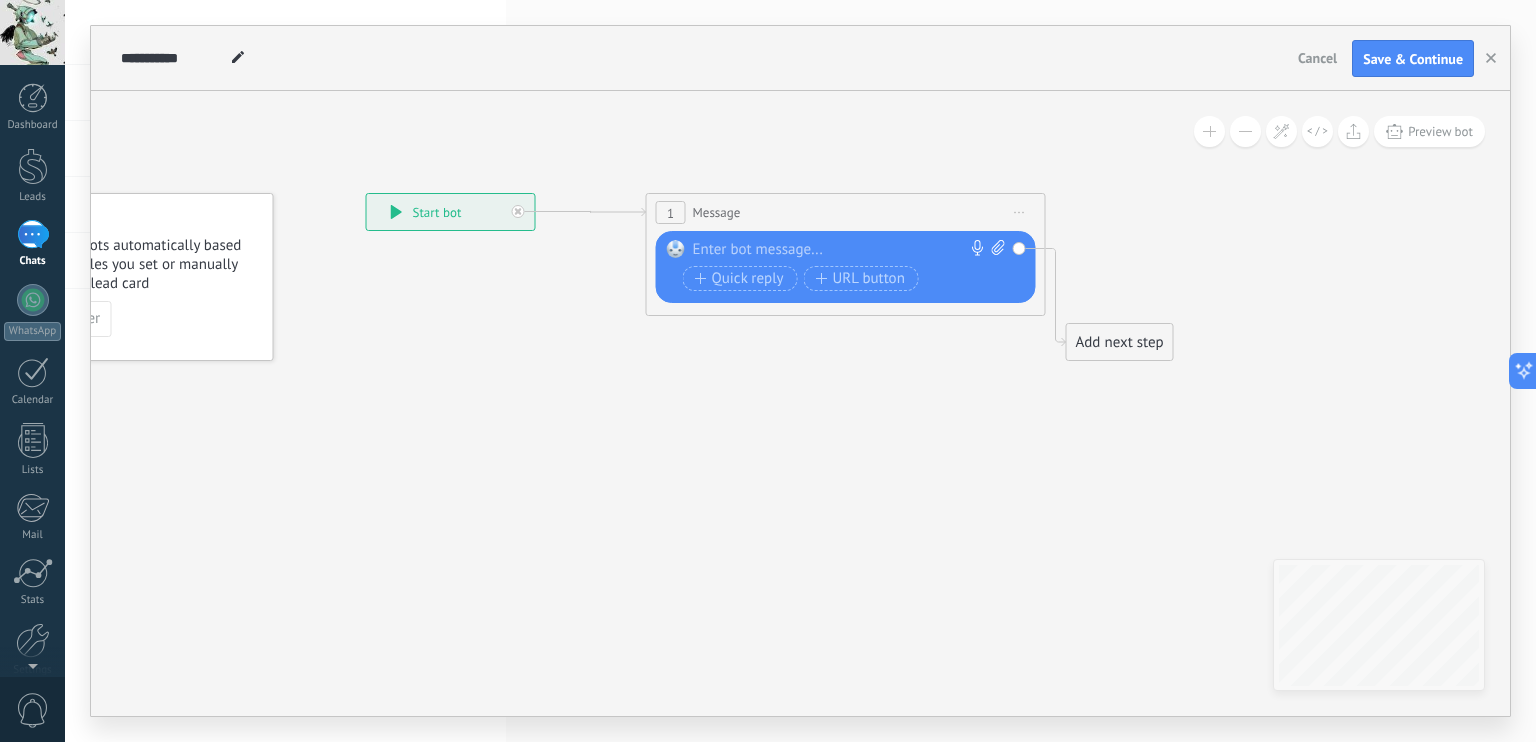 click 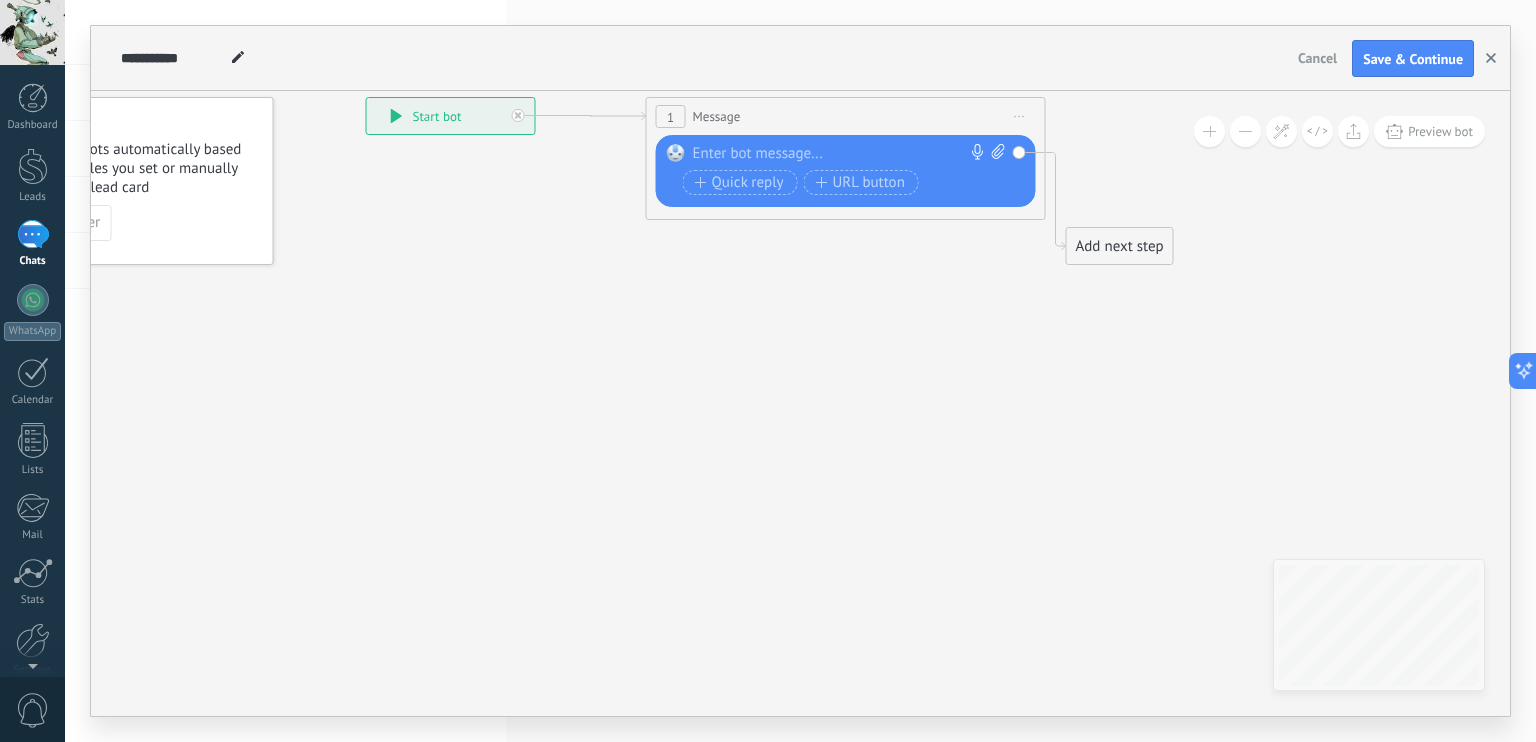 click at bounding box center (1491, 59) 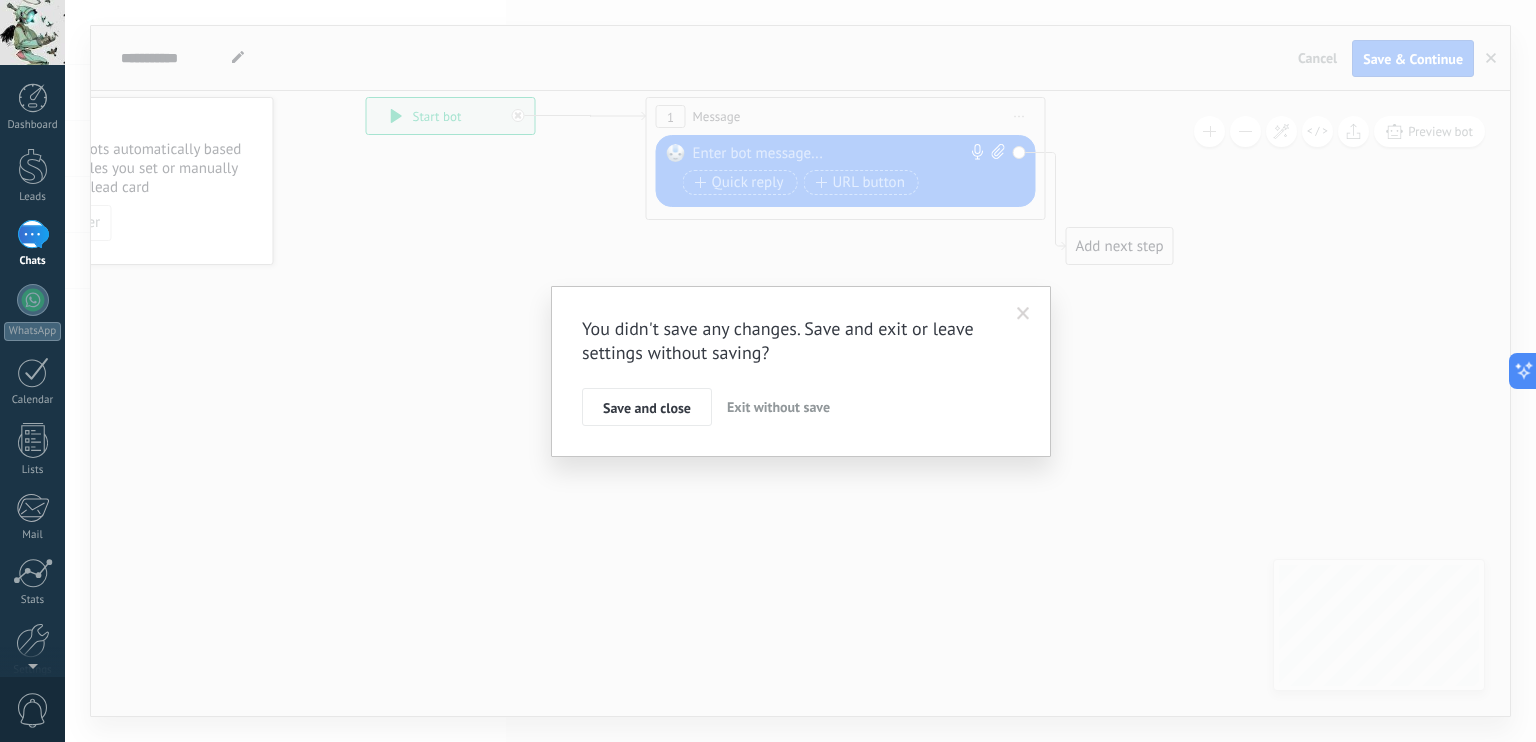 click on "Exit without save" at bounding box center [778, 407] 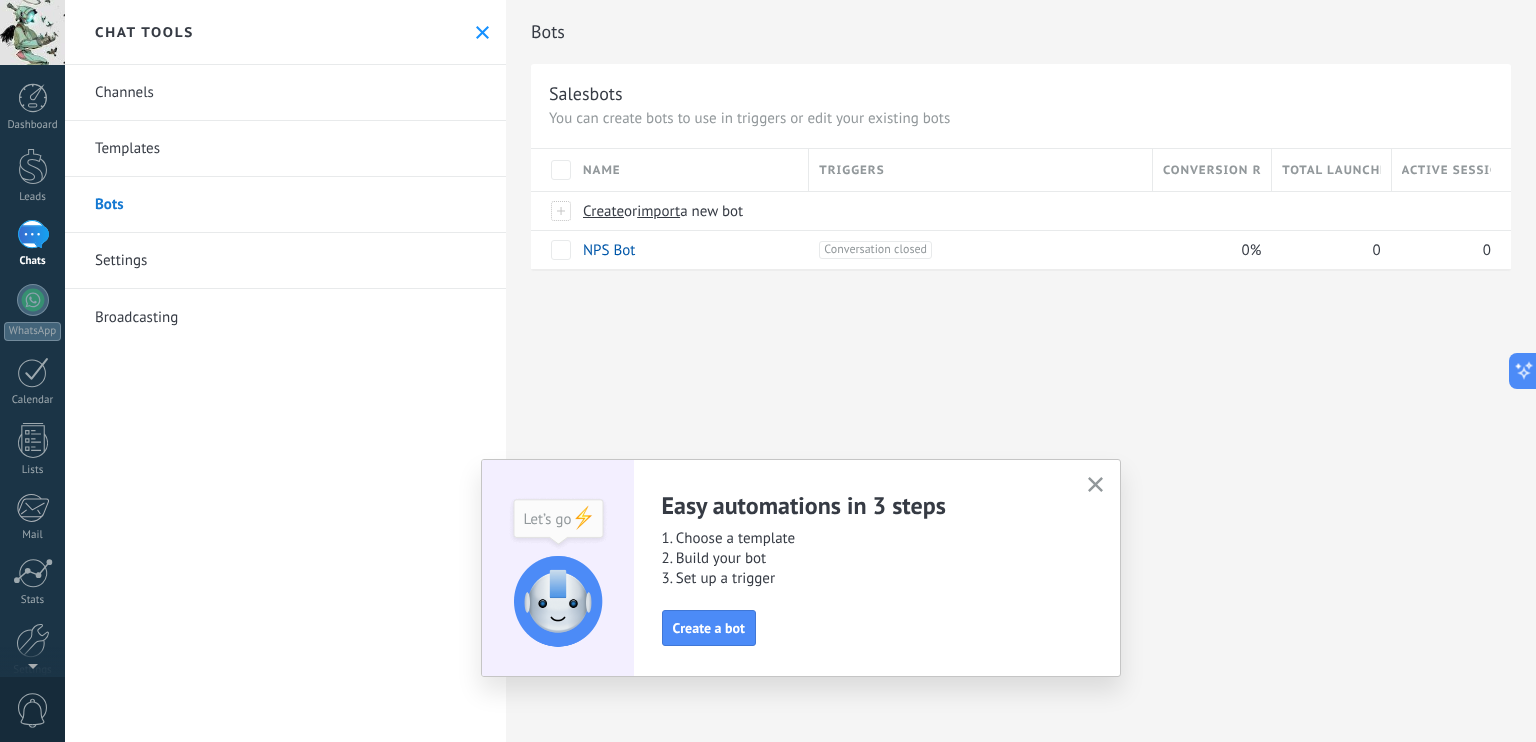 click at bounding box center [1095, 485] 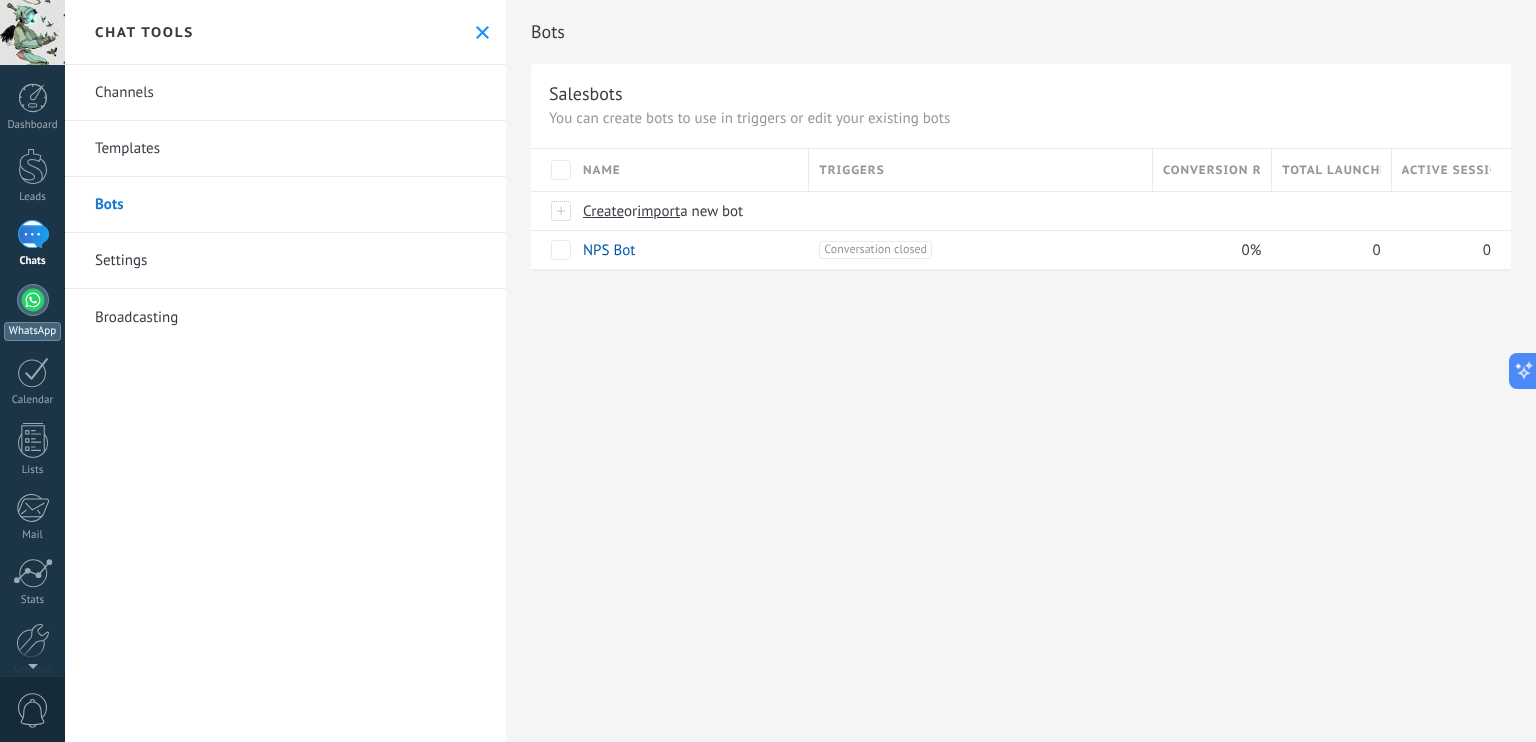 click on "WhatsApp" at bounding box center (32, 312) 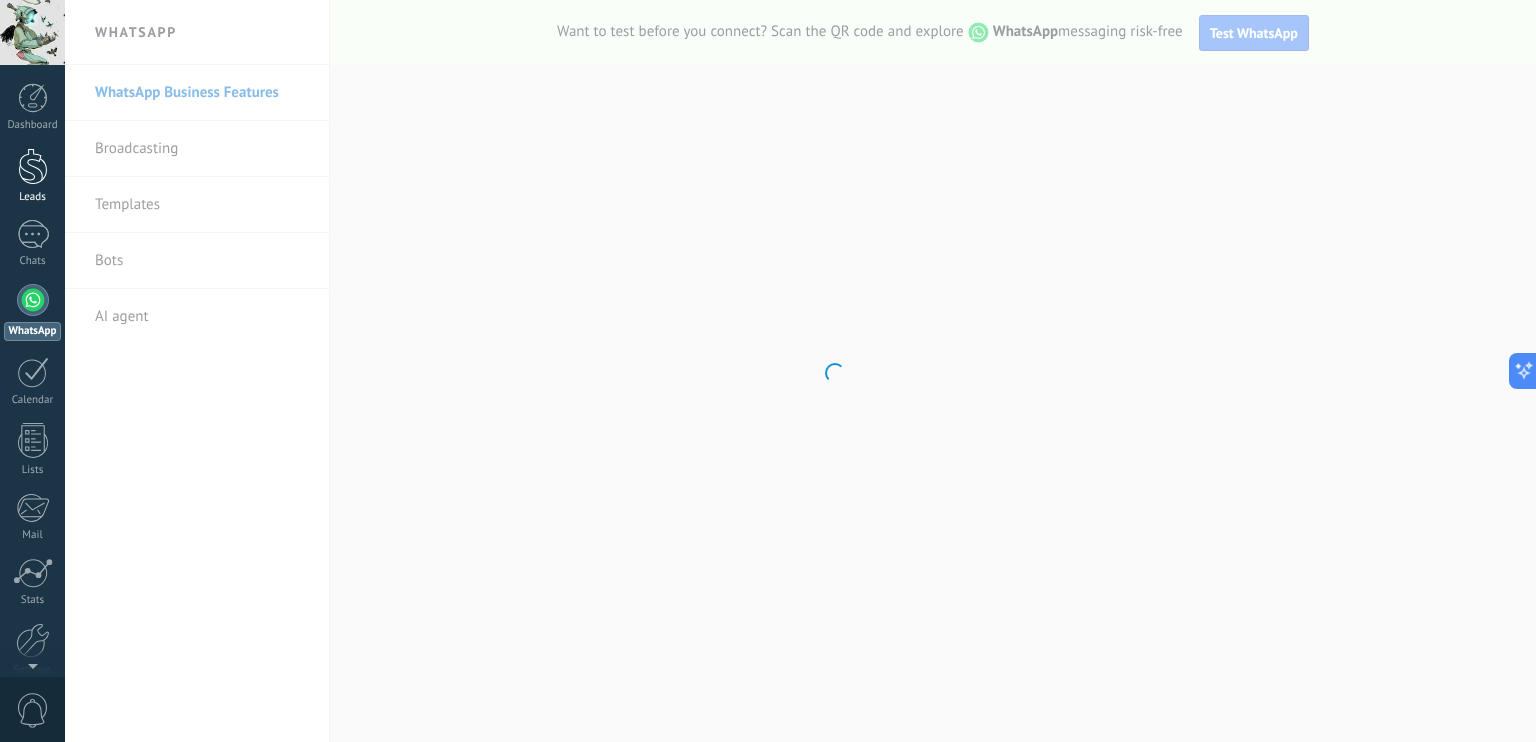 click at bounding box center [33, 166] 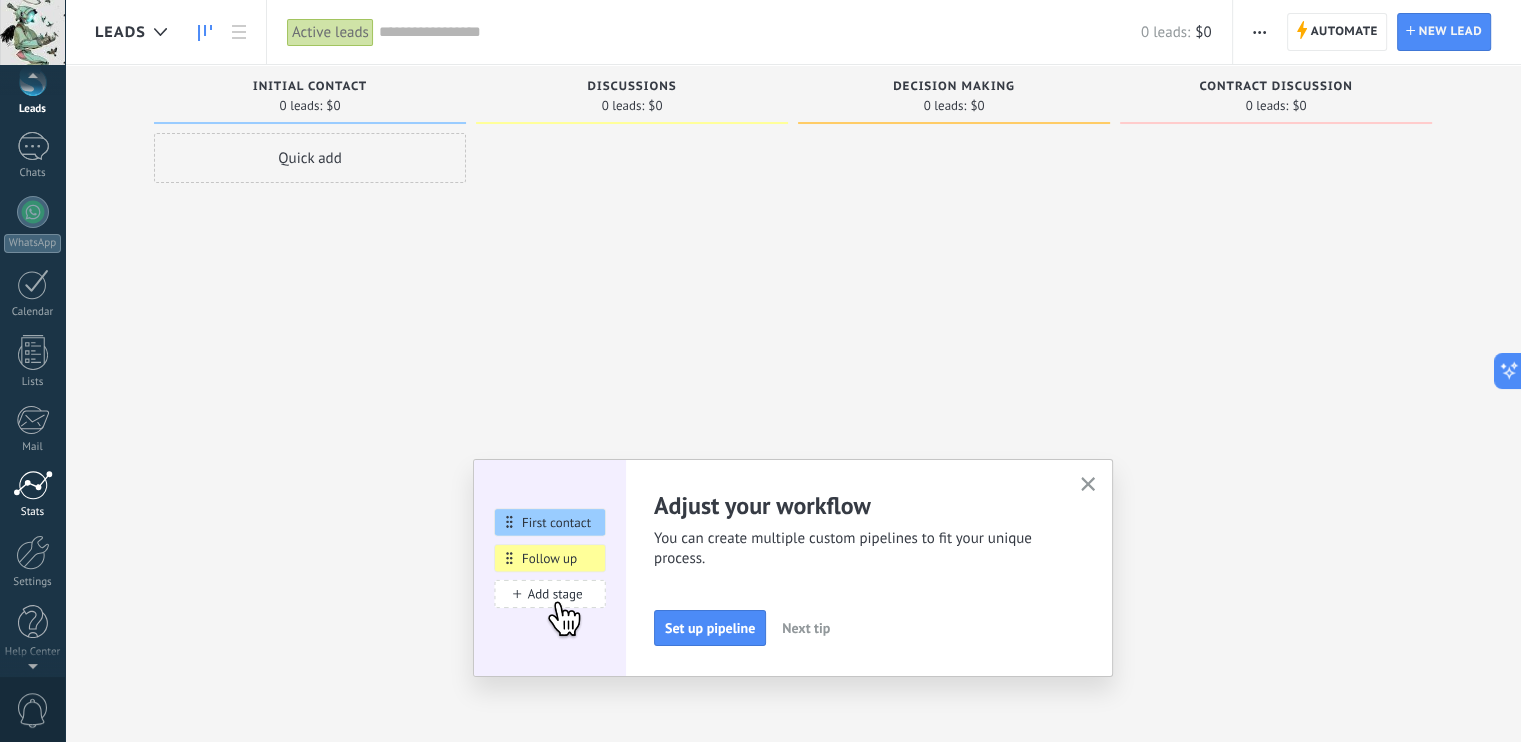 scroll, scrollTop: 0, scrollLeft: 0, axis: both 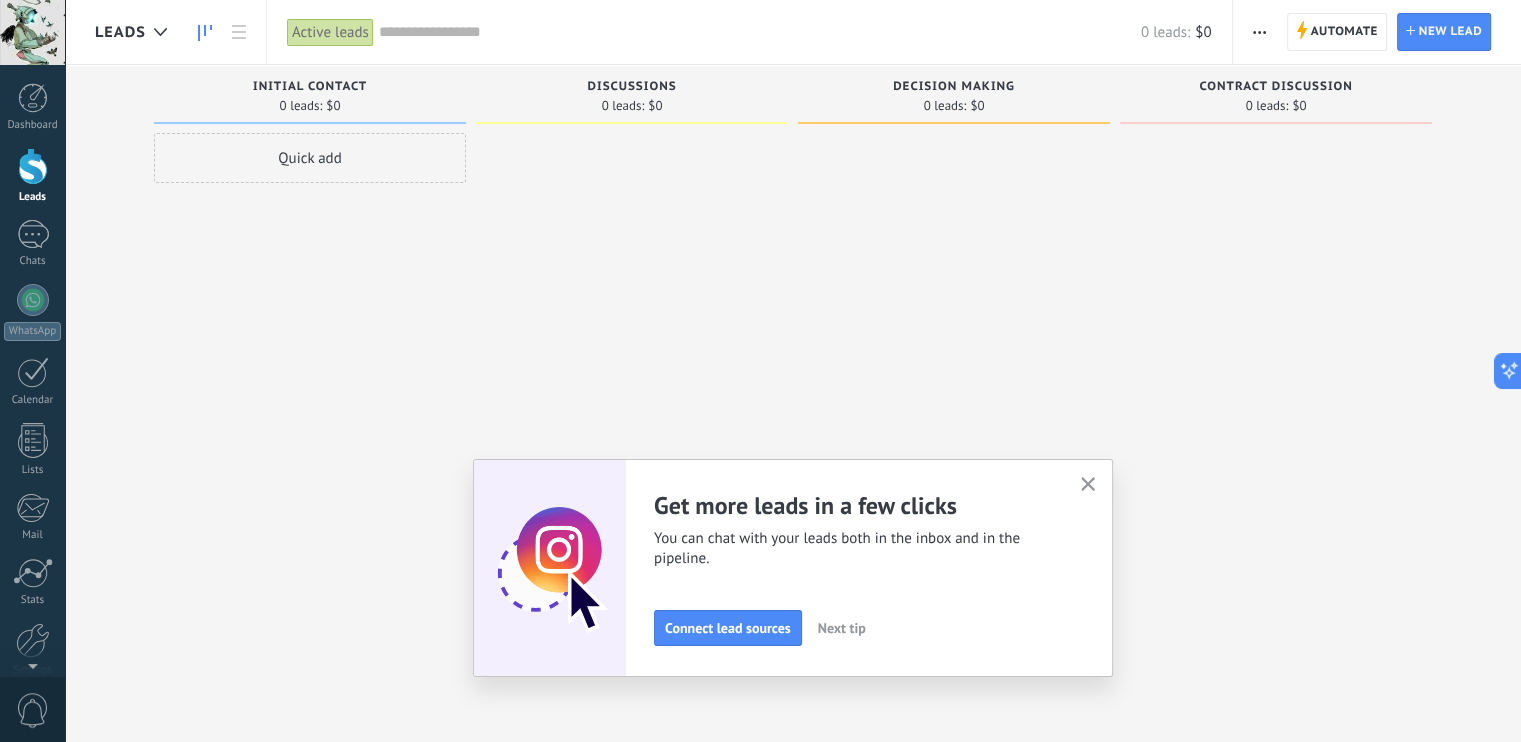 click 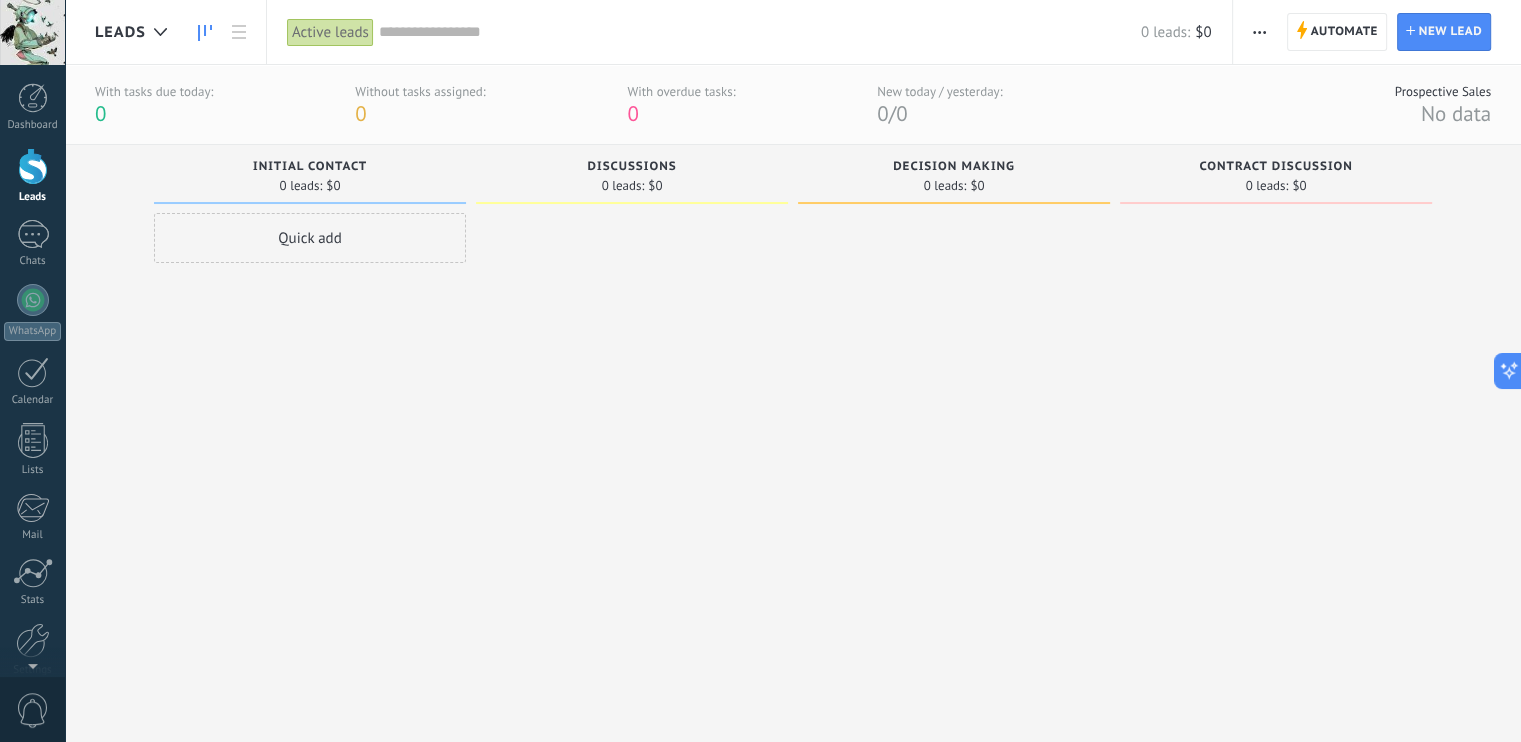 click at bounding box center (32, 32) 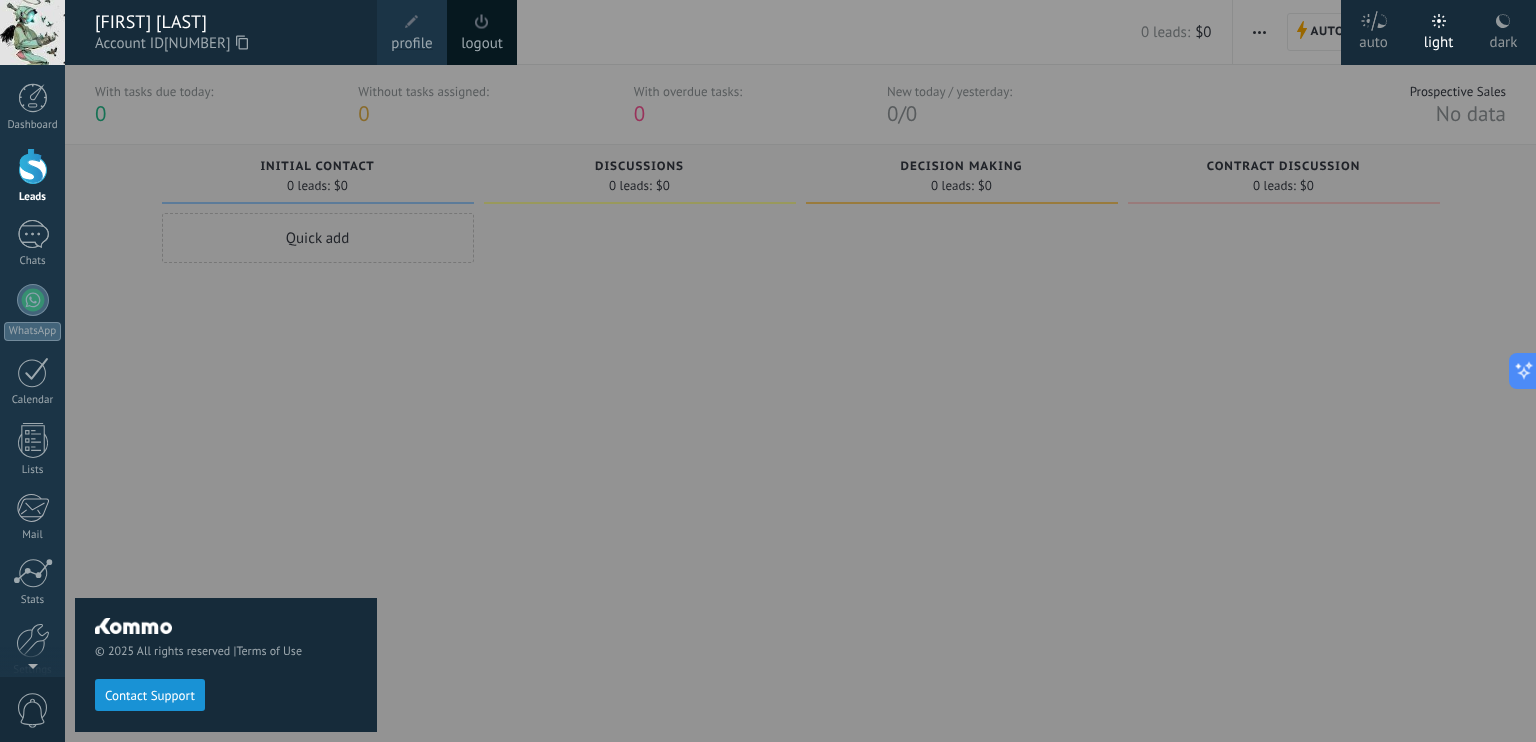 click at bounding box center (833, 371) 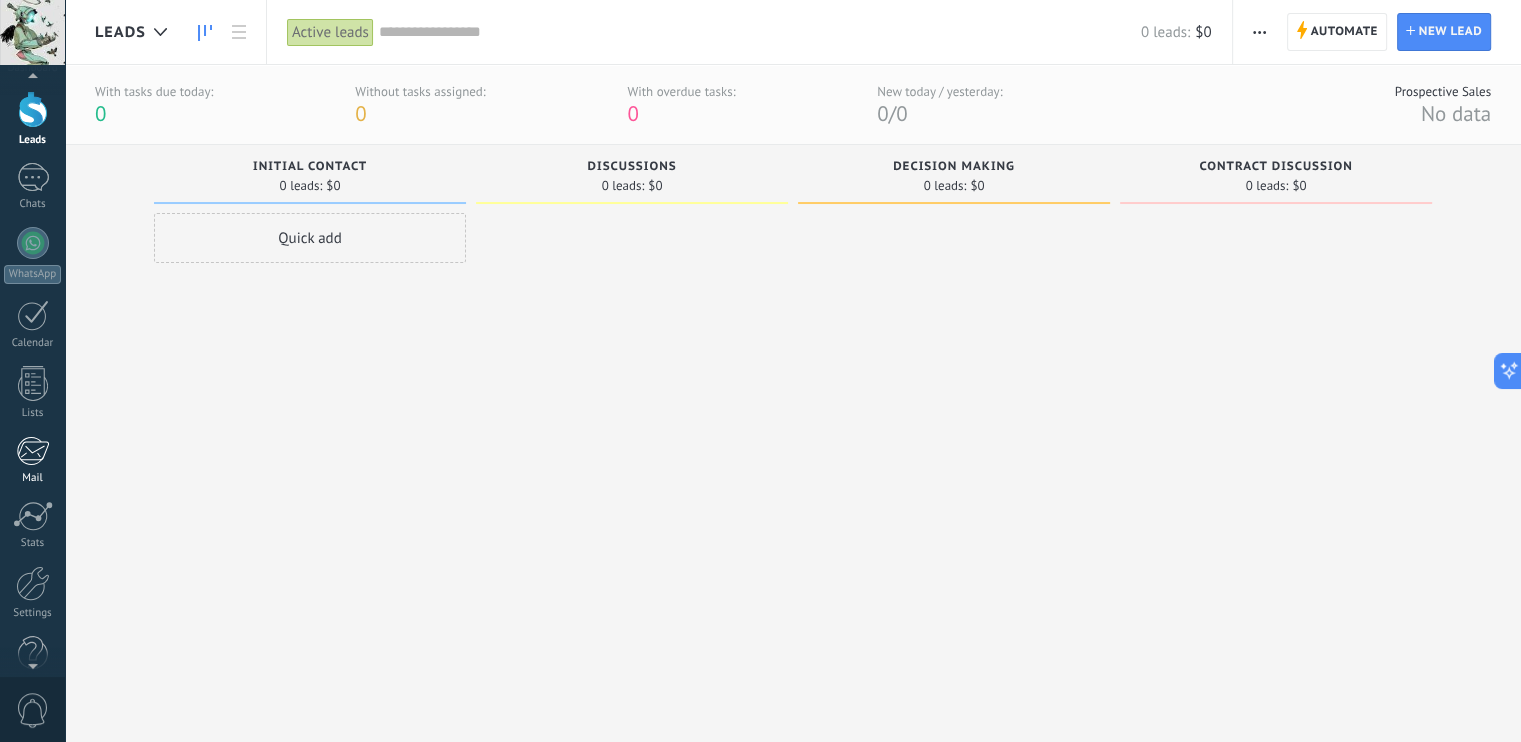 scroll, scrollTop: 88, scrollLeft: 0, axis: vertical 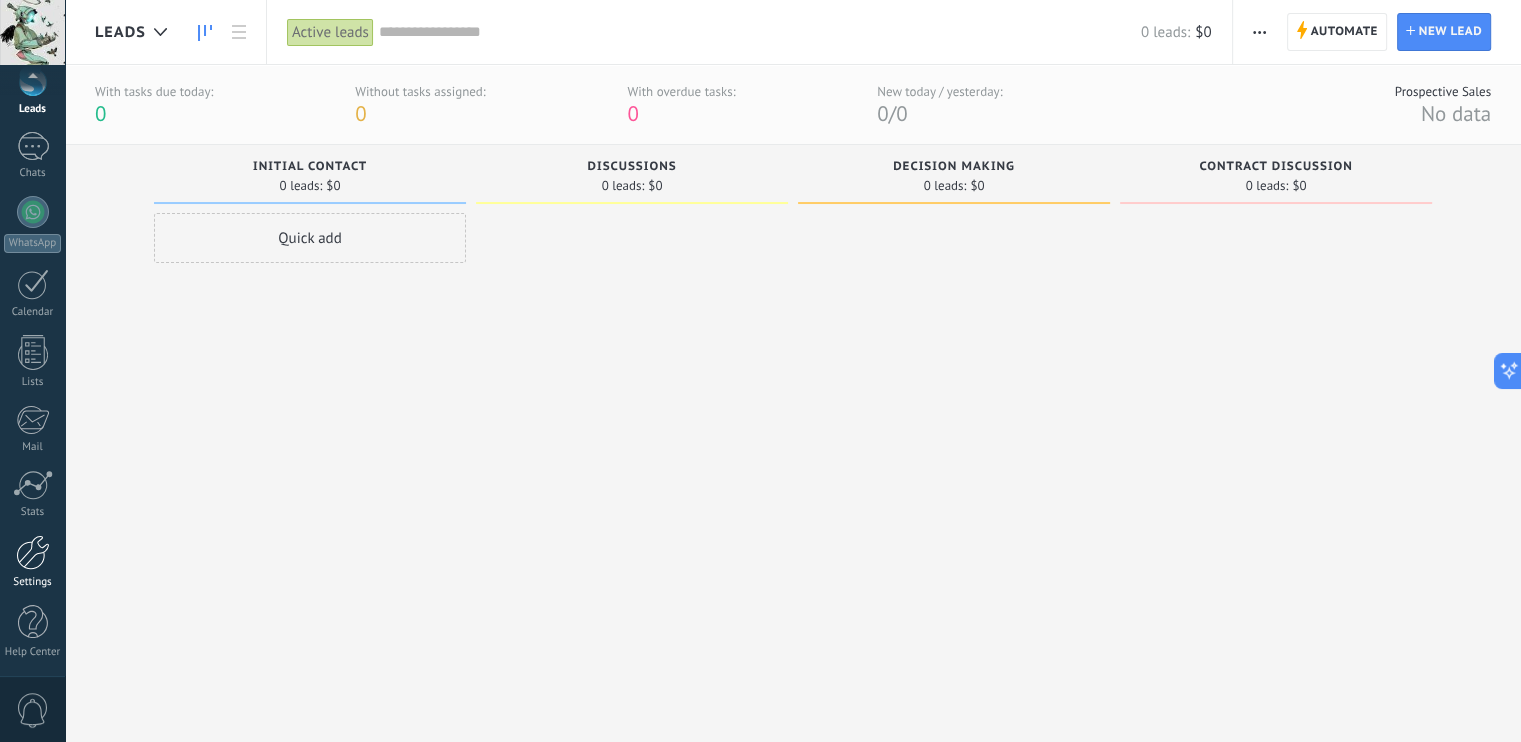 click at bounding box center [33, 552] 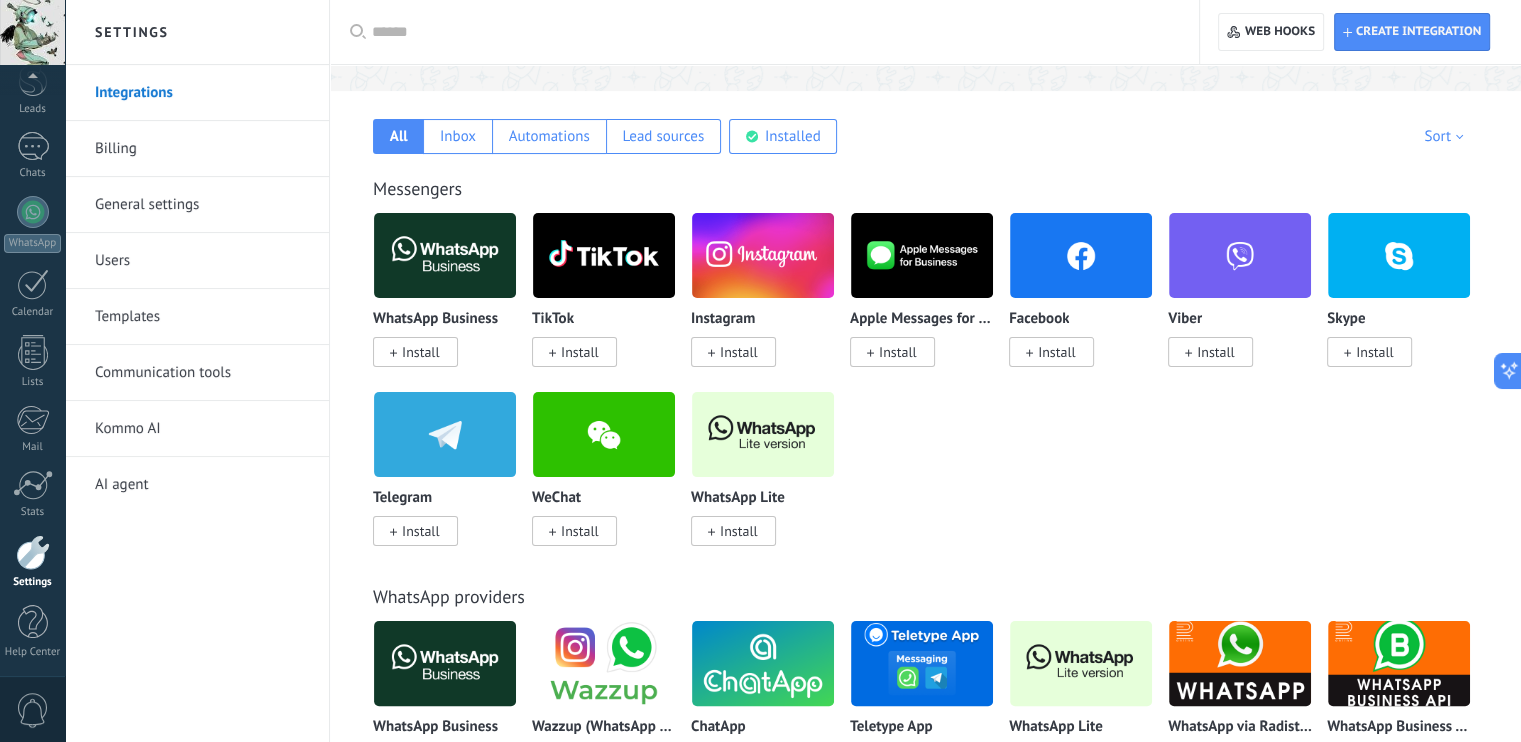 scroll, scrollTop: 0, scrollLeft: 0, axis: both 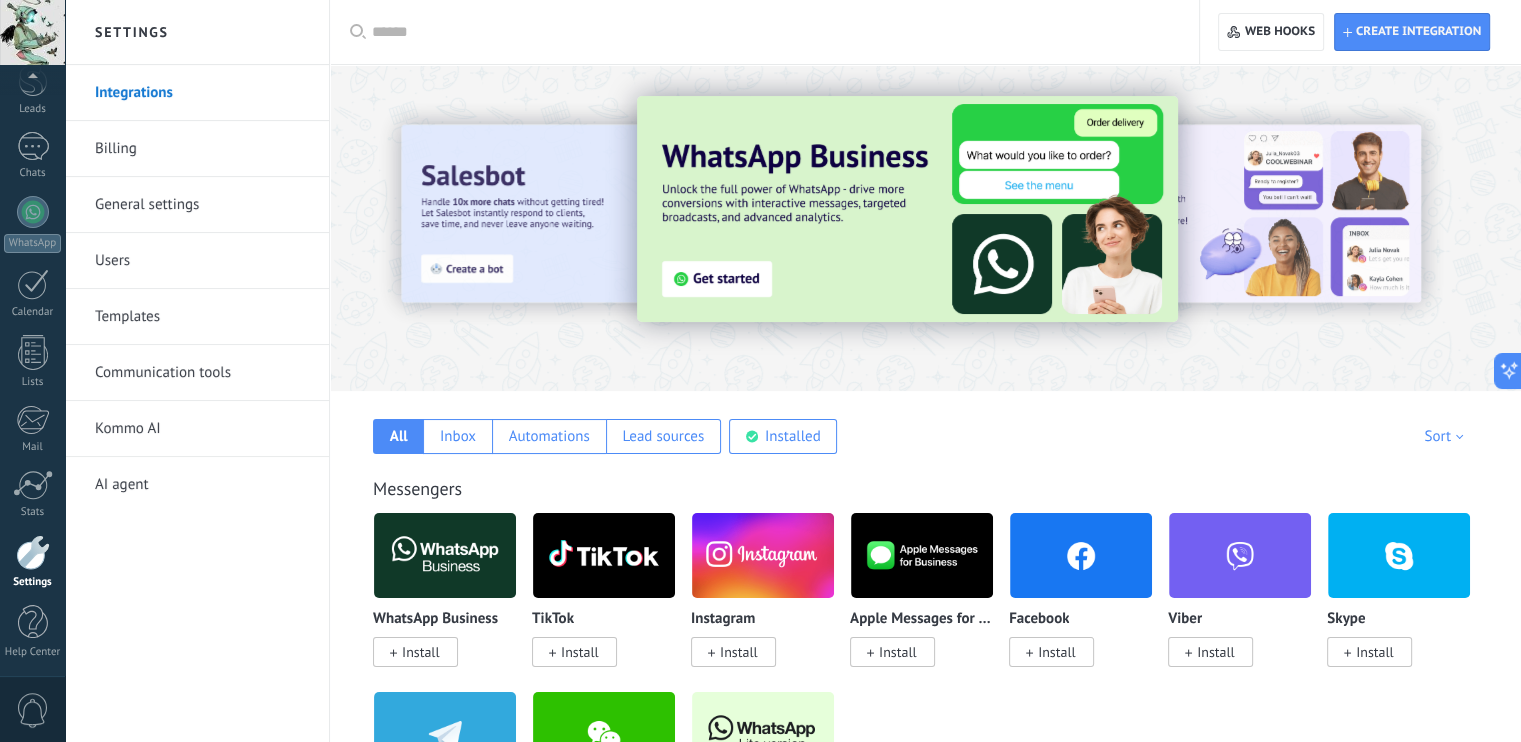 click on "General settings" at bounding box center (202, 205) 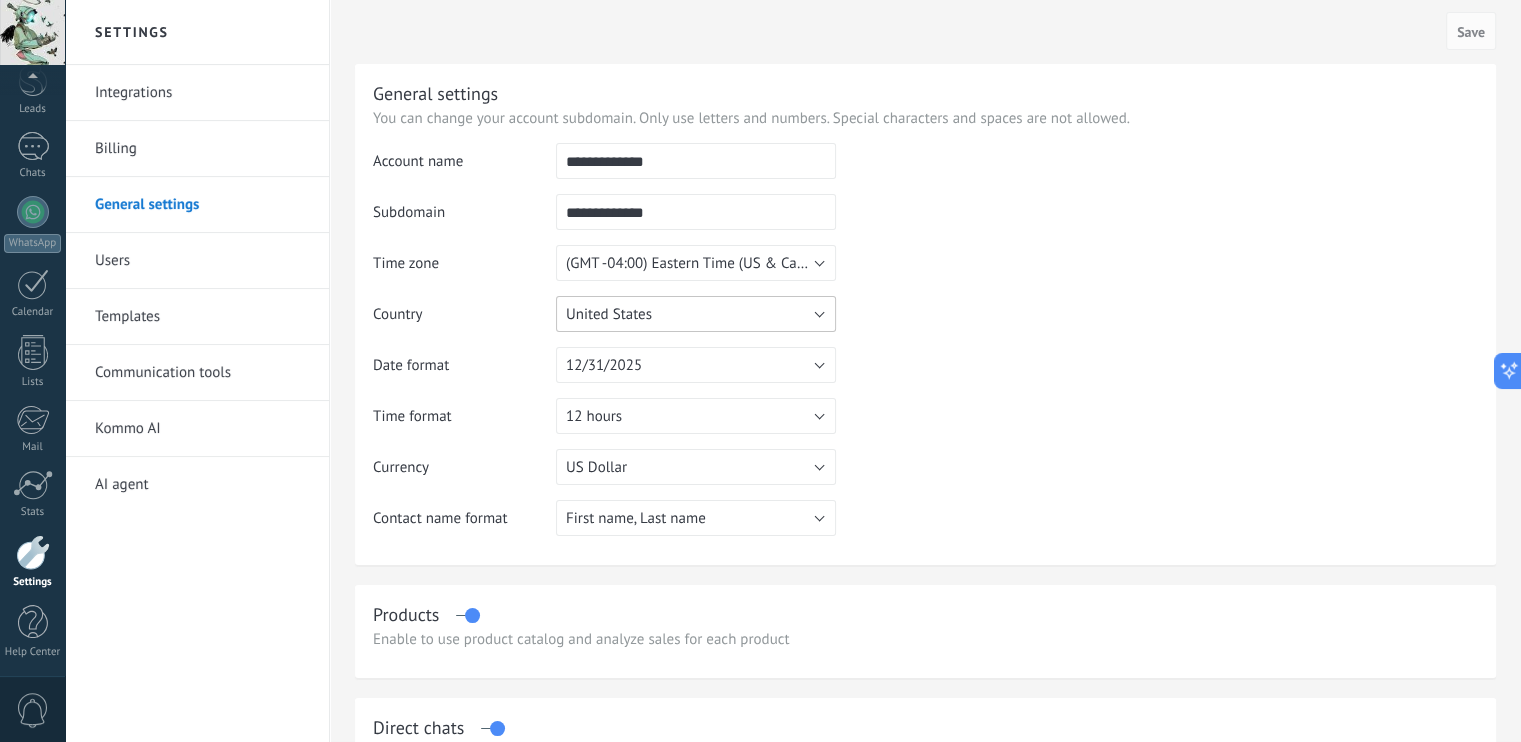 click on "United States" at bounding box center [696, 314] 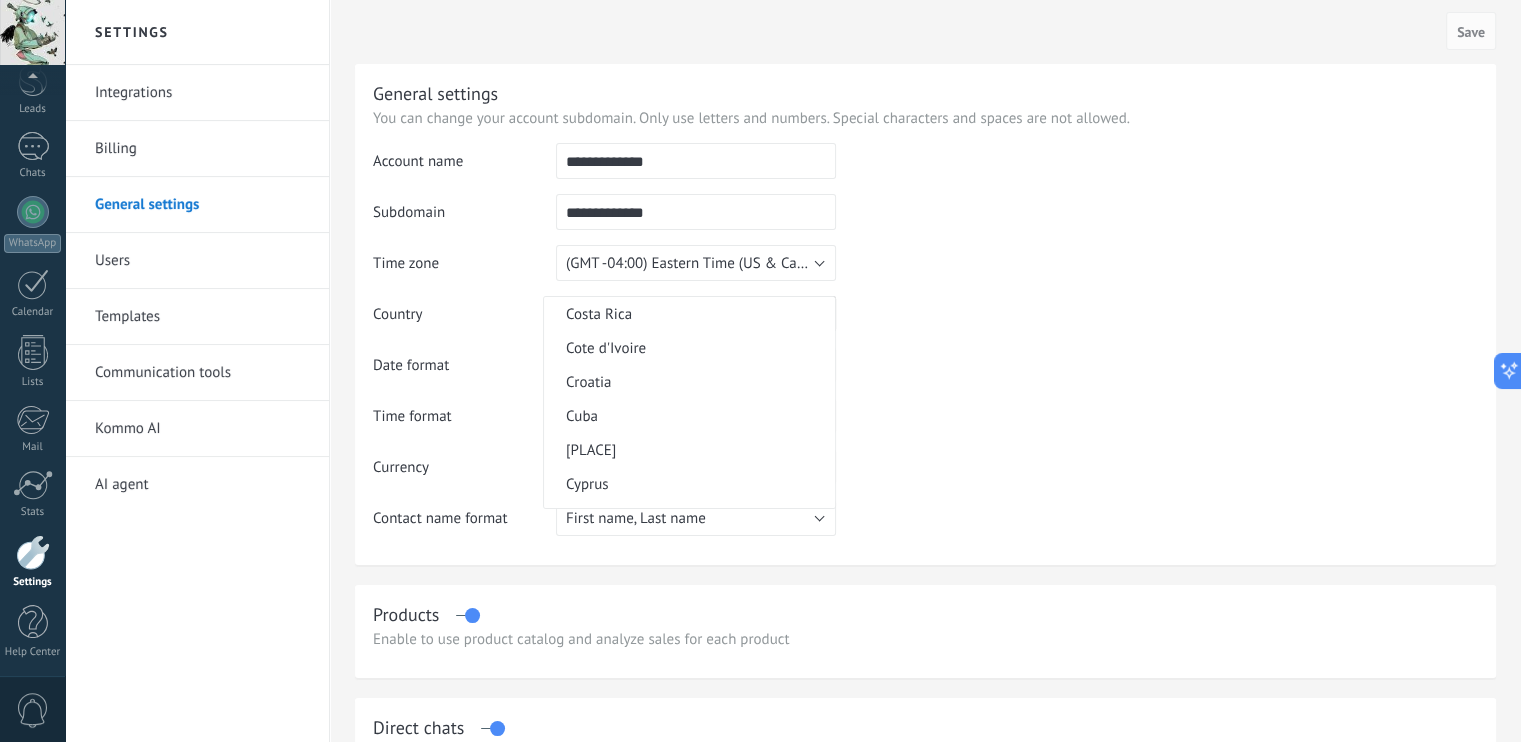 scroll, scrollTop: 1800, scrollLeft: 0, axis: vertical 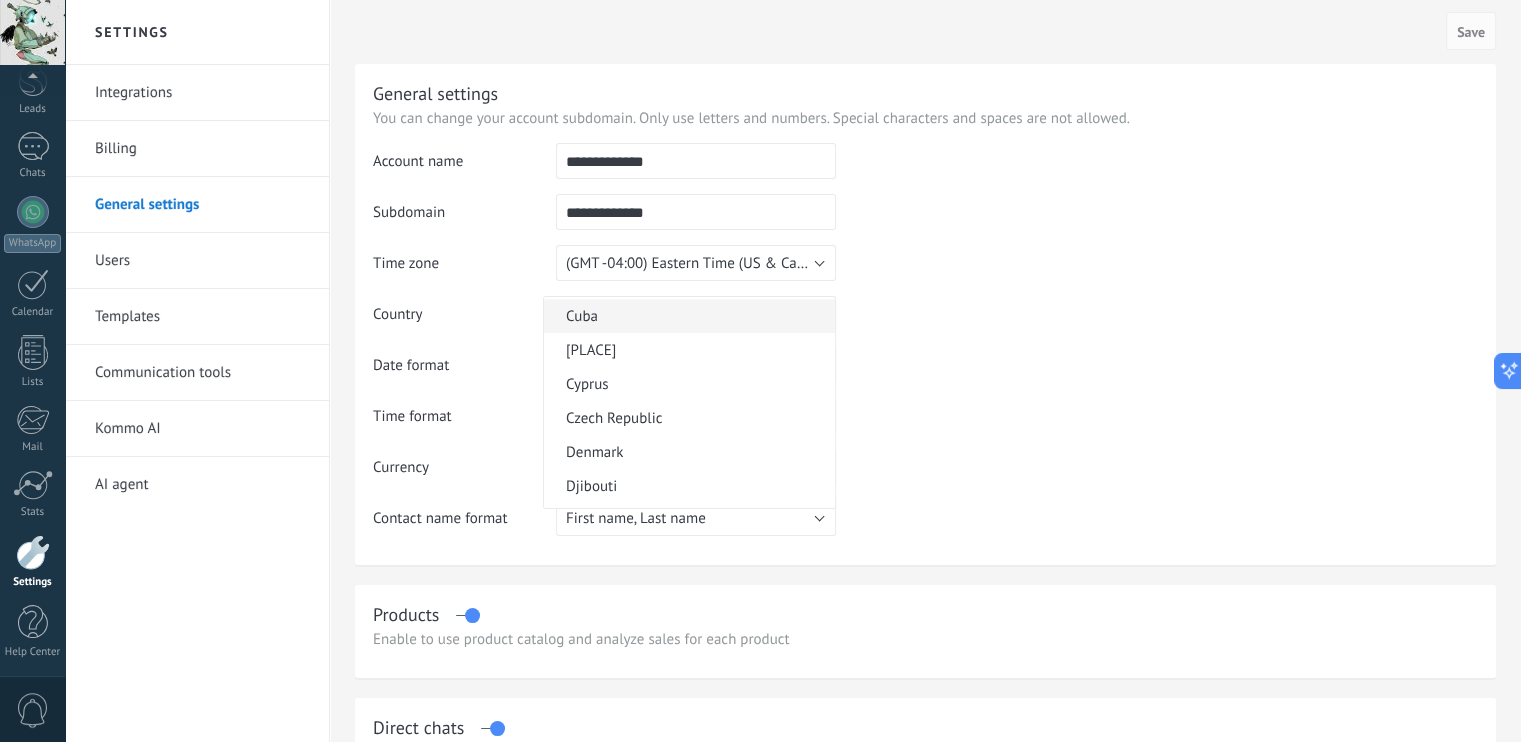 click on "Cuba" at bounding box center (686, 316) 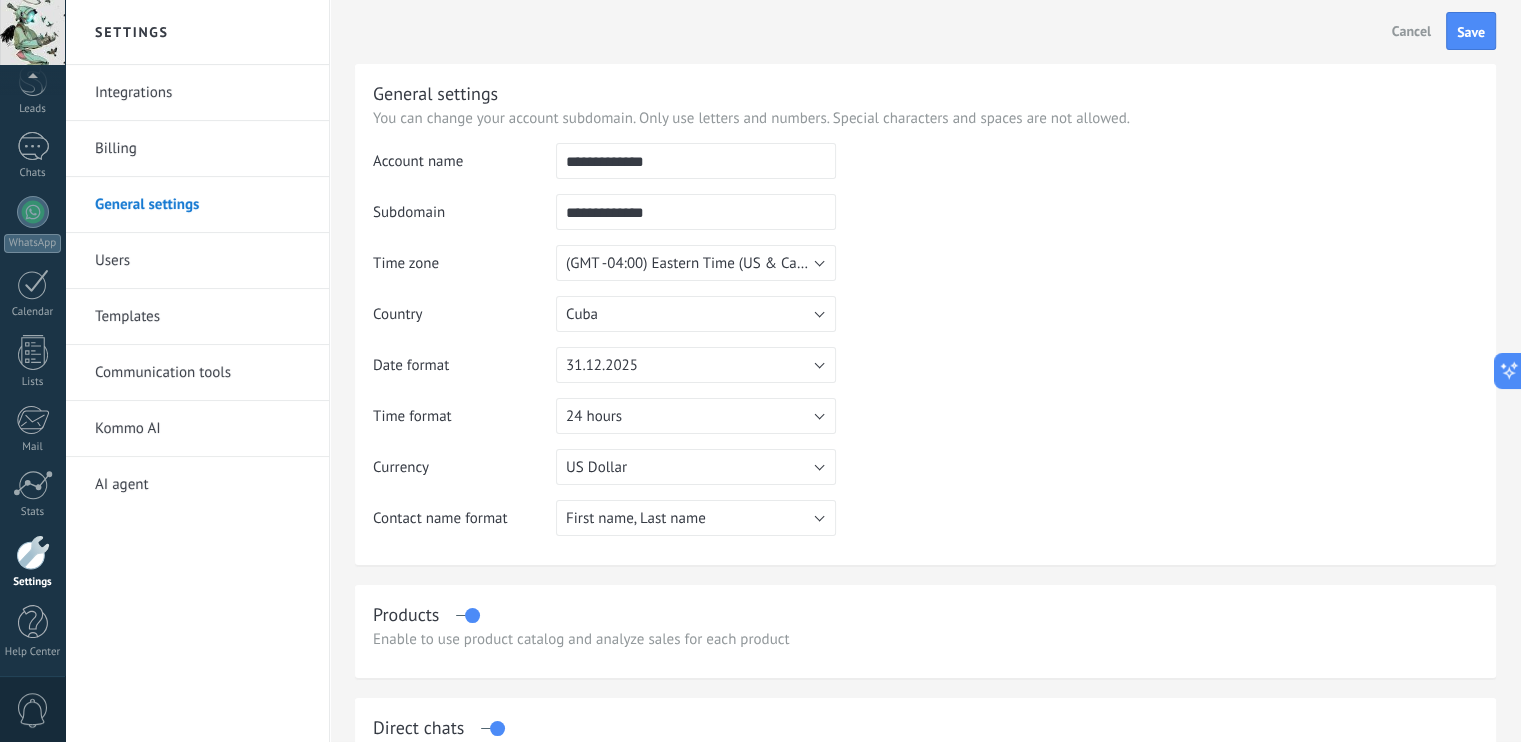 click on "**********" at bounding box center [925, 347] 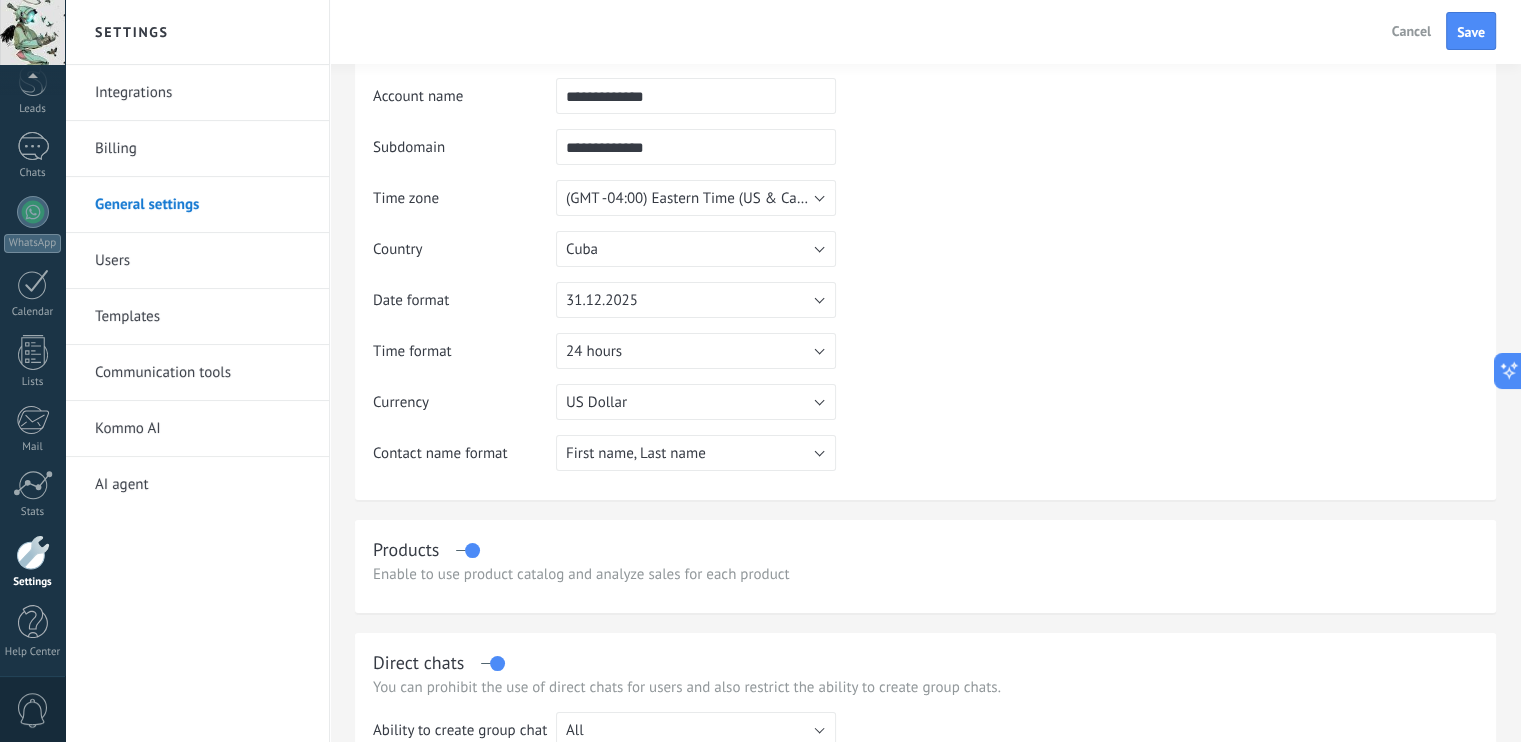 scroll, scrollTop: 100, scrollLeft: 0, axis: vertical 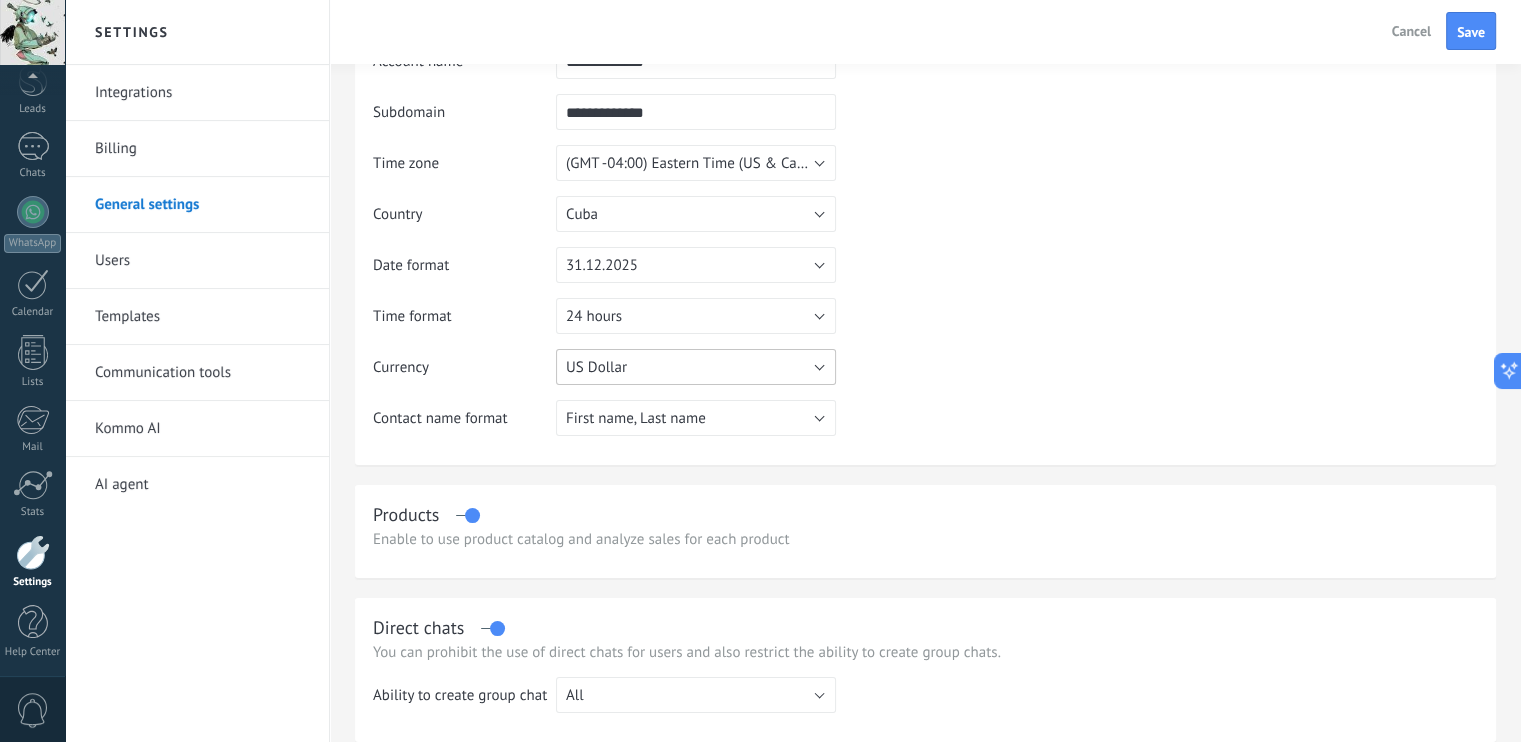 click on "US Dollar" at bounding box center (696, 367) 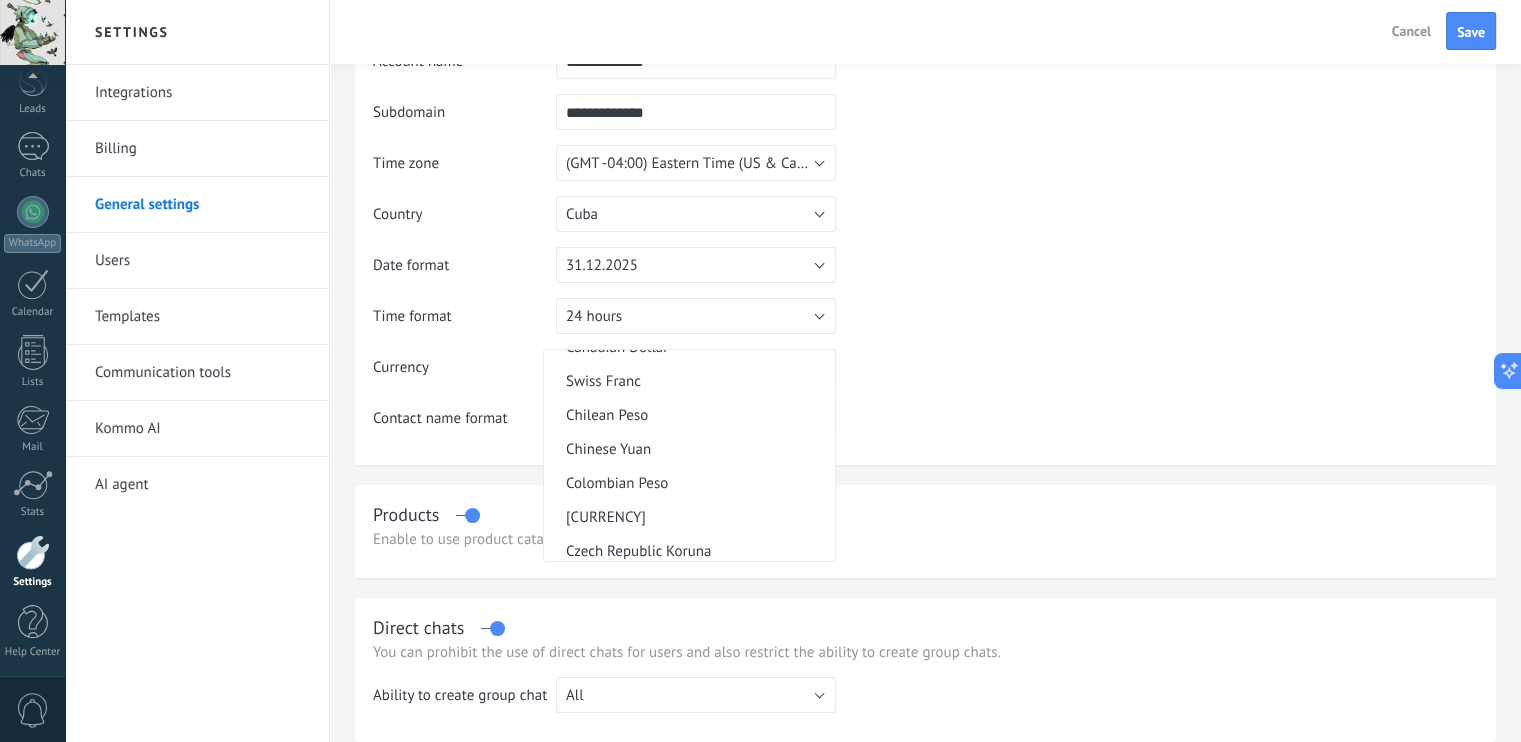 scroll, scrollTop: 800, scrollLeft: 0, axis: vertical 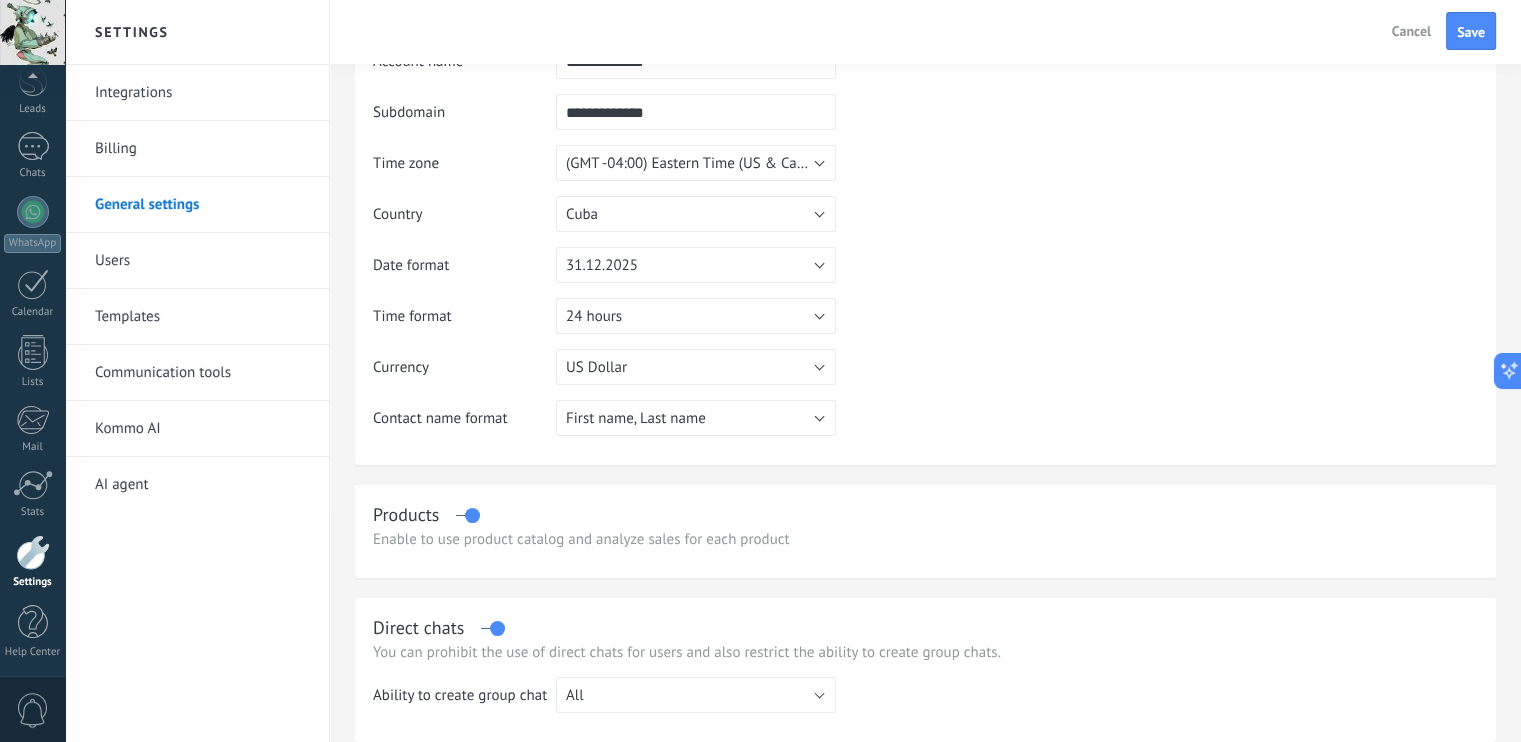 click on "**********" at bounding box center (925, 247) 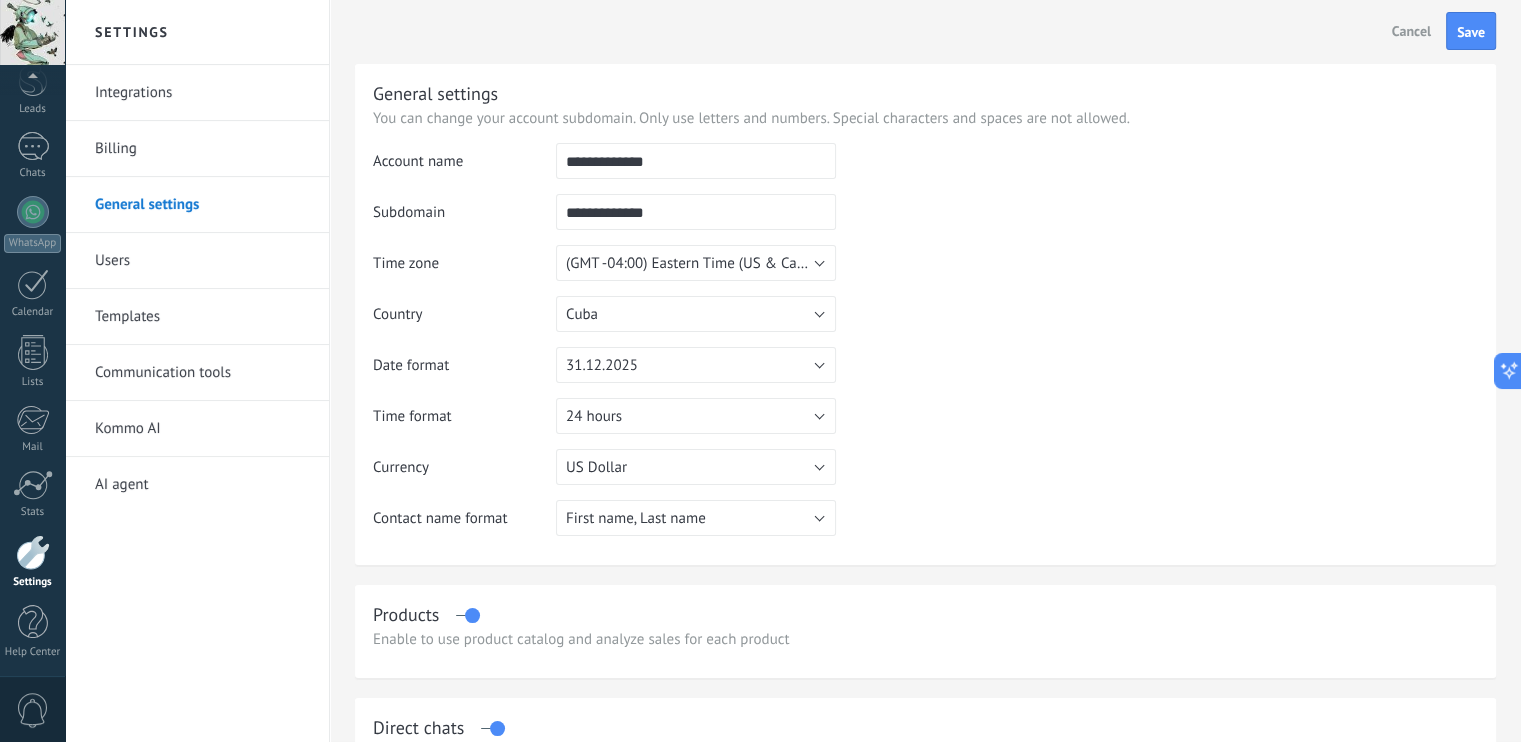 scroll, scrollTop: 0, scrollLeft: 0, axis: both 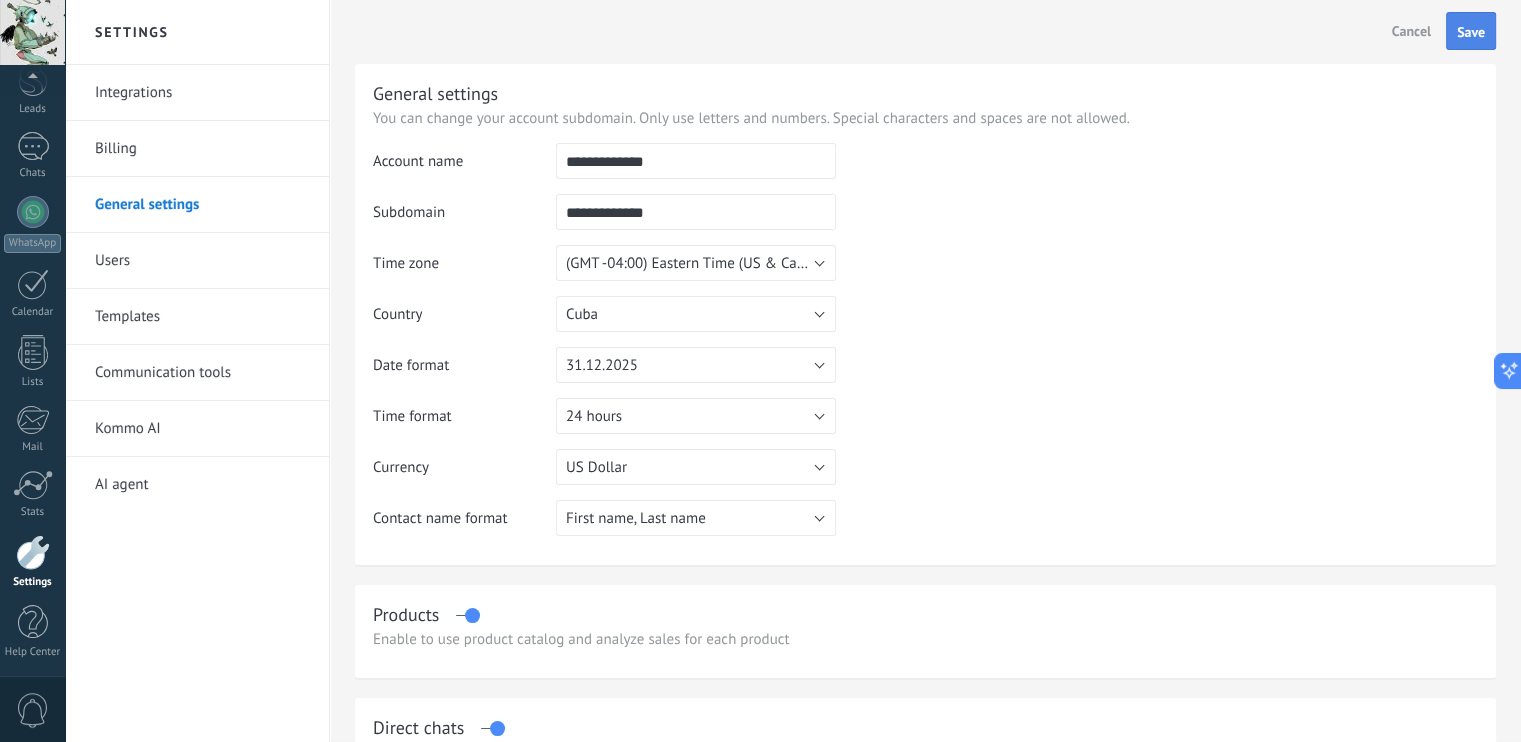 click on "Save" at bounding box center (1471, 32) 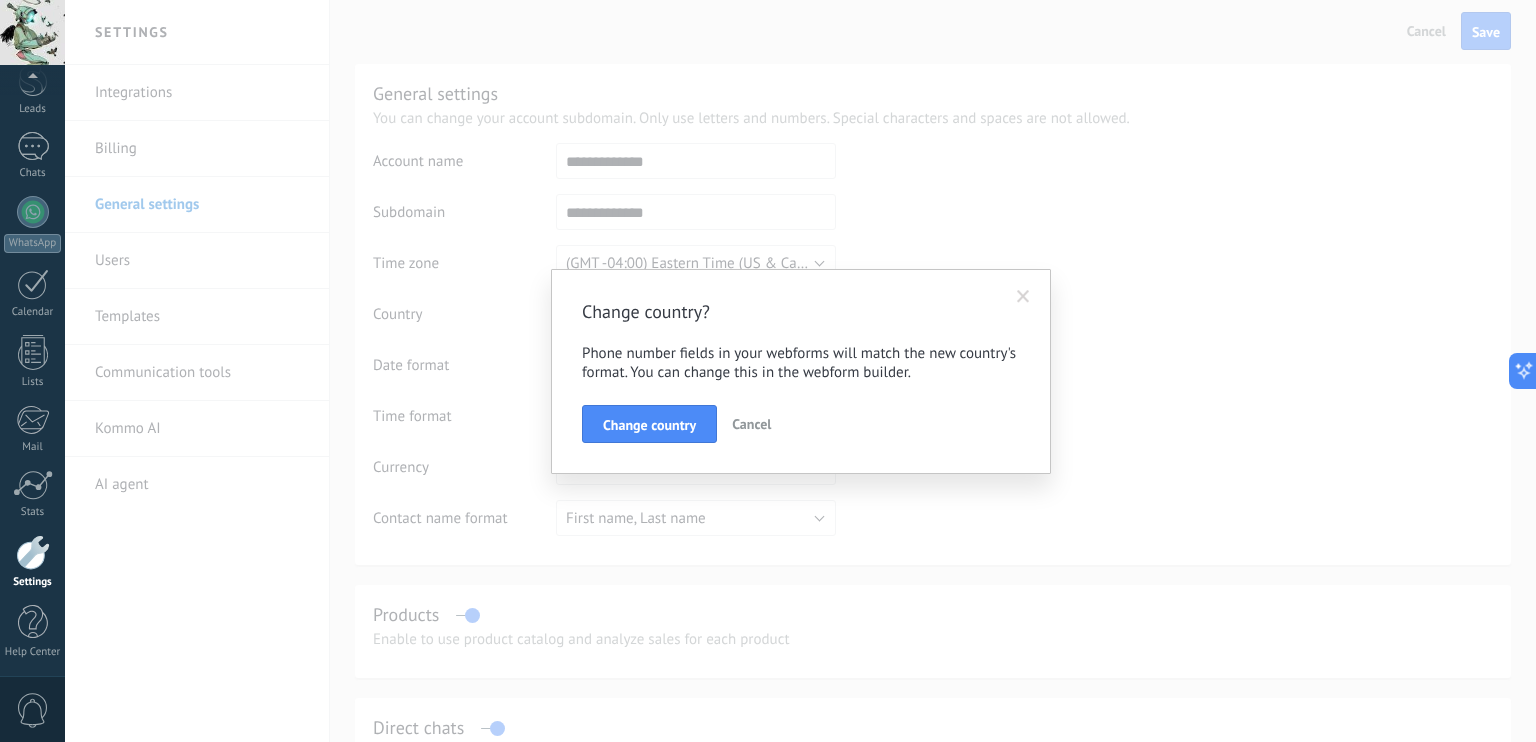click on "Cancel" at bounding box center [751, 424] 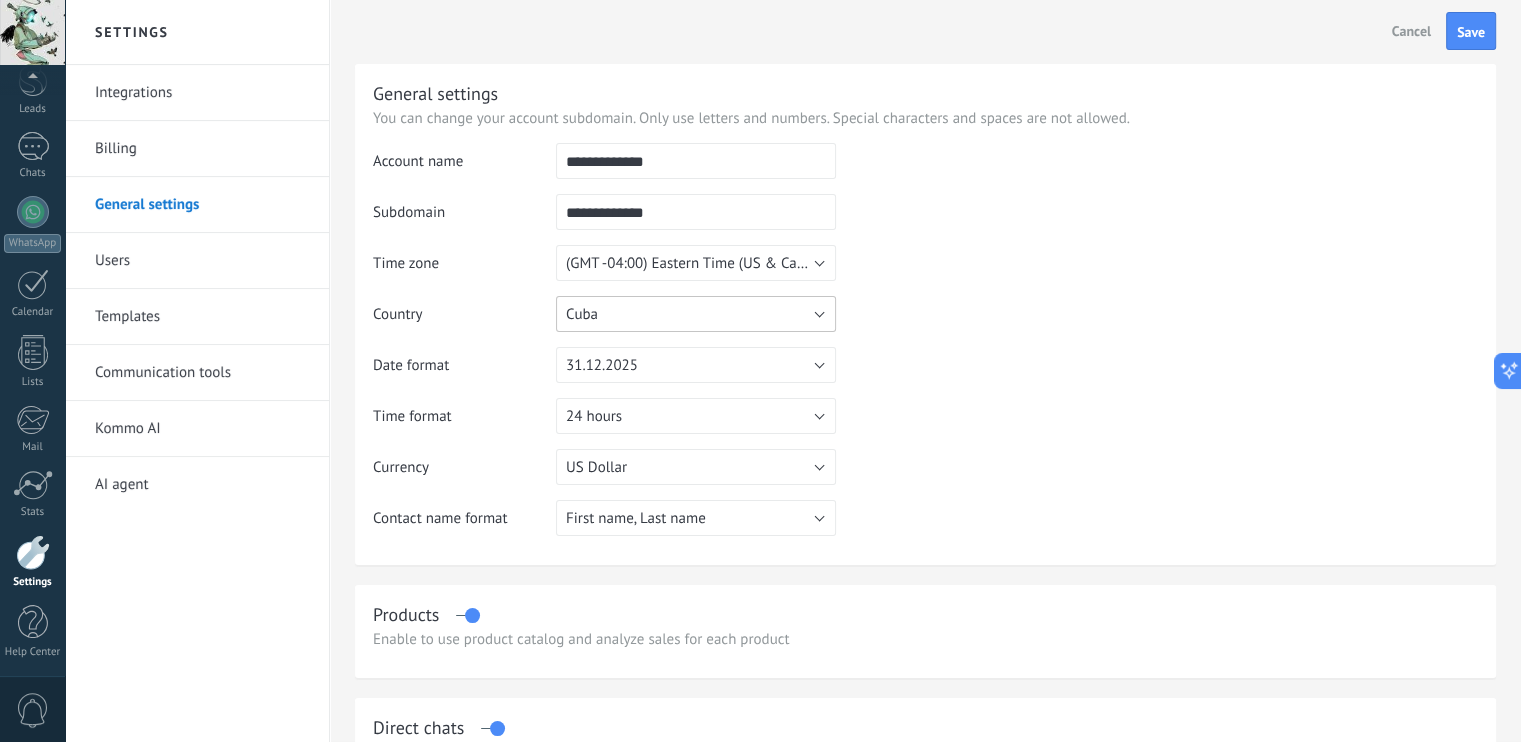 click on "Cuba" at bounding box center (696, 314) 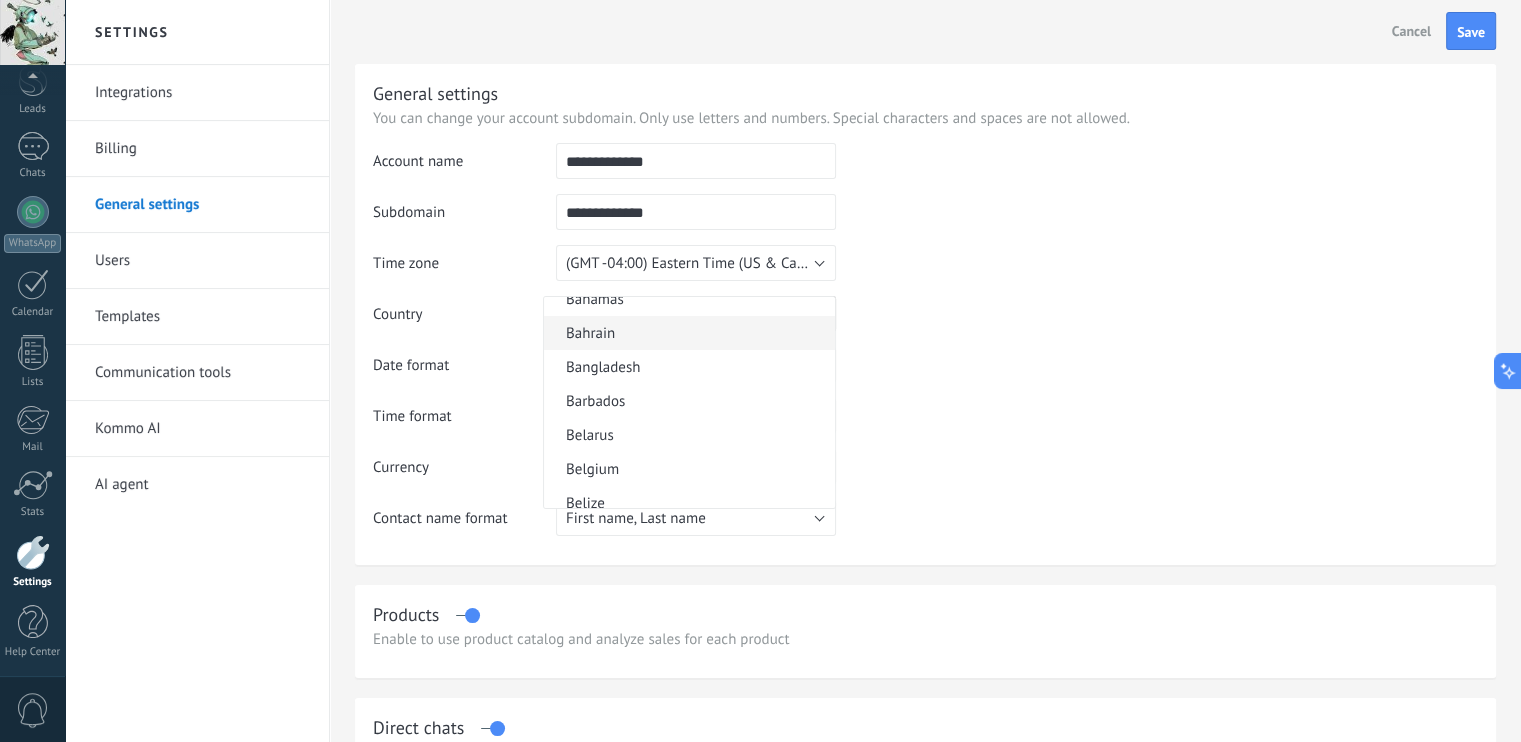 scroll, scrollTop: 0, scrollLeft: 0, axis: both 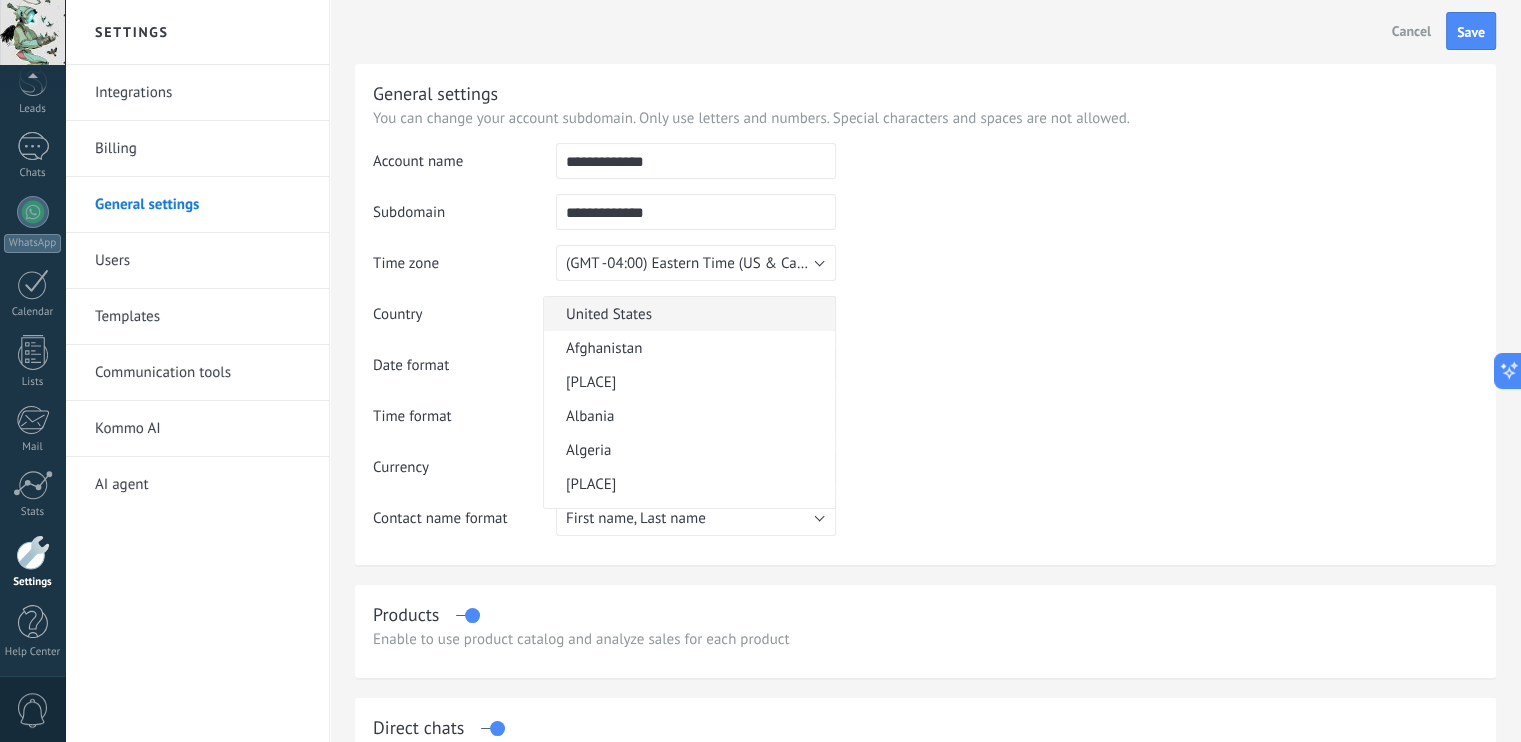 click on "United States" at bounding box center [686, 314] 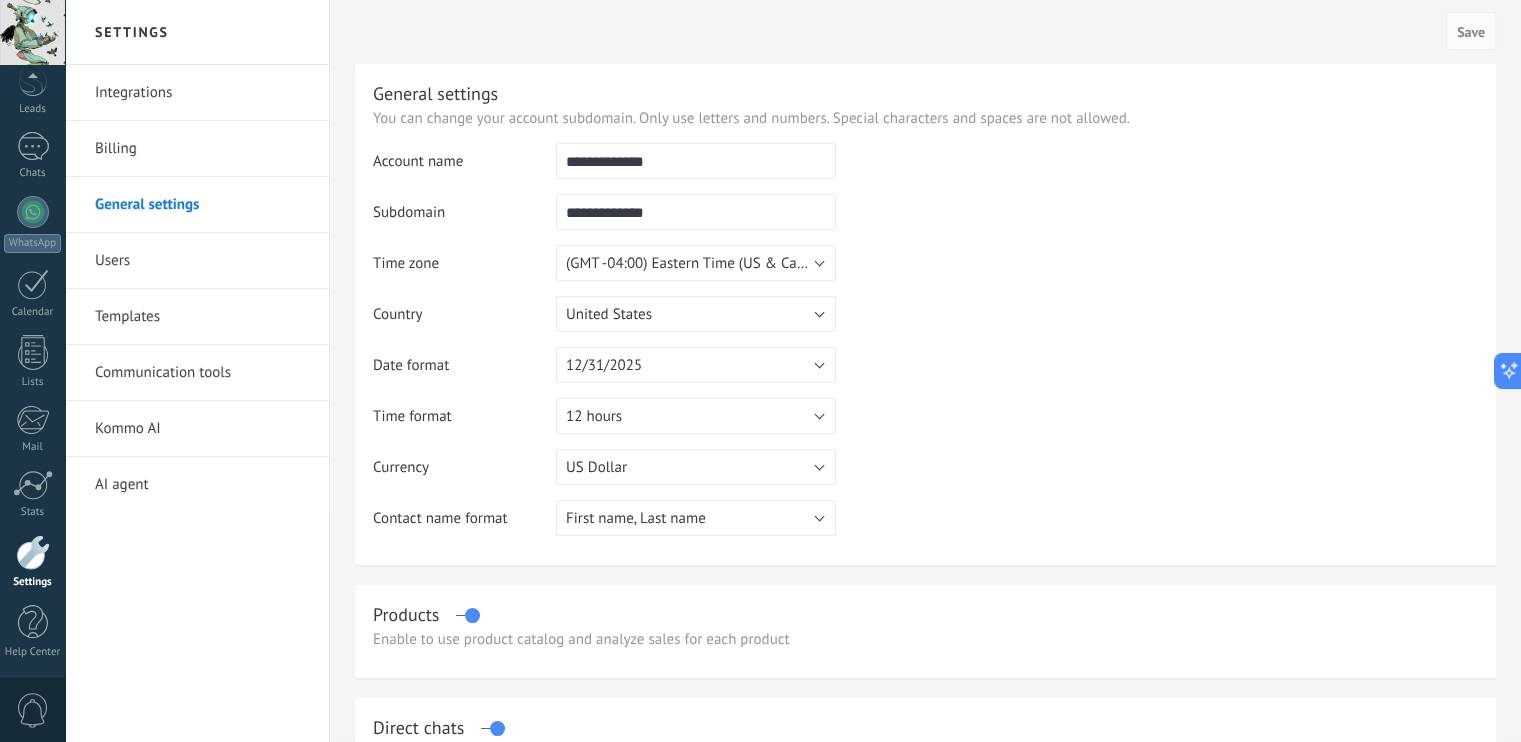 click on "**********" at bounding box center [925, 347] 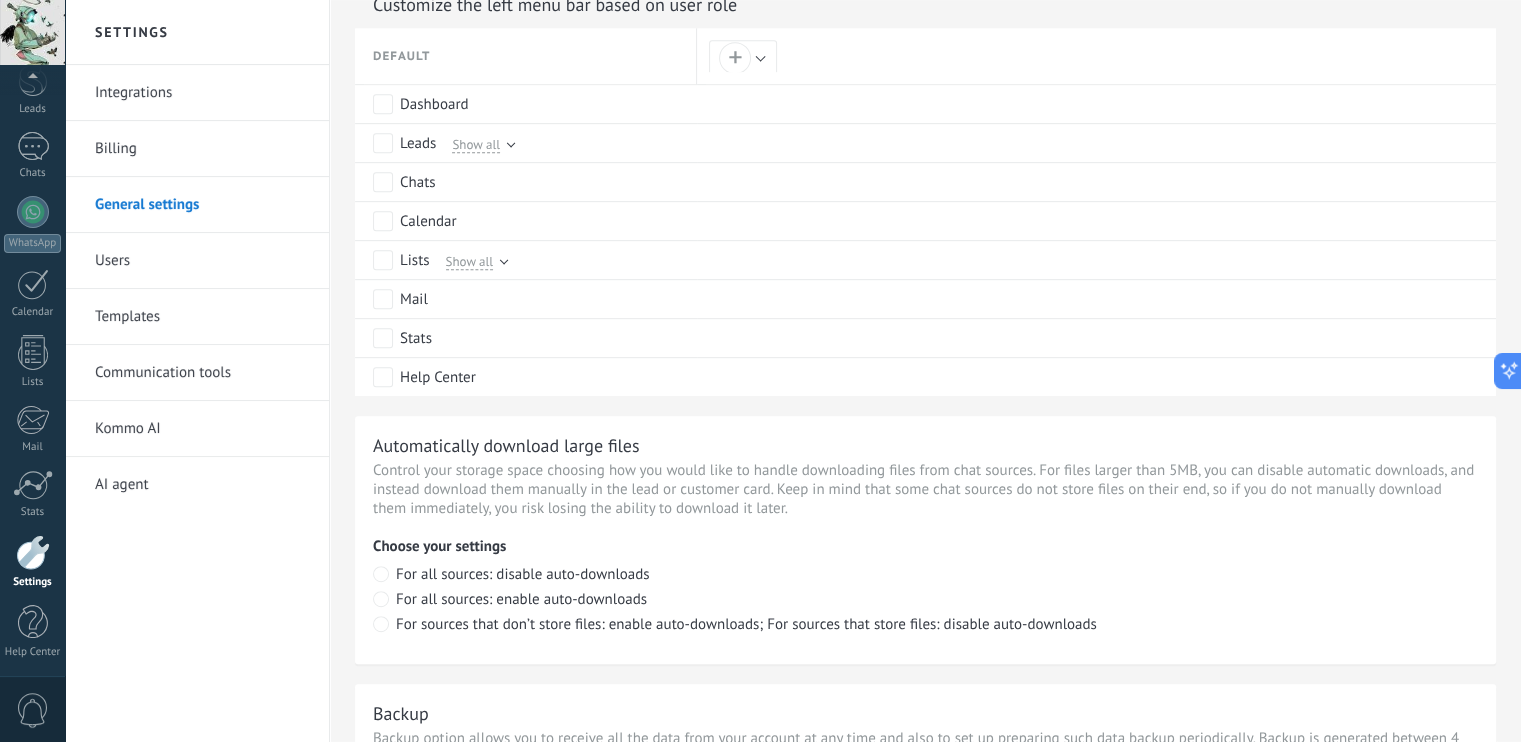 scroll, scrollTop: 1000, scrollLeft: 0, axis: vertical 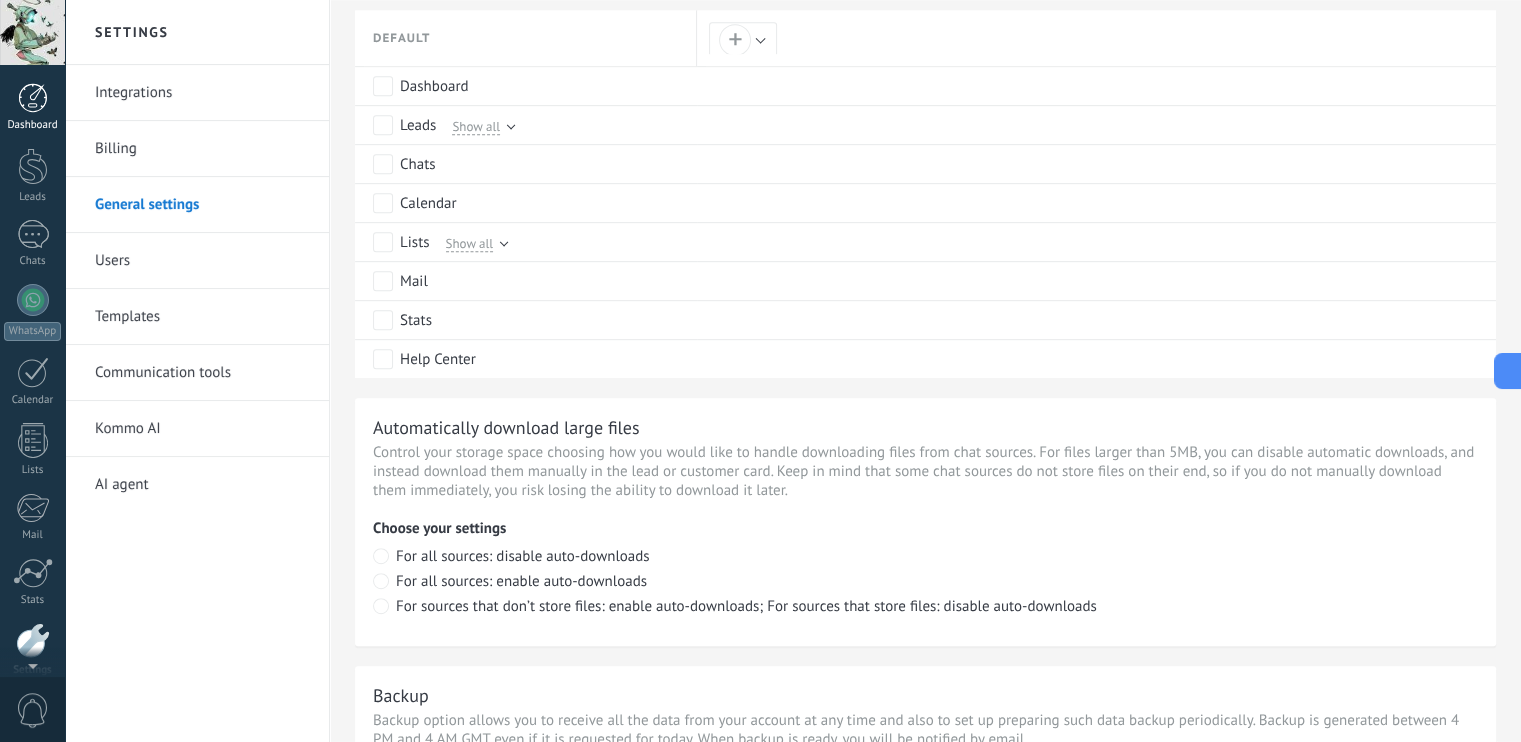 click at bounding box center [33, 98] 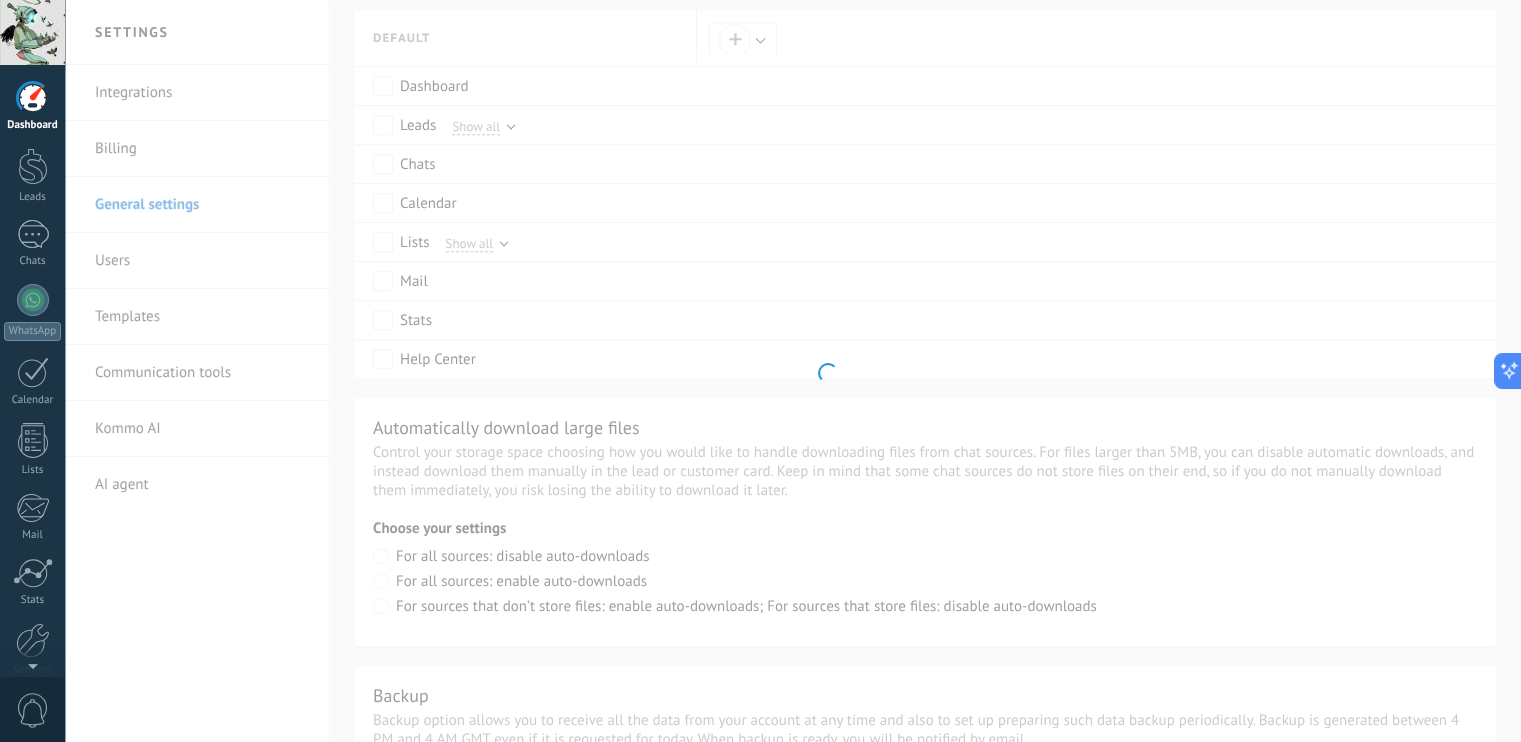 scroll, scrollTop: 0, scrollLeft: 0, axis: both 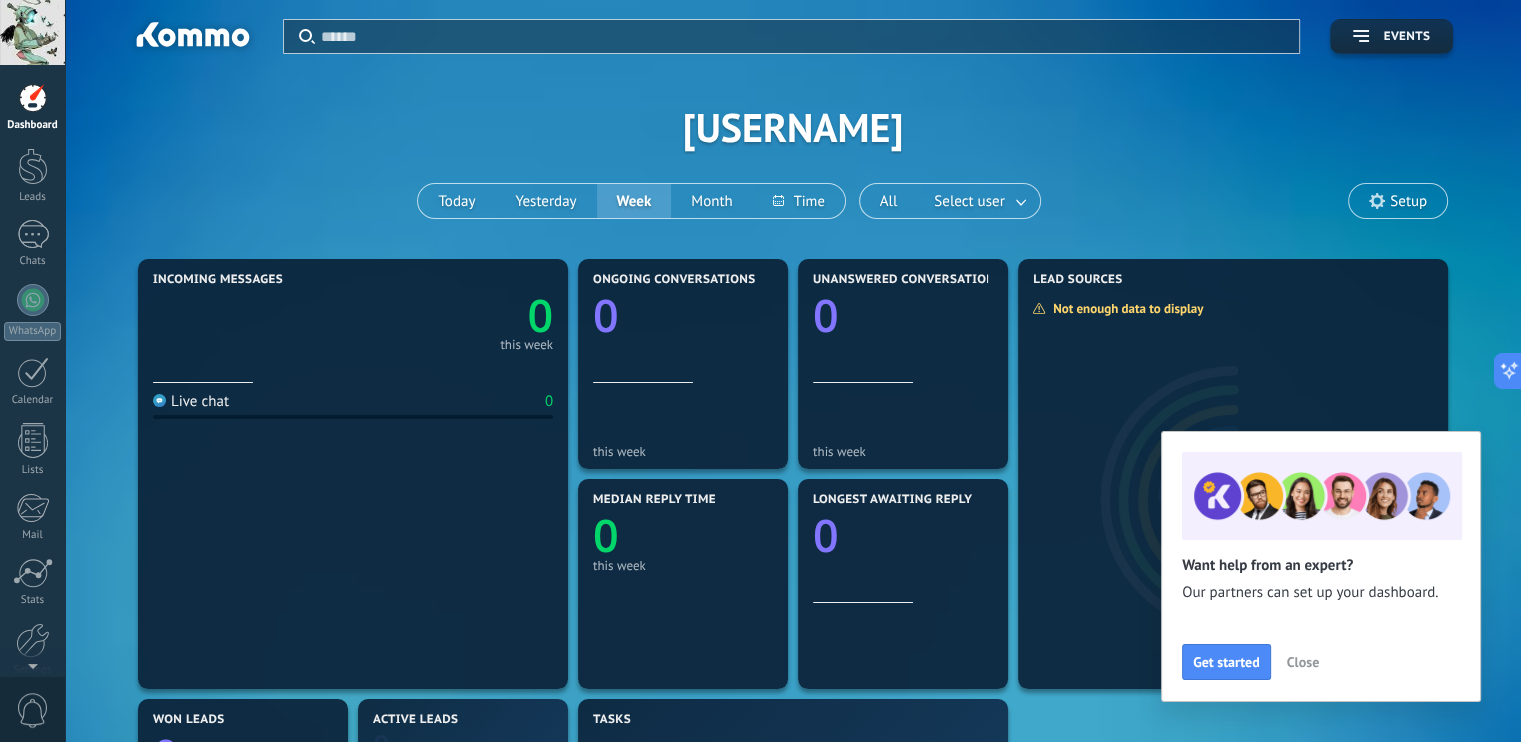 click on "Close" at bounding box center [1303, 662] 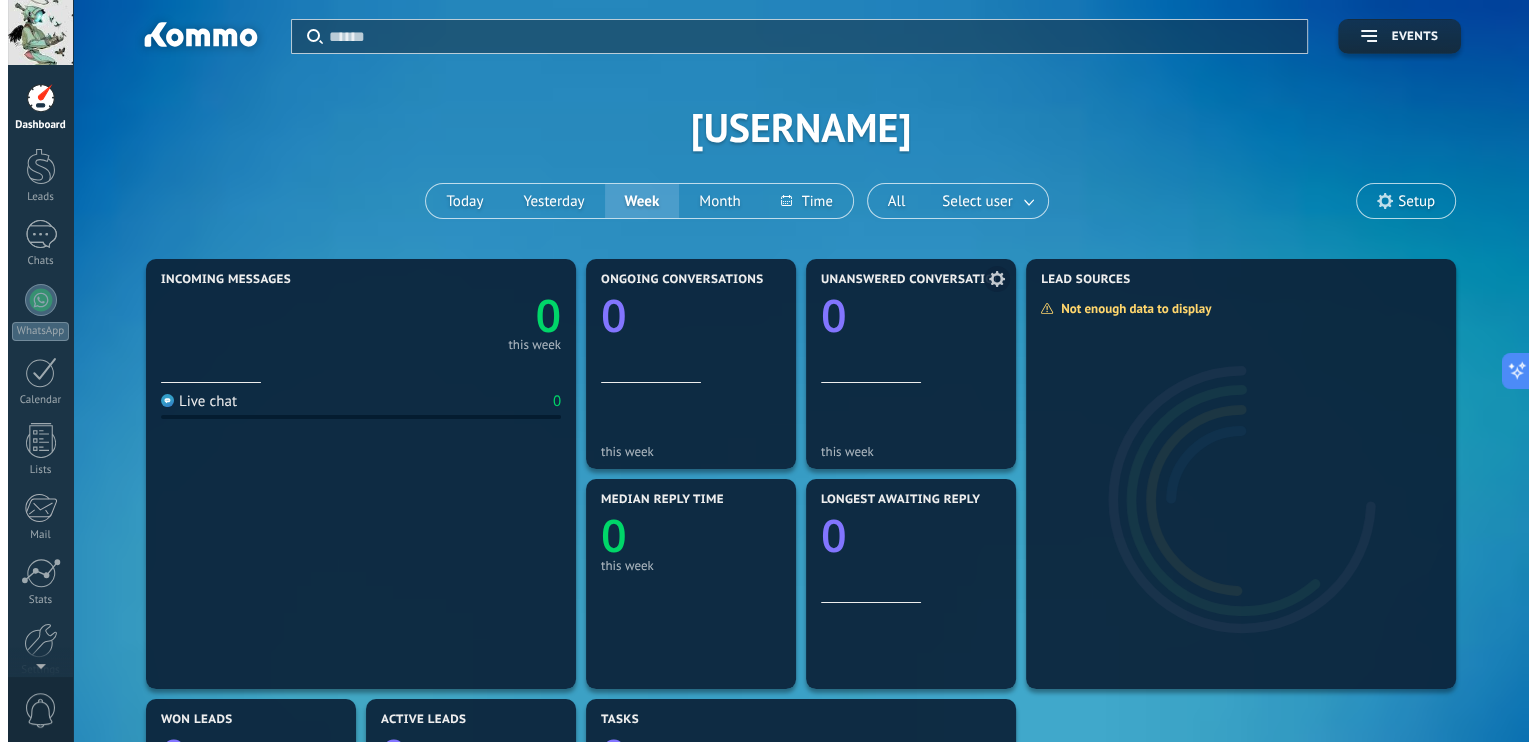 scroll, scrollTop: 0, scrollLeft: 0, axis: both 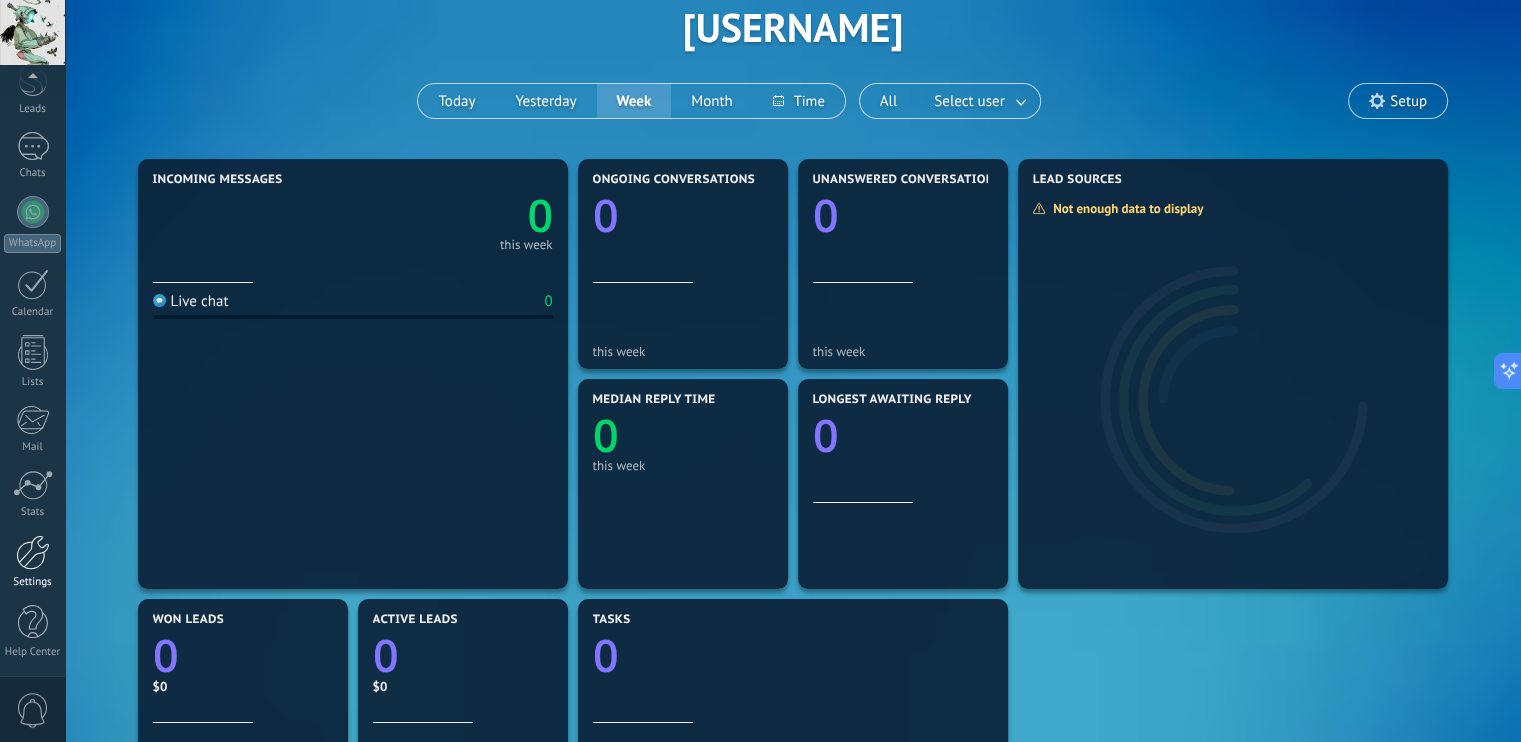 click at bounding box center [33, 552] 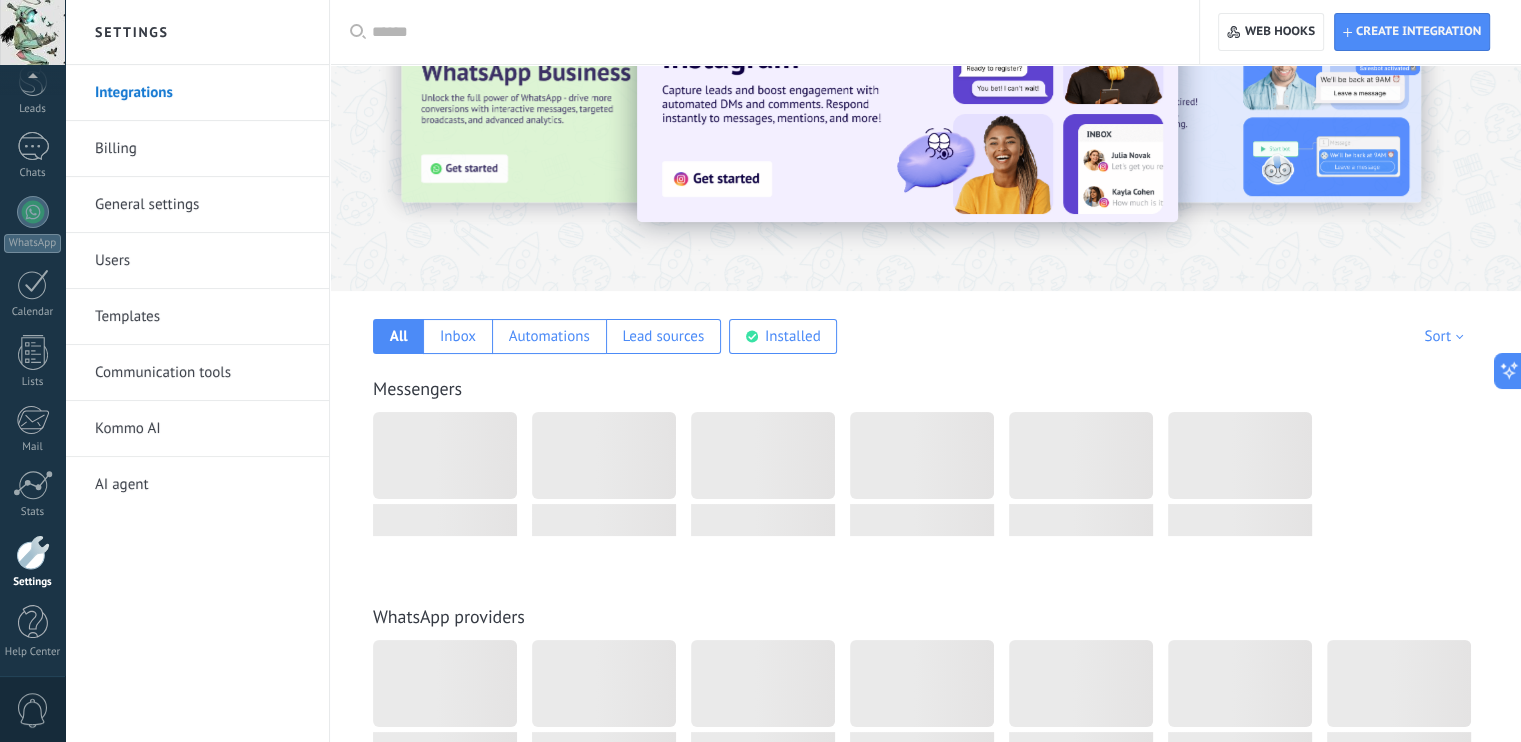 scroll, scrollTop: 0, scrollLeft: 0, axis: both 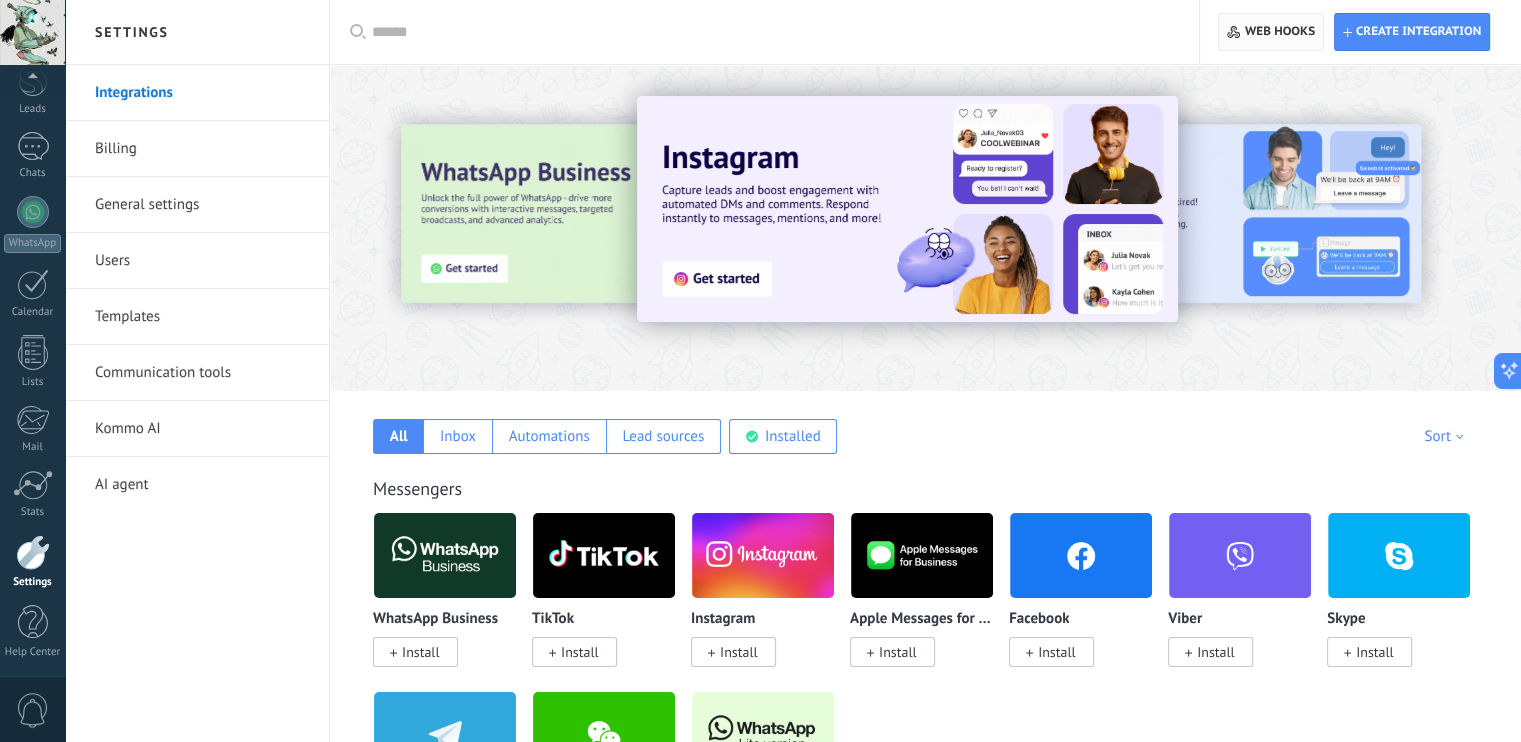 click on "Web hooks  0" at bounding box center (1270, 32) 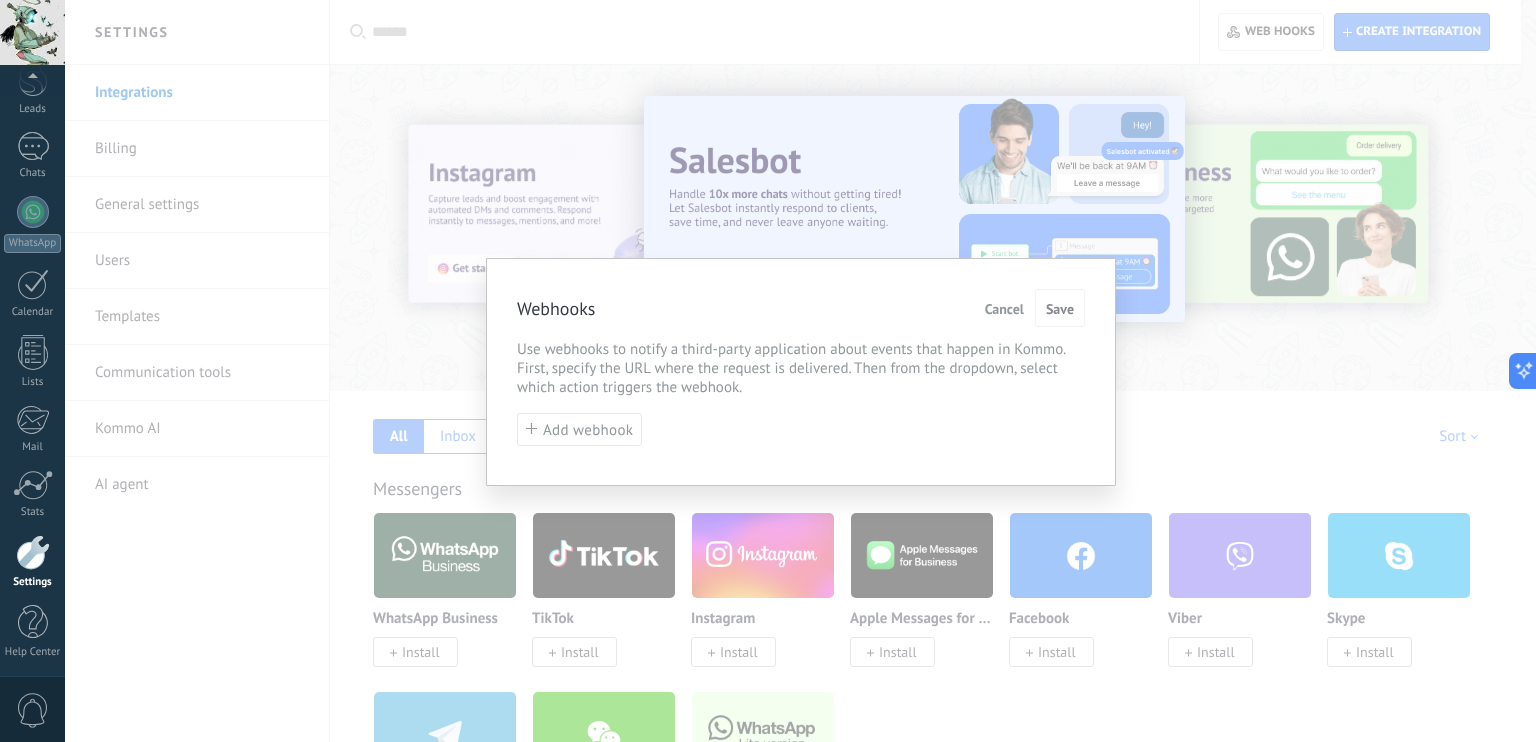 click on "Cancel" at bounding box center (1004, 309) 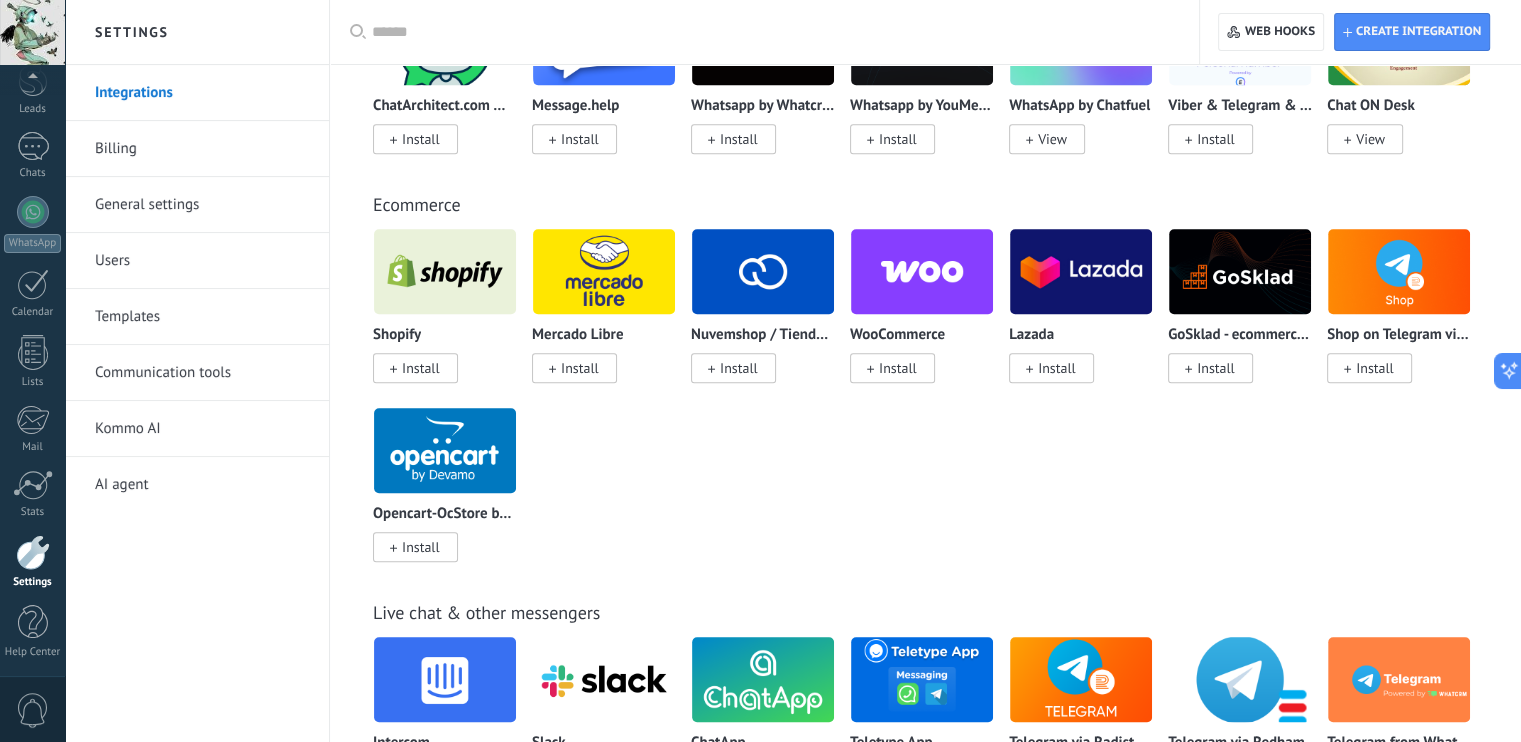 scroll, scrollTop: 500, scrollLeft: 0, axis: vertical 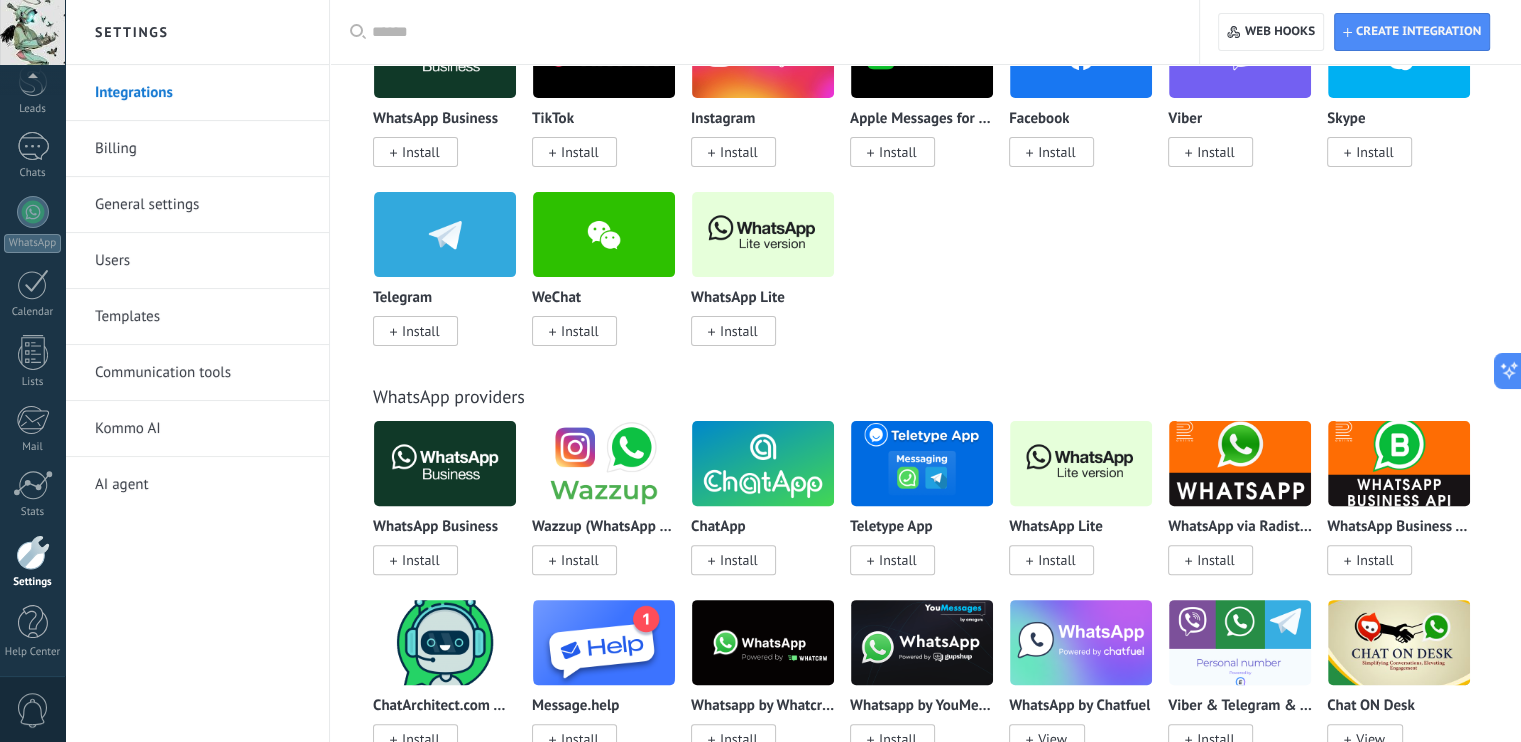 click at bounding box center [771, 32] 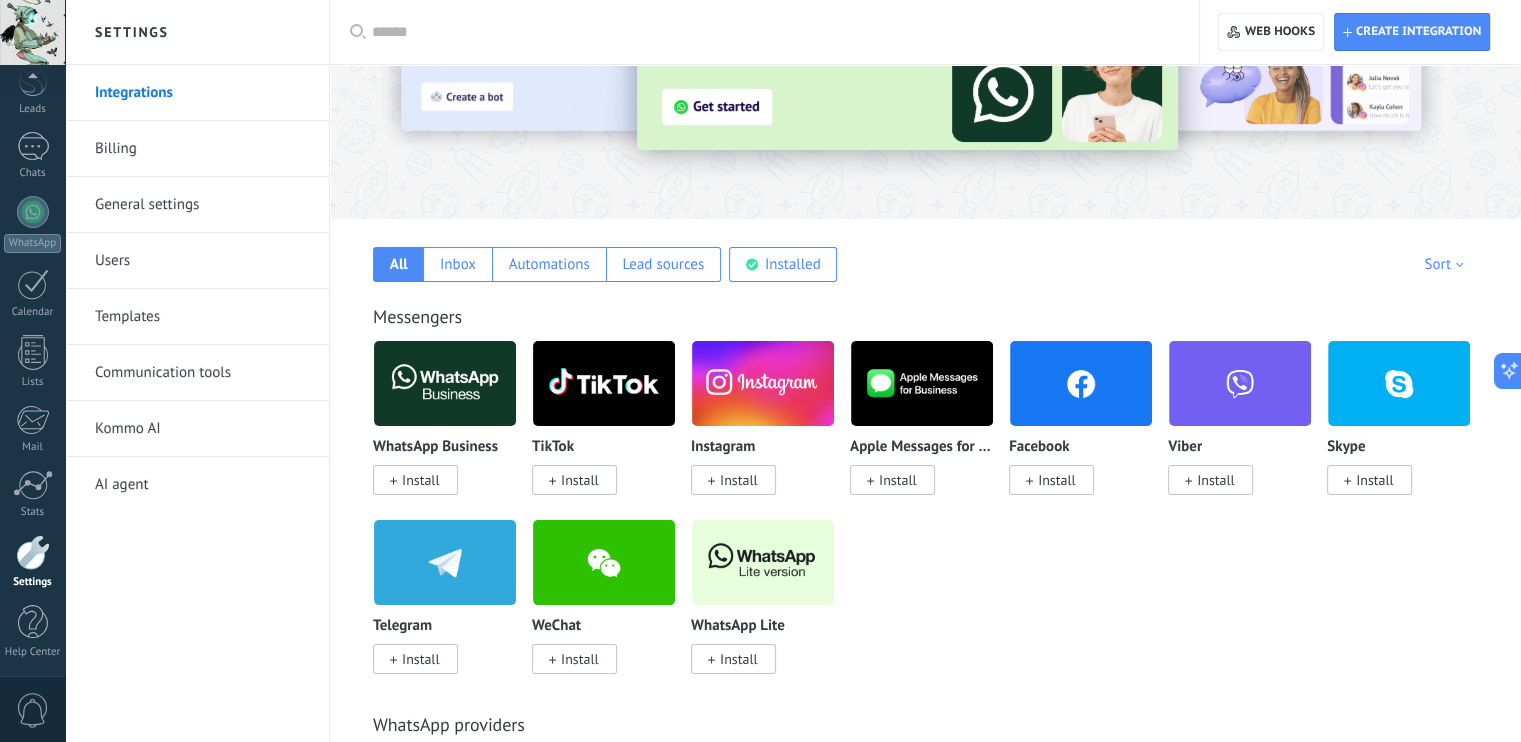 scroll, scrollTop: 0, scrollLeft: 0, axis: both 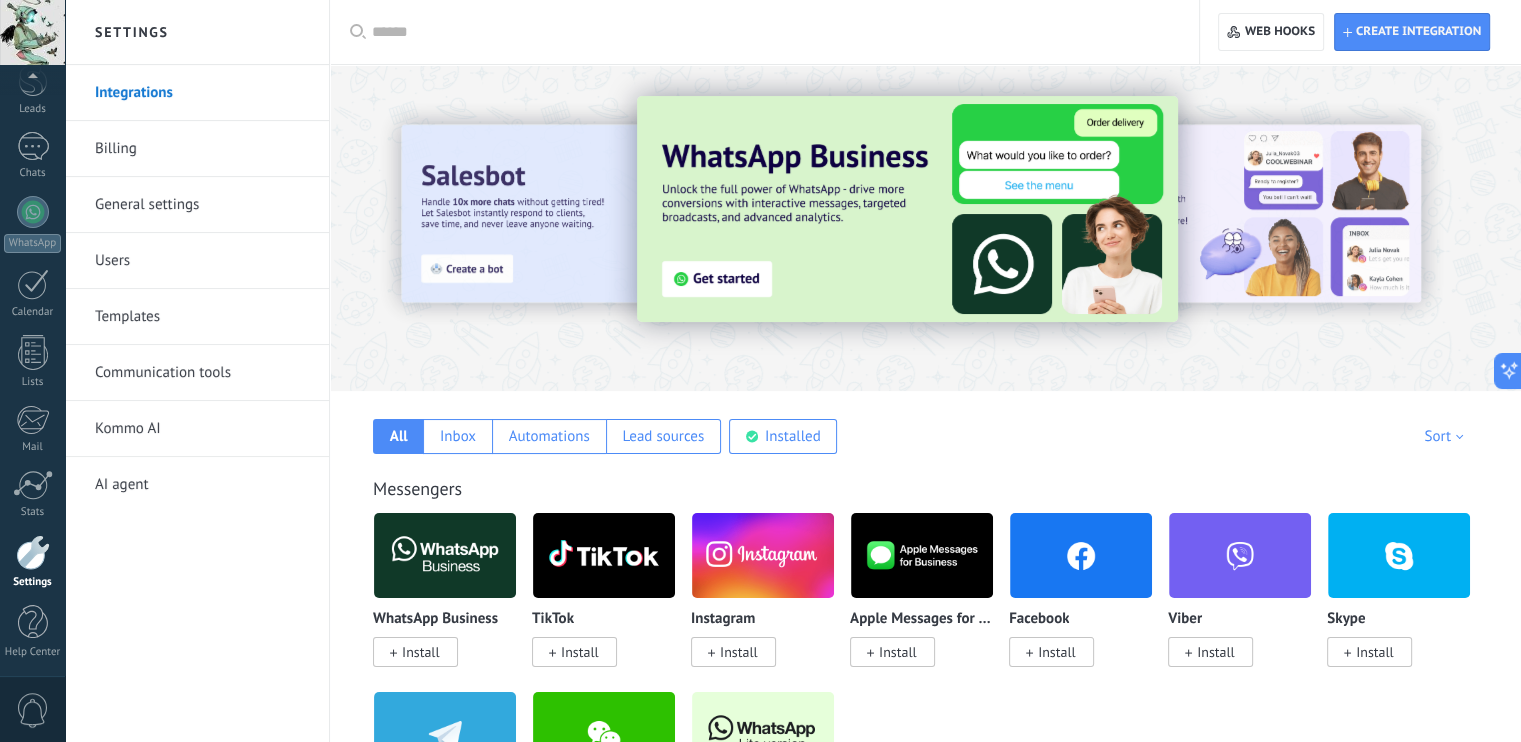 click at bounding box center [771, 32] 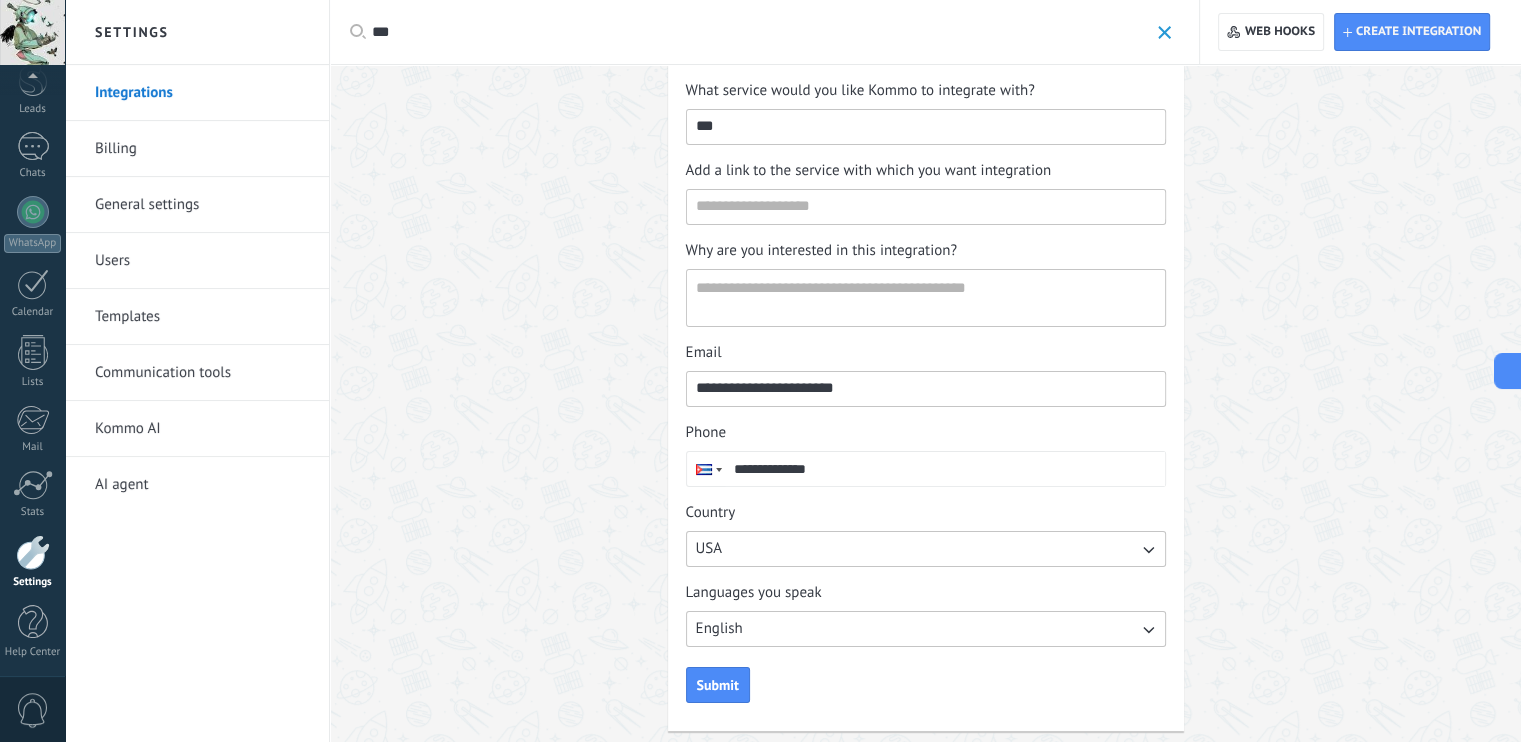 scroll, scrollTop: 245, scrollLeft: 0, axis: vertical 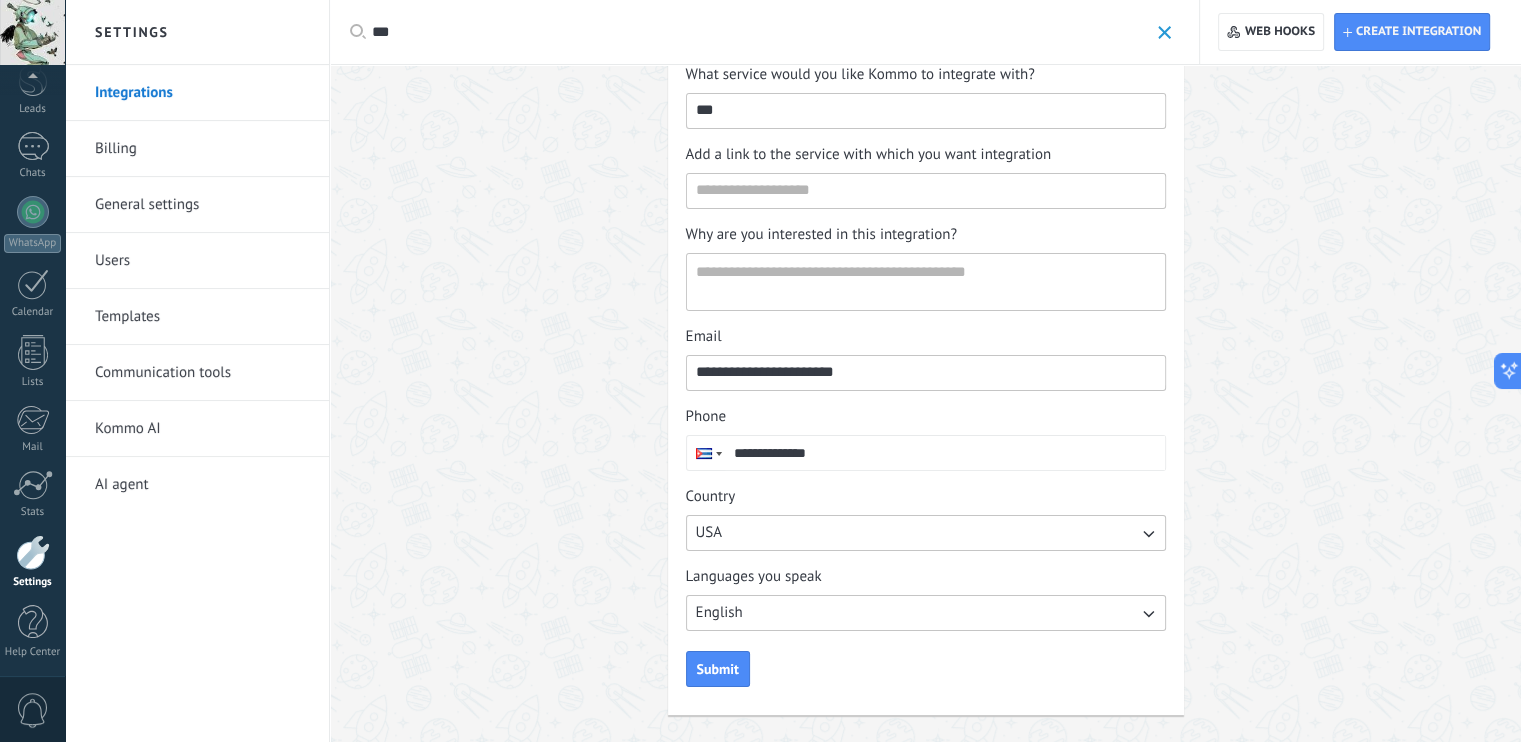 type on "***" 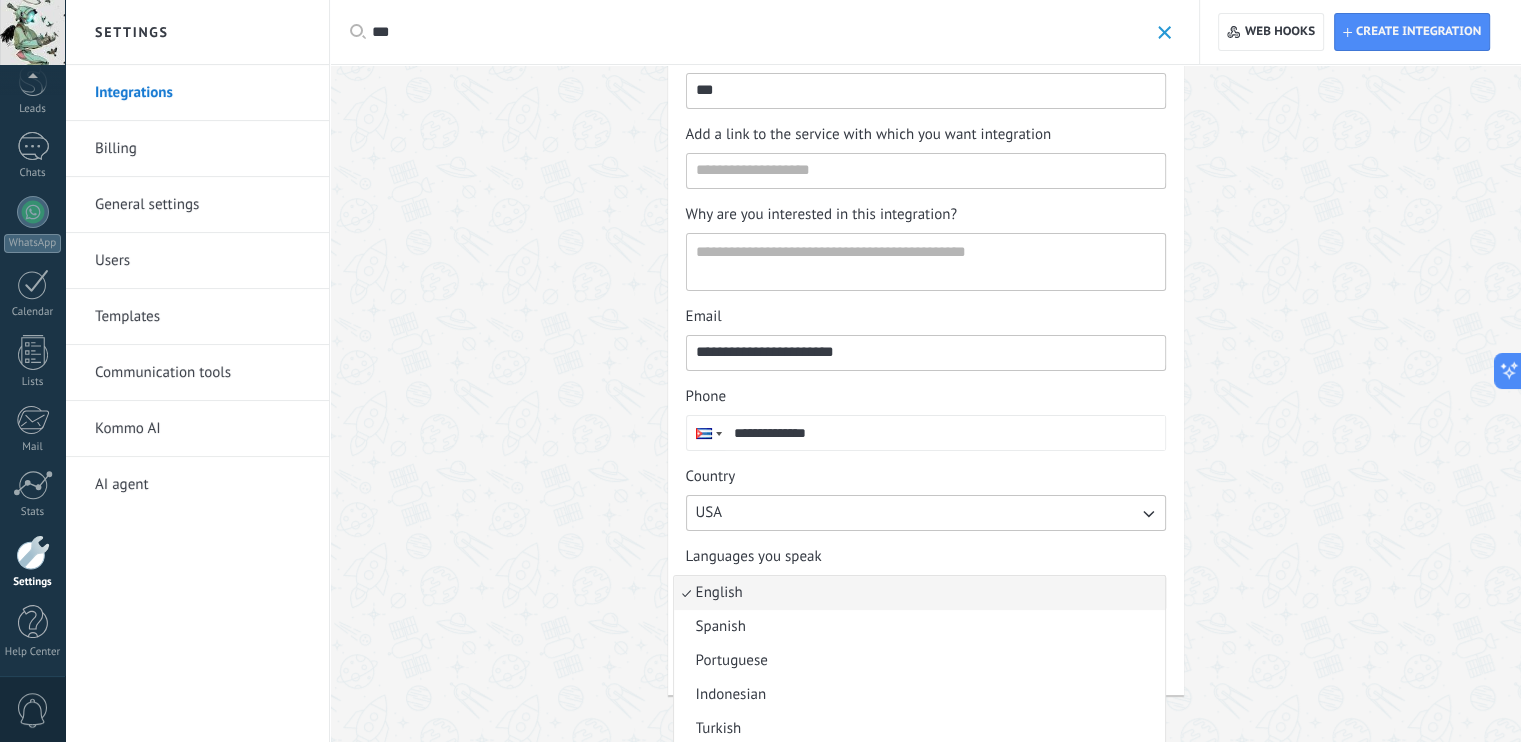 scroll, scrollTop: 21, scrollLeft: 0, axis: vertical 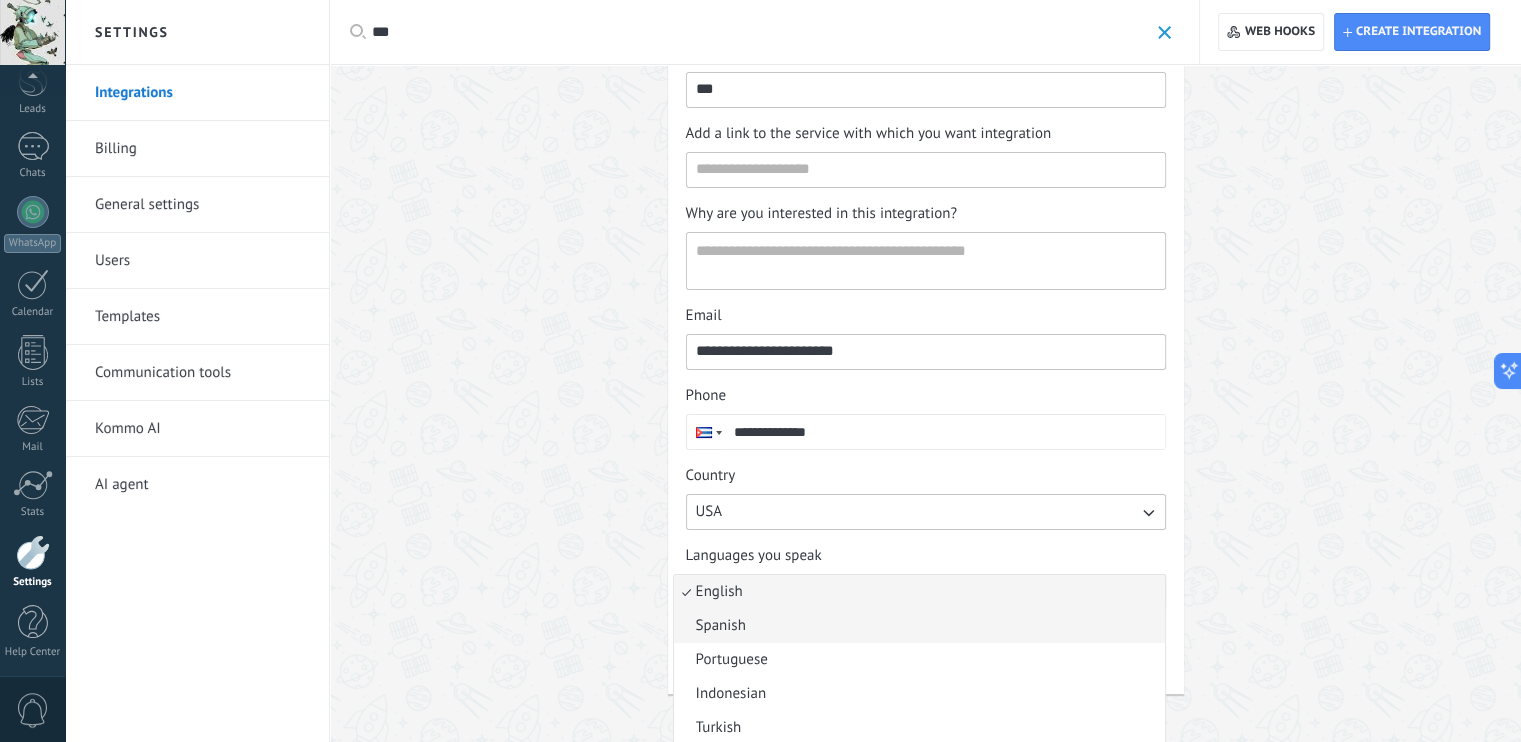 click on "Spanish" at bounding box center [919, 626] 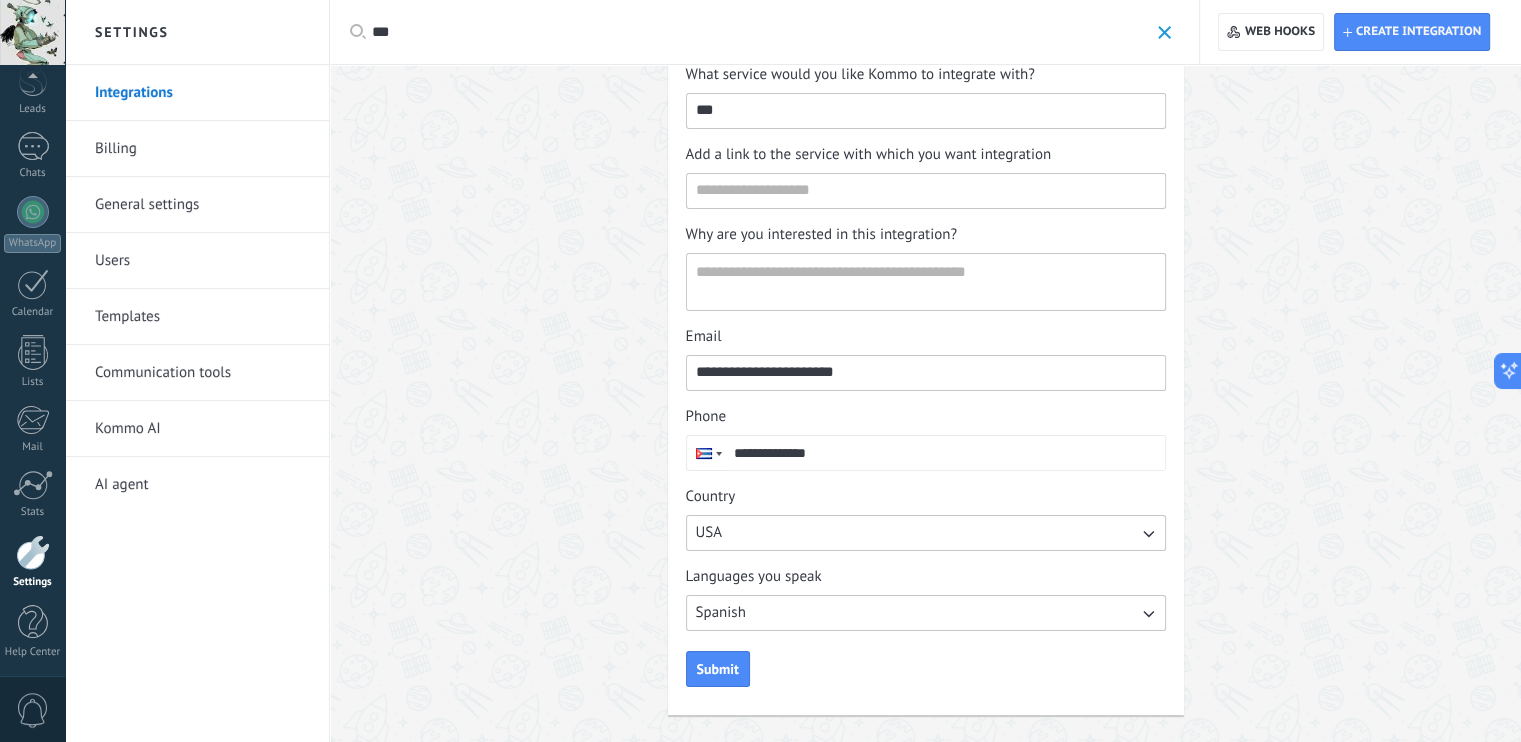 scroll, scrollTop: 0, scrollLeft: 0, axis: both 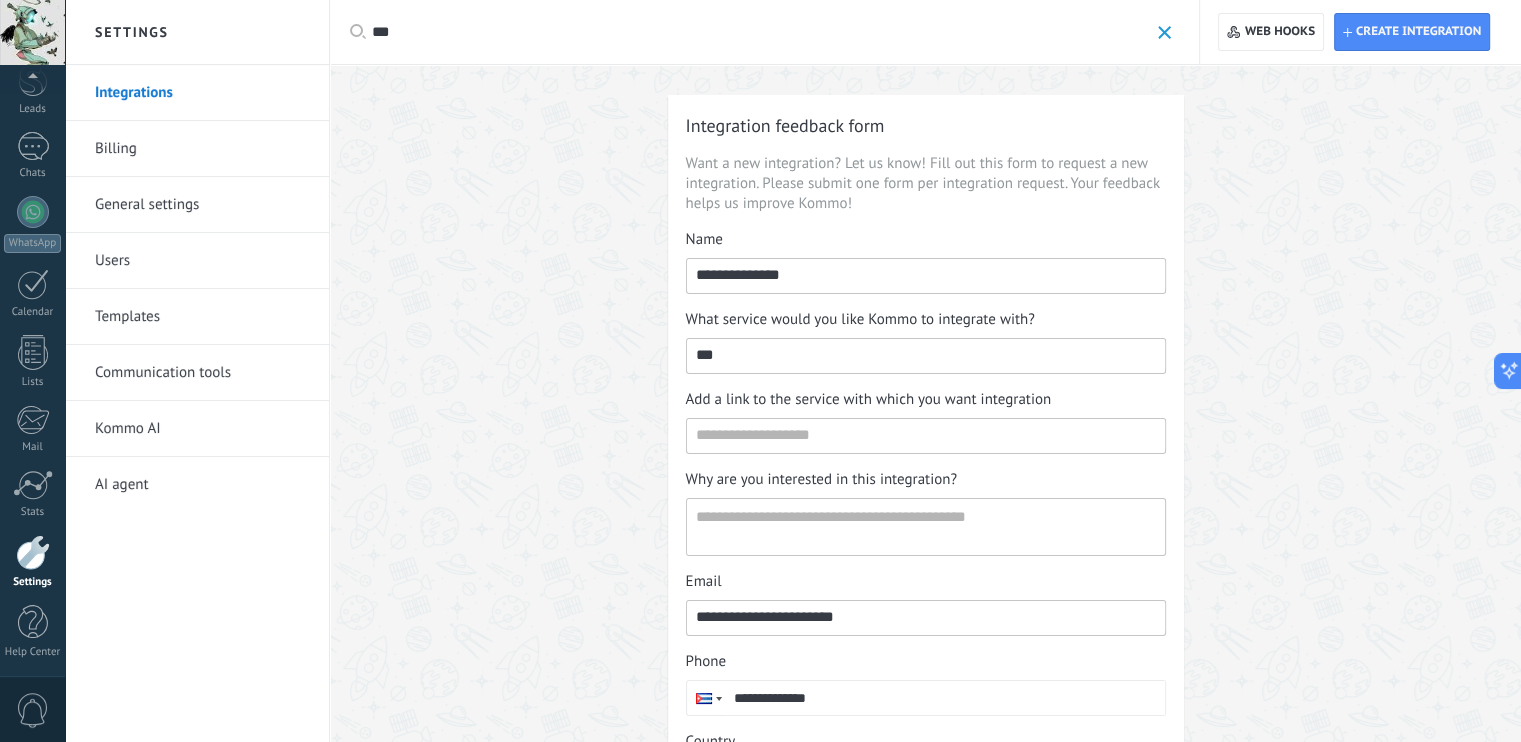click at bounding box center [1164, 32] 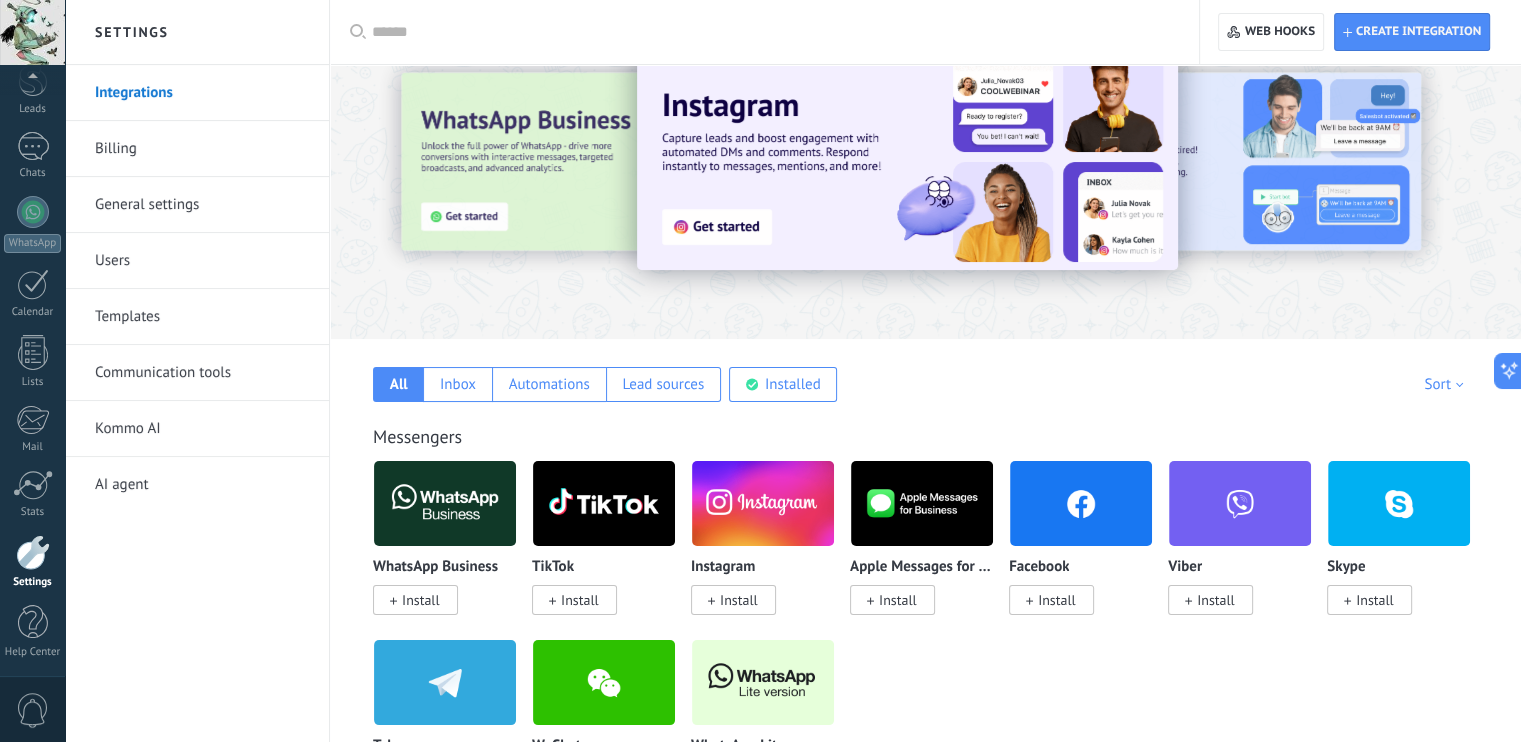 scroll, scrollTop: 0, scrollLeft: 0, axis: both 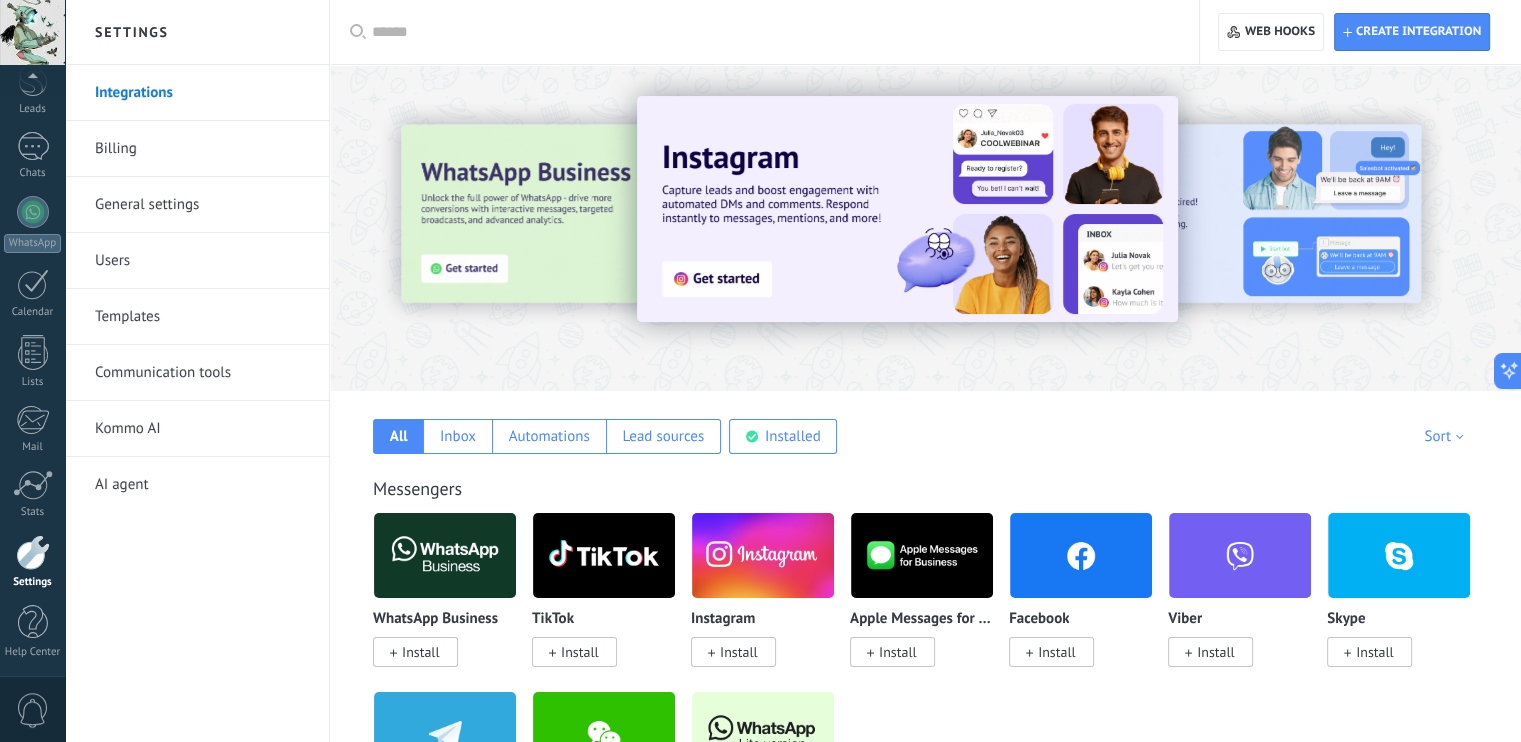 click on "Settings" at bounding box center (32, 562) 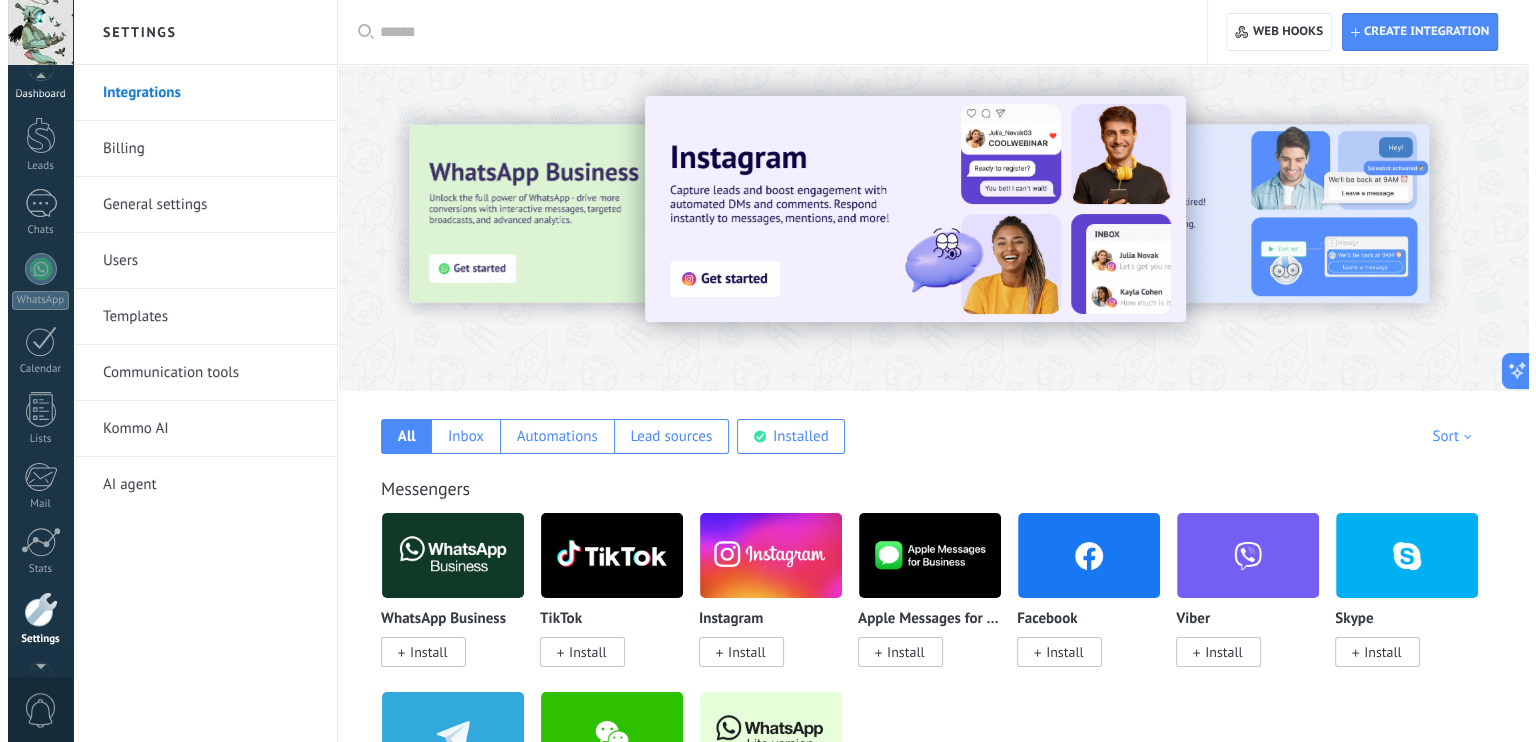 scroll, scrollTop: 0, scrollLeft: 0, axis: both 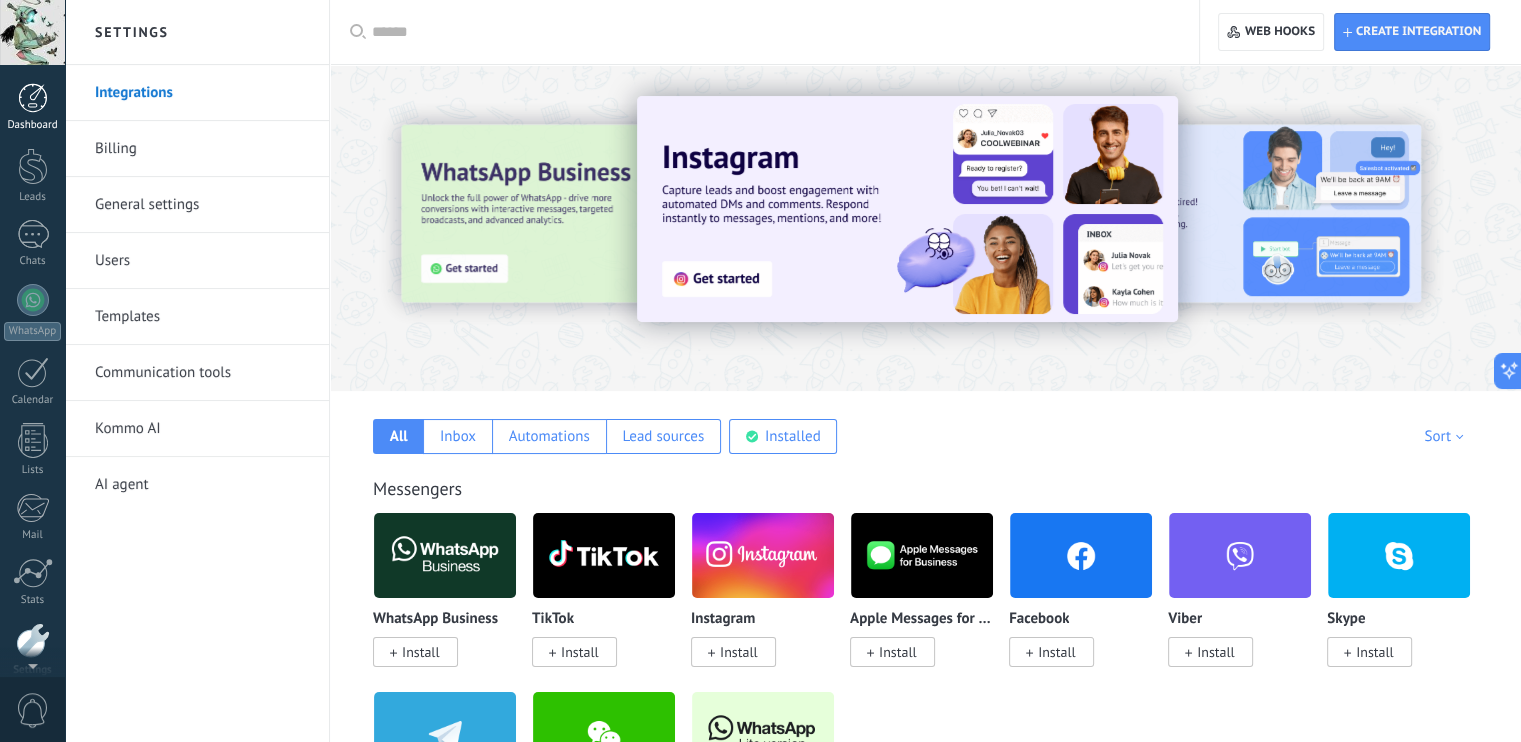 click at bounding box center [33, 98] 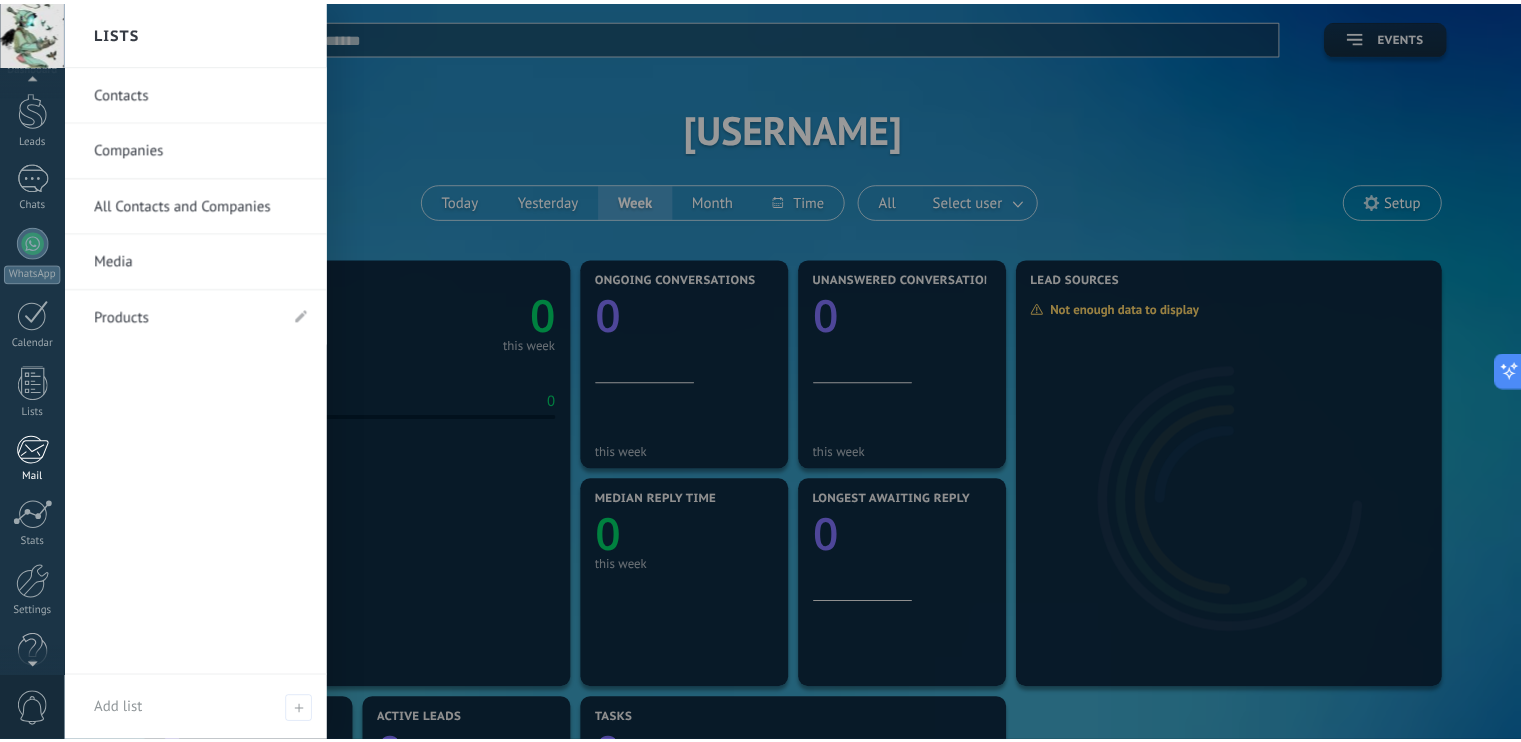 scroll, scrollTop: 88, scrollLeft: 0, axis: vertical 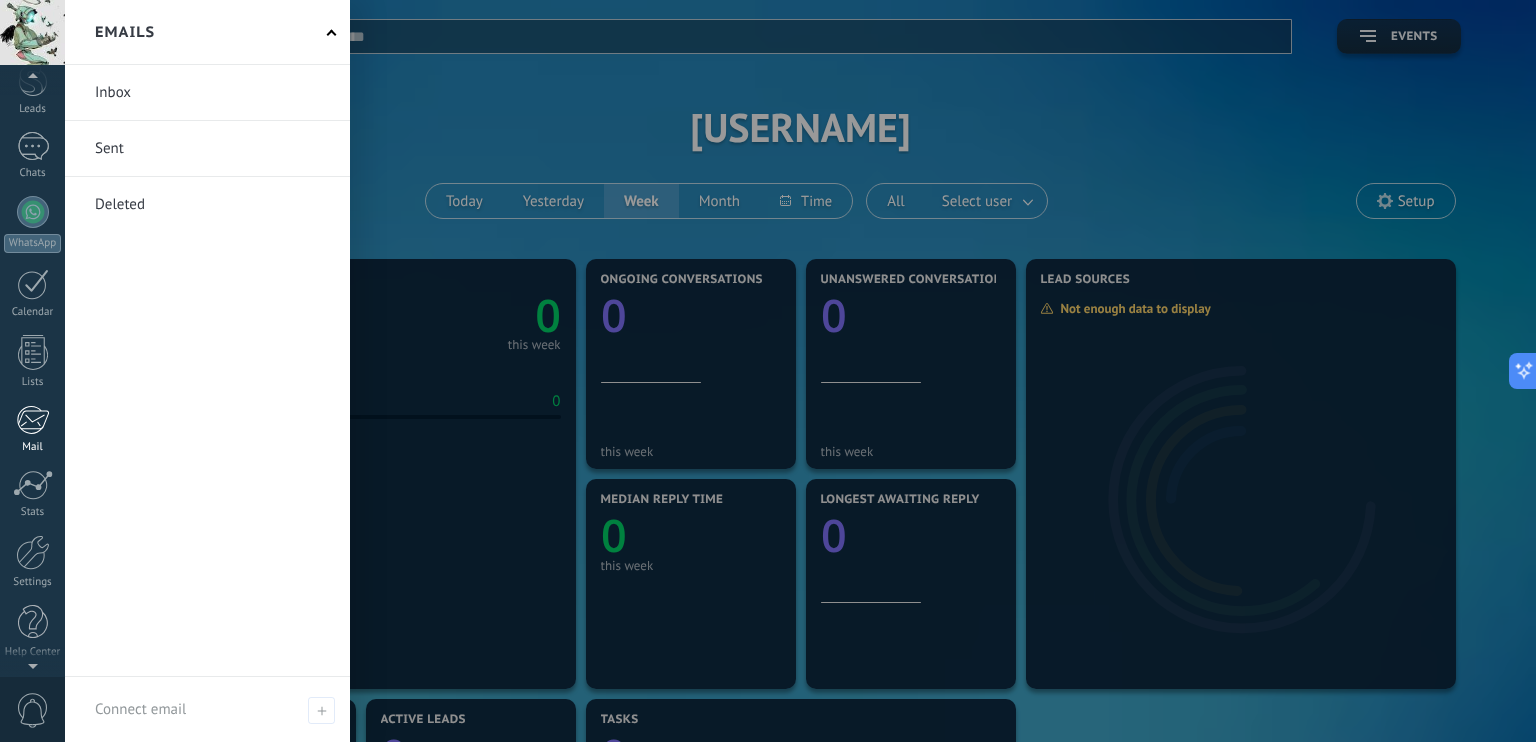 click at bounding box center [32, 420] 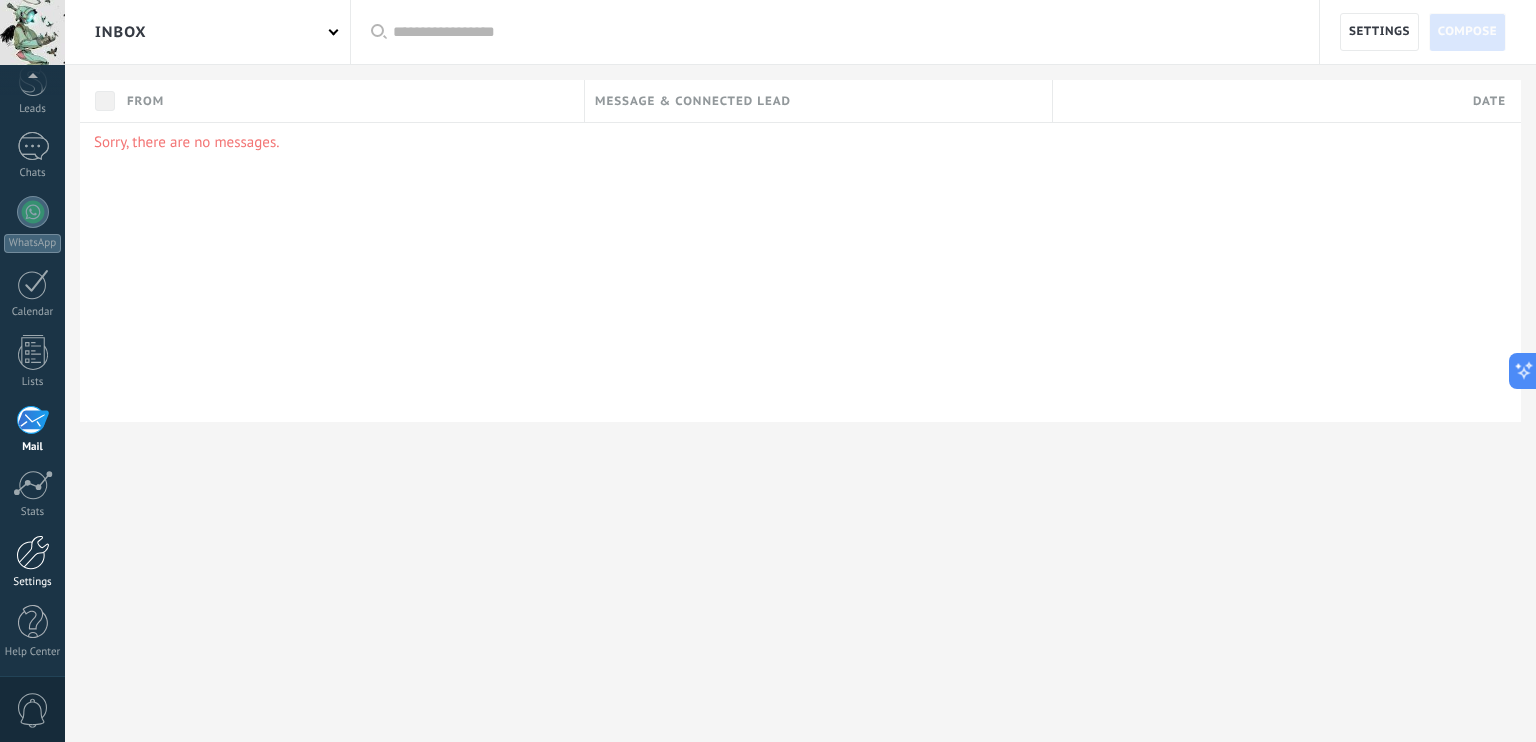 click at bounding box center [33, 552] 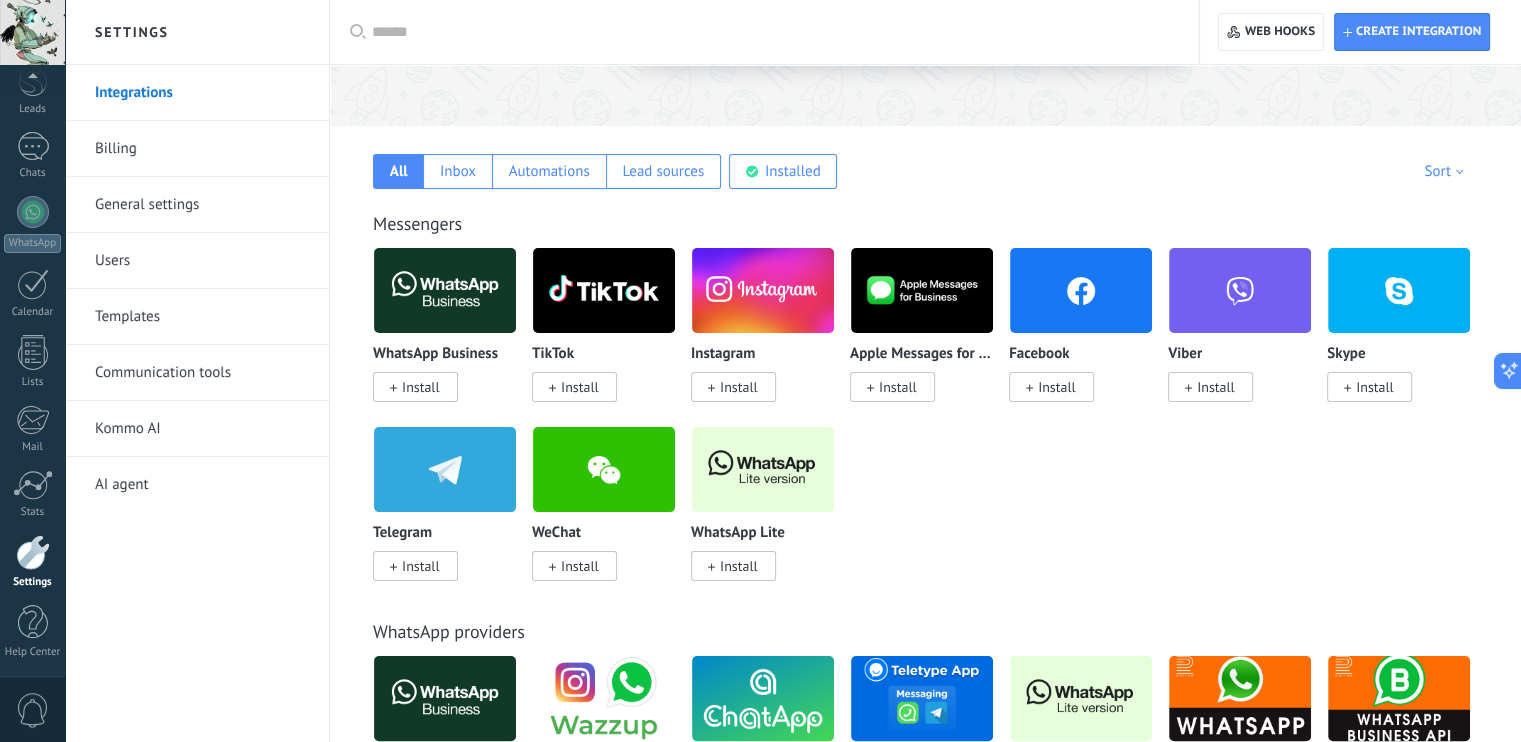 scroll, scrollTop: 300, scrollLeft: 0, axis: vertical 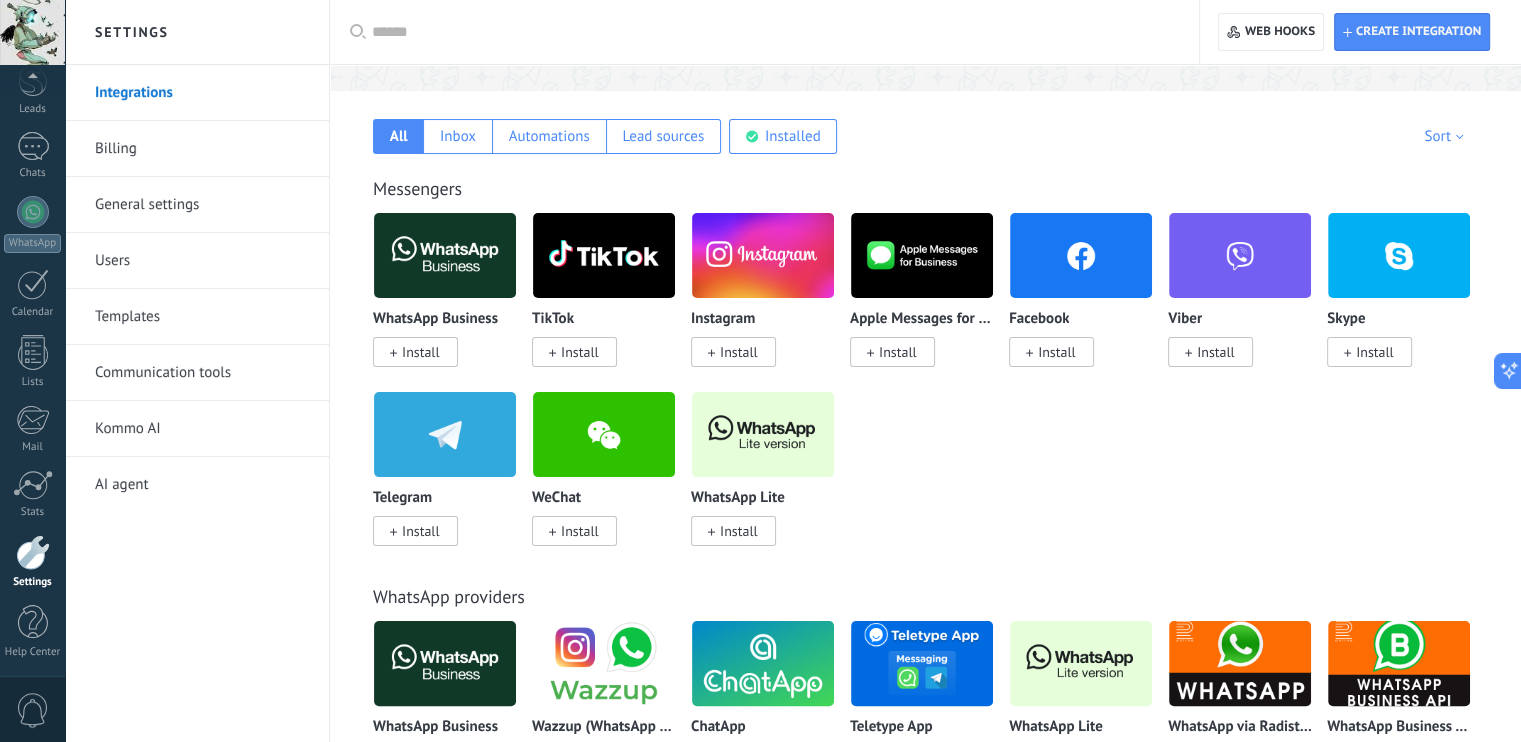 click at bounding box center (763, 255) 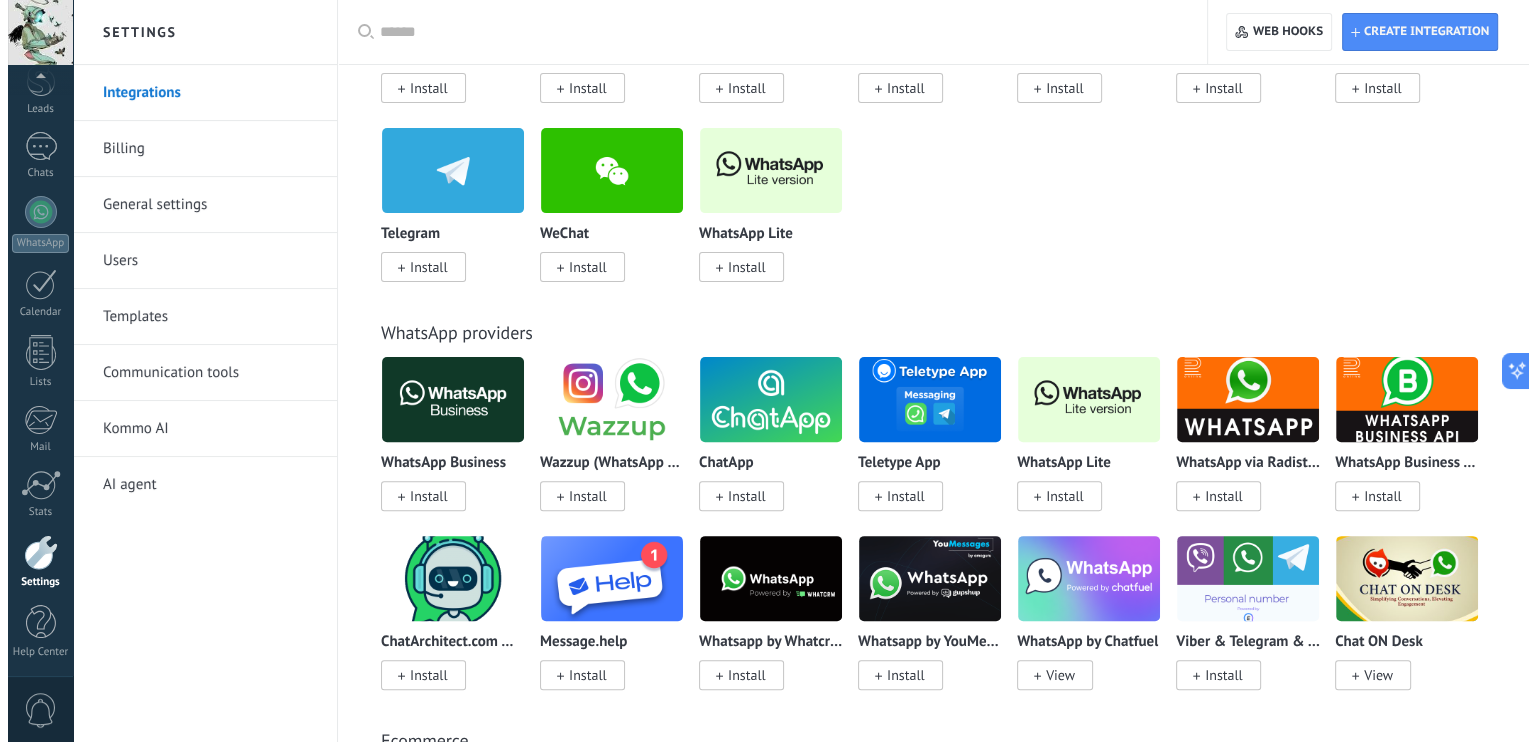 scroll, scrollTop: 600, scrollLeft: 0, axis: vertical 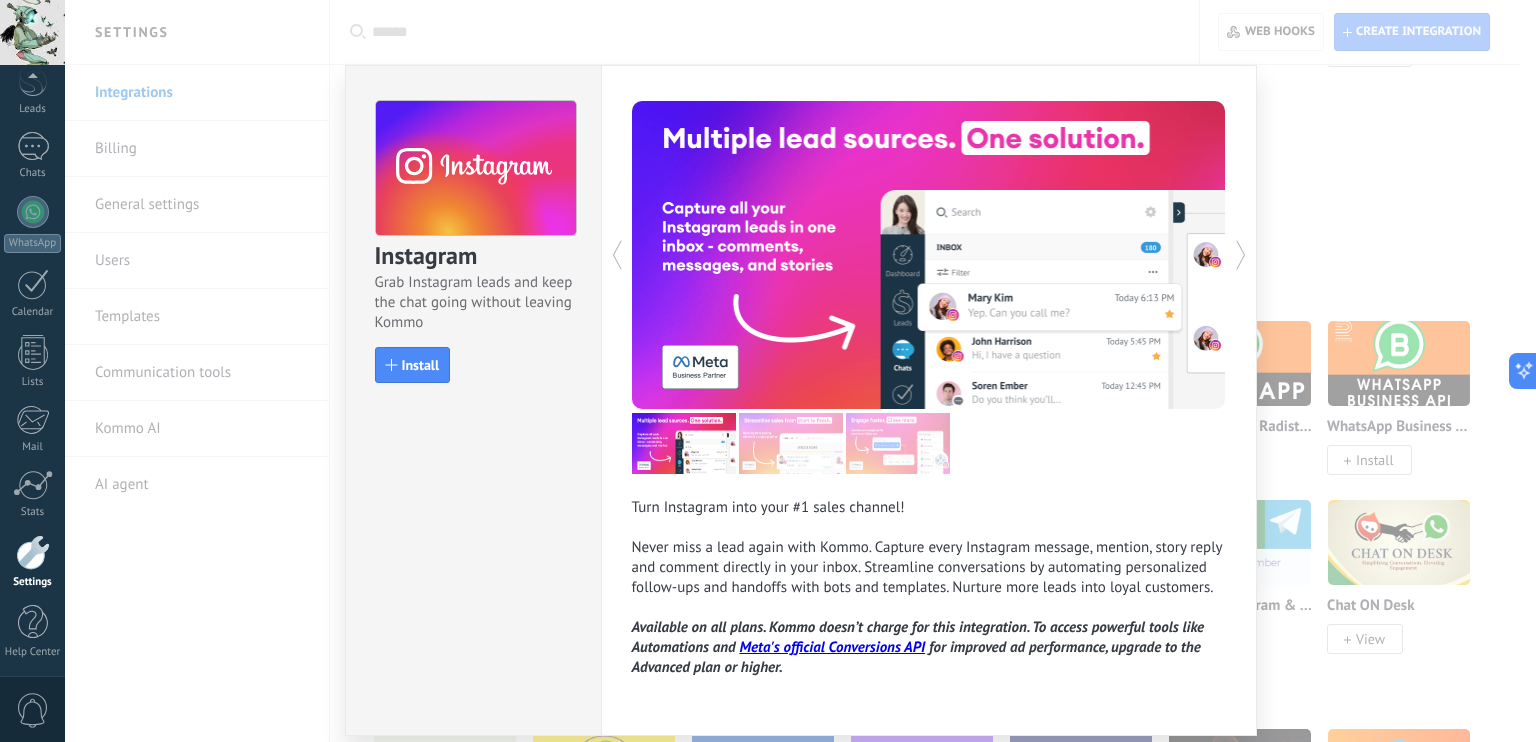 click on "Instagram Grab Instagram leads and keep the chat going without leaving Kommo Install Turn Instagram into your #1 sales channel! Never miss a lead again with Kommo. Capture every Instagram message, mention, story reply and comment directly in your inbox. Streamline conversations by automating personalized follow-ups and handoffs with bots and templates. Nurture more leads into loyal customers. Available on all plans. Kommo doesn’t charge for this integration. To access powerful tools like Automations and Meta's official Conversions API for improved ad performance, upgrade to the Advanced plan or higher." at bounding box center [800, 371] 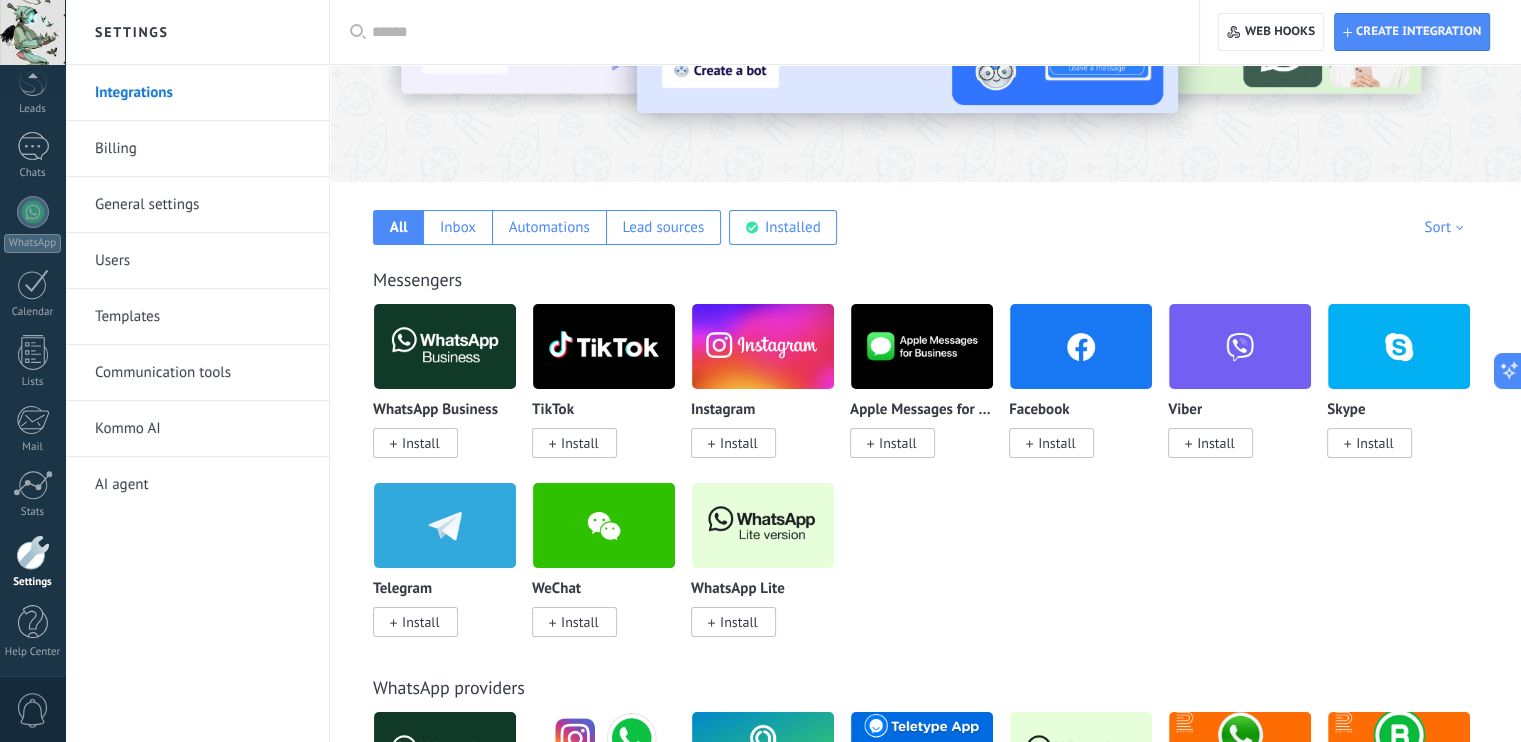 scroll, scrollTop: 200, scrollLeft: 0, axis: vertical 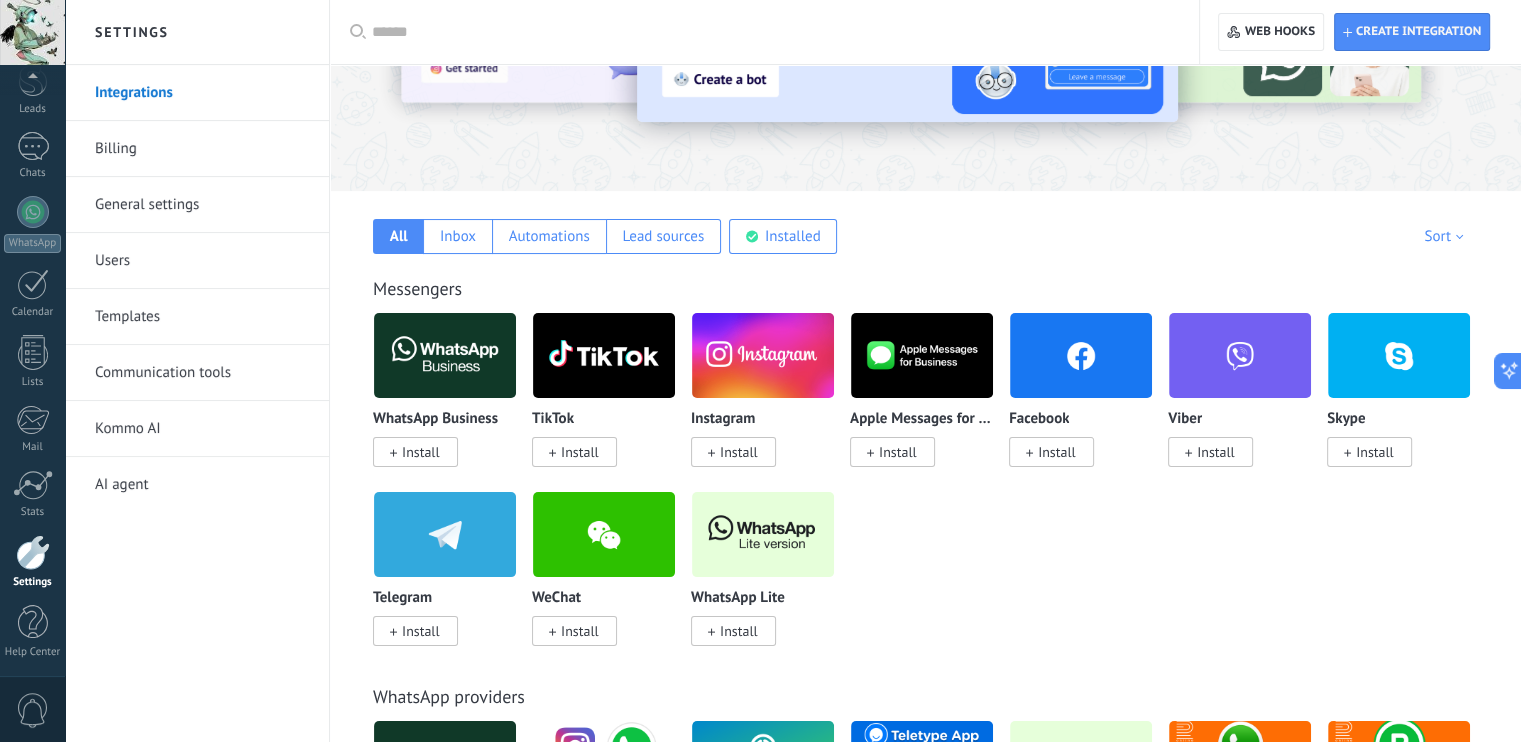 click at bounding box center [763, 355] 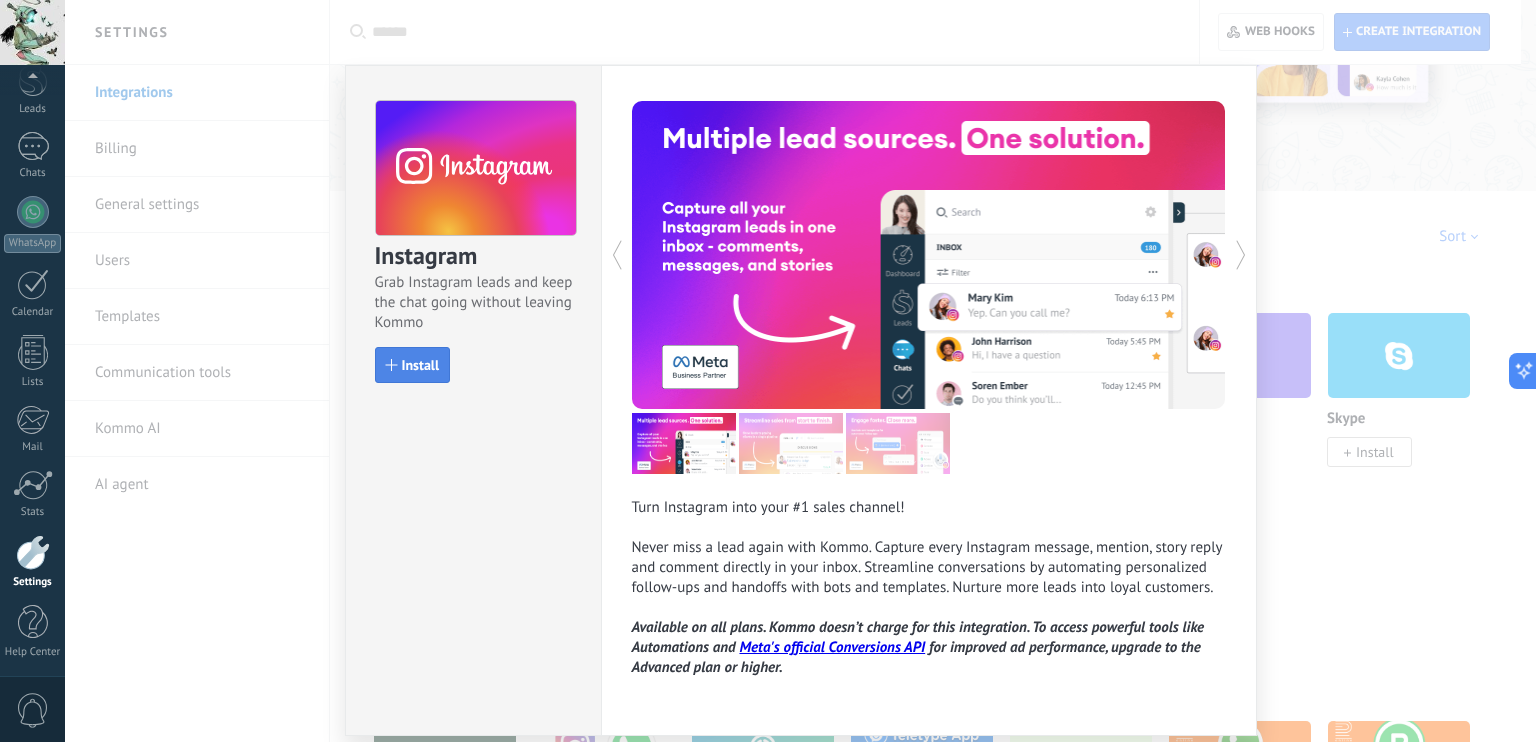 click on "Install" at bounding box center [413, 365] 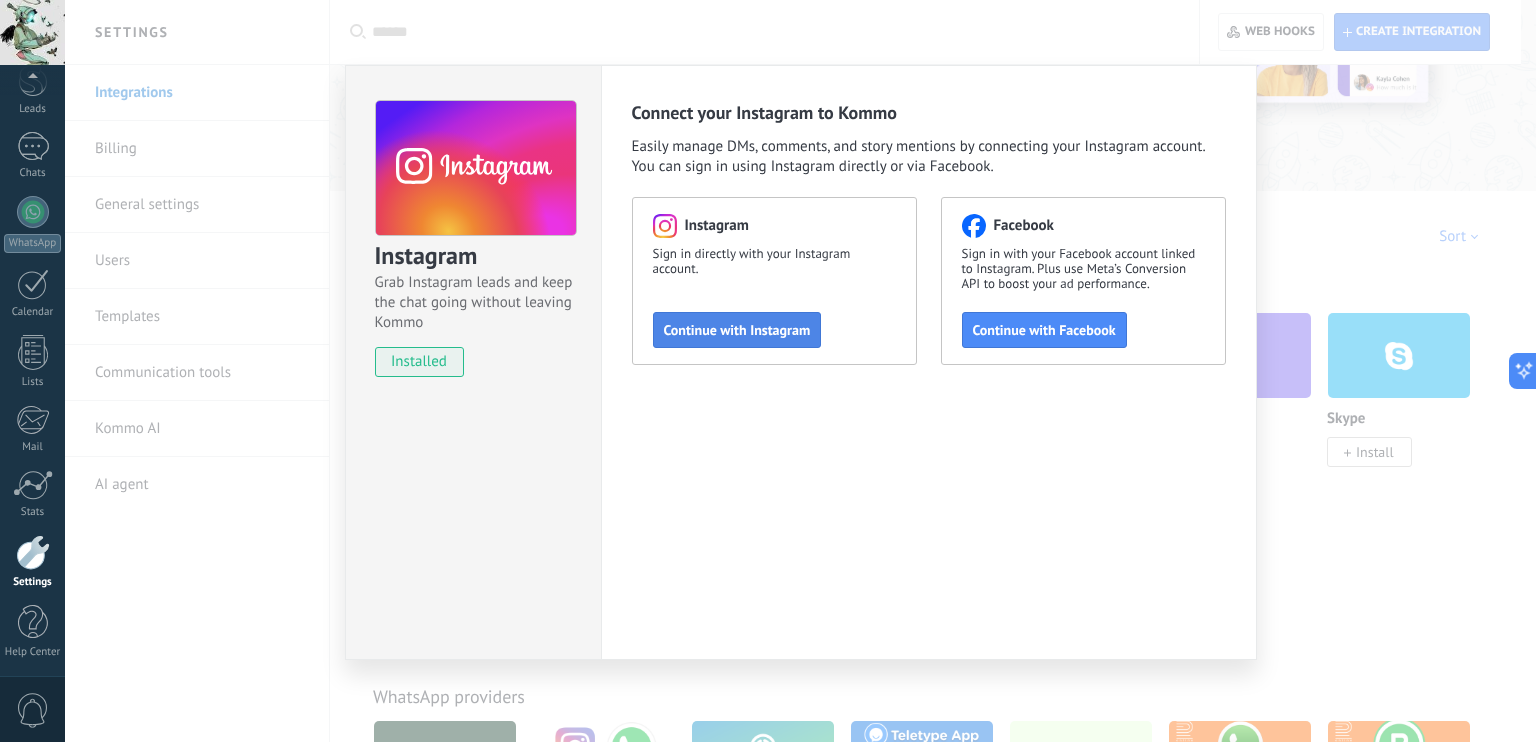 click on "Continue with Instagram" at bounding box center [737, 330] 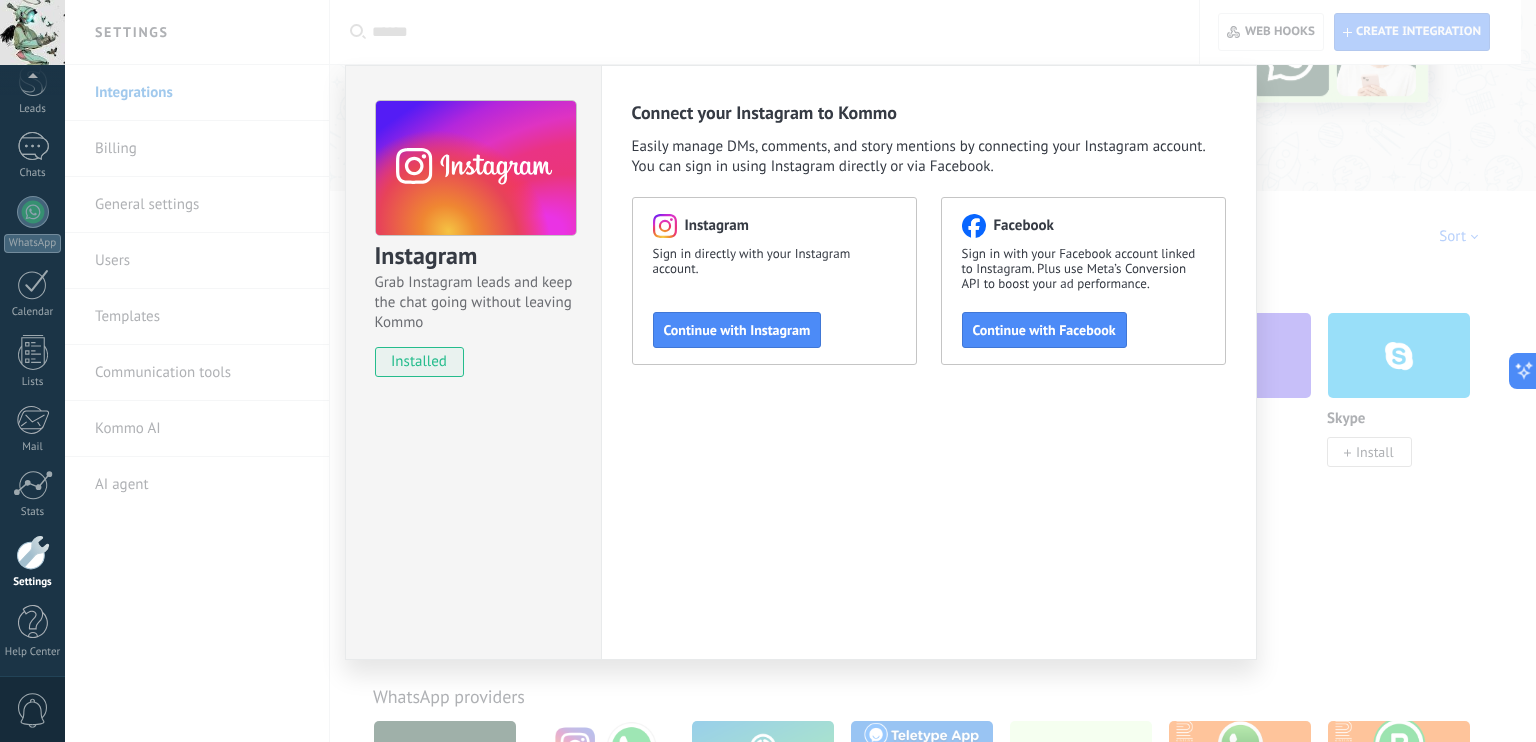 click on "Instagram Grab Instagram leads and keep the chat going without leaving Kommo installed Connect your Instagram to Kommo Easily manage DMs, comments, and story mentions by connecting your Instagram account. You can sign in using Instagram directly or via Facebook. Instagram Sign in directly with your Instagram account. Continue with Instagram Facebook Sign in with your Facebook account linked to Instagram. Plus use Meta’s Conversion API to boost your ad performance. Continue with Facebook" at bounding box center [800, 371] 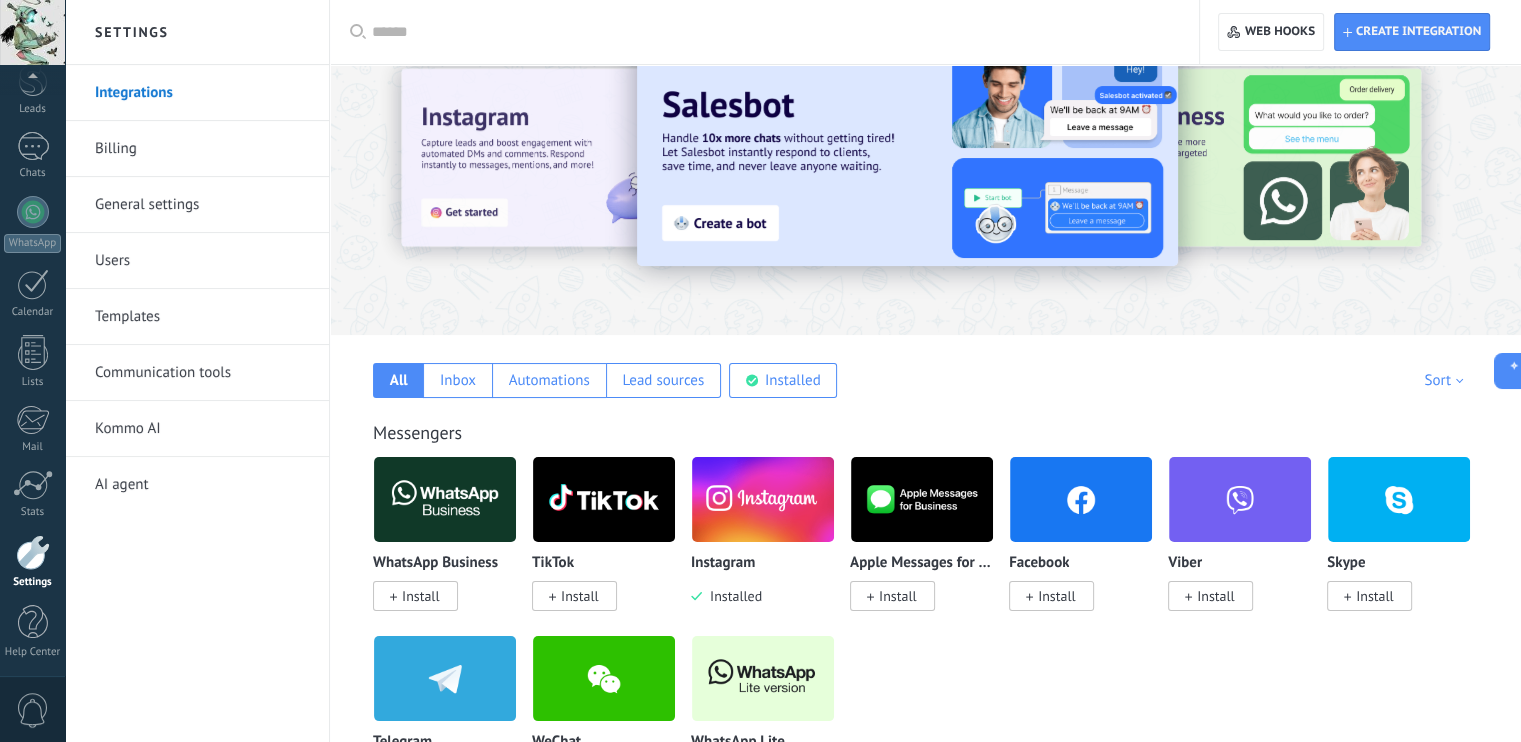 scroll, scrollTop: 0, scrollLeft: 0, axis: both 